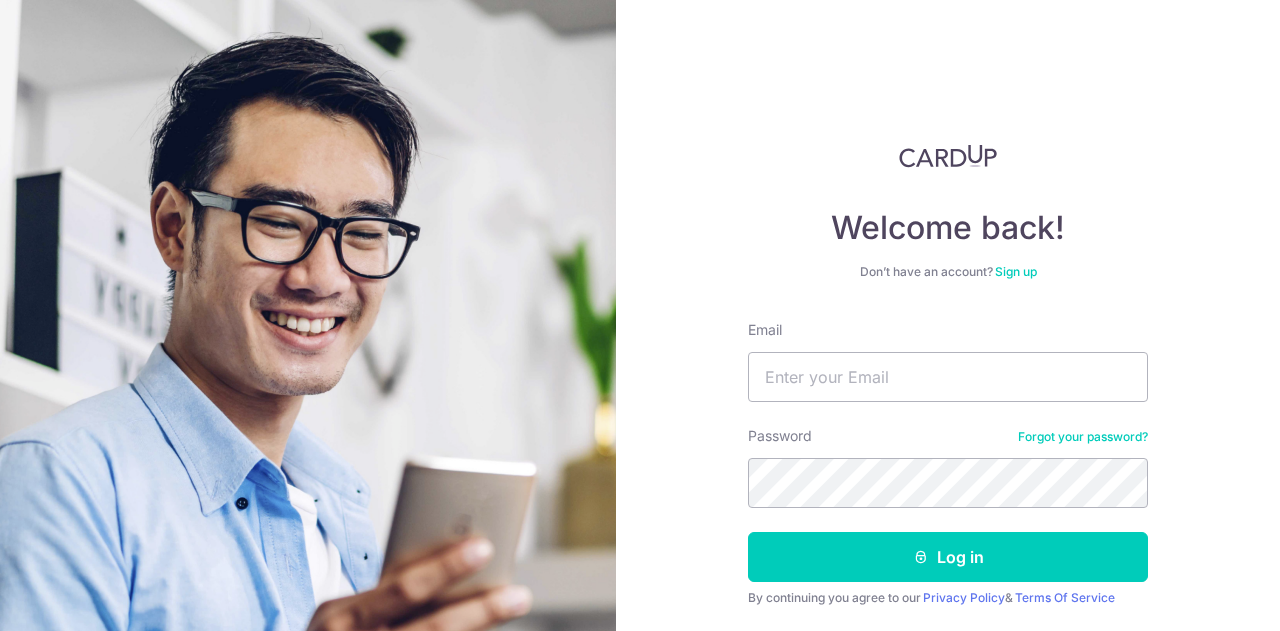 scroll, scrollTop: 0, scrollLeft: 0, axis: both 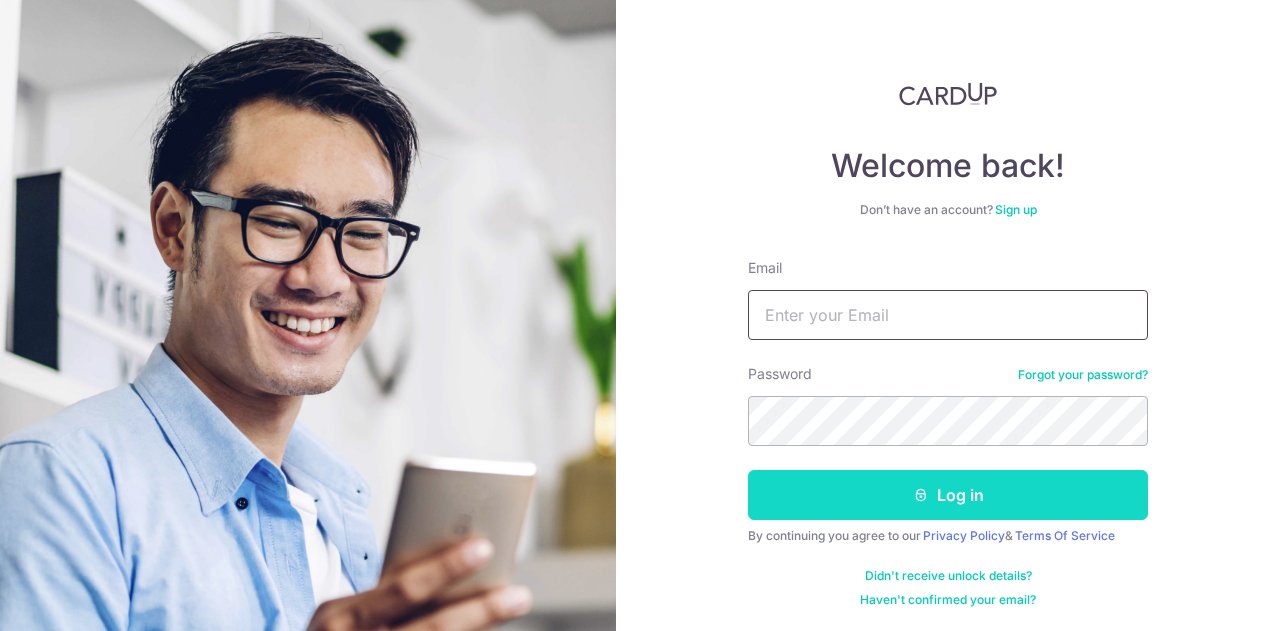 type on "fredrik.ulstein@gmail.com" 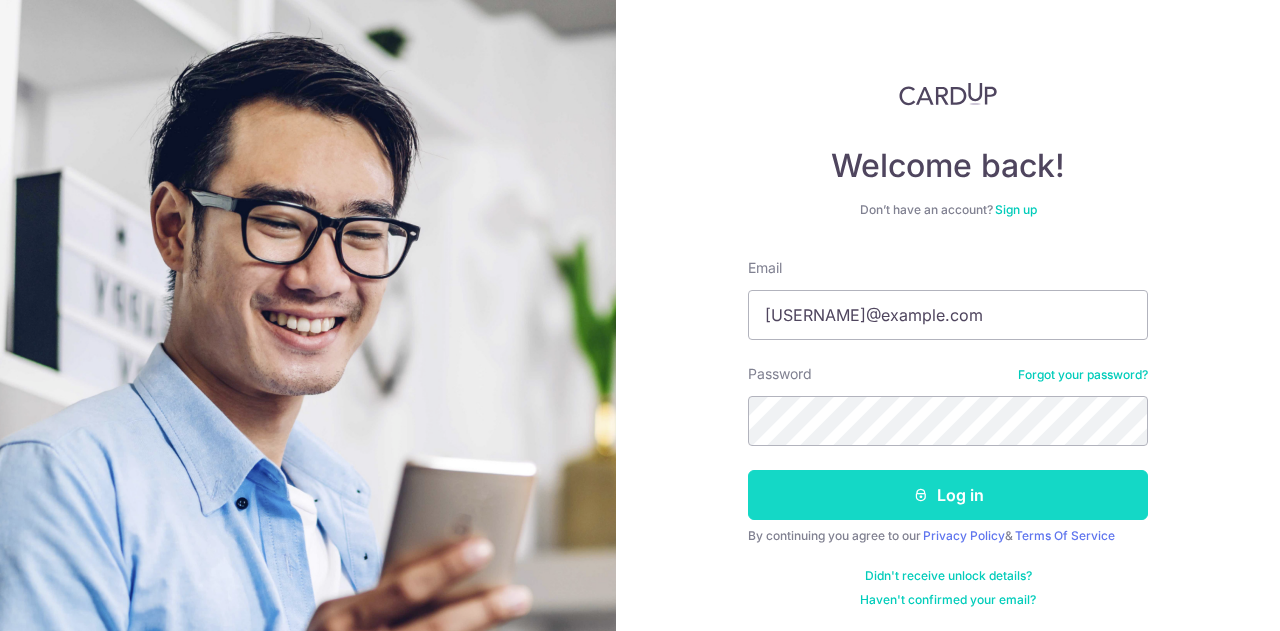 click at bounding box center (921, 495) 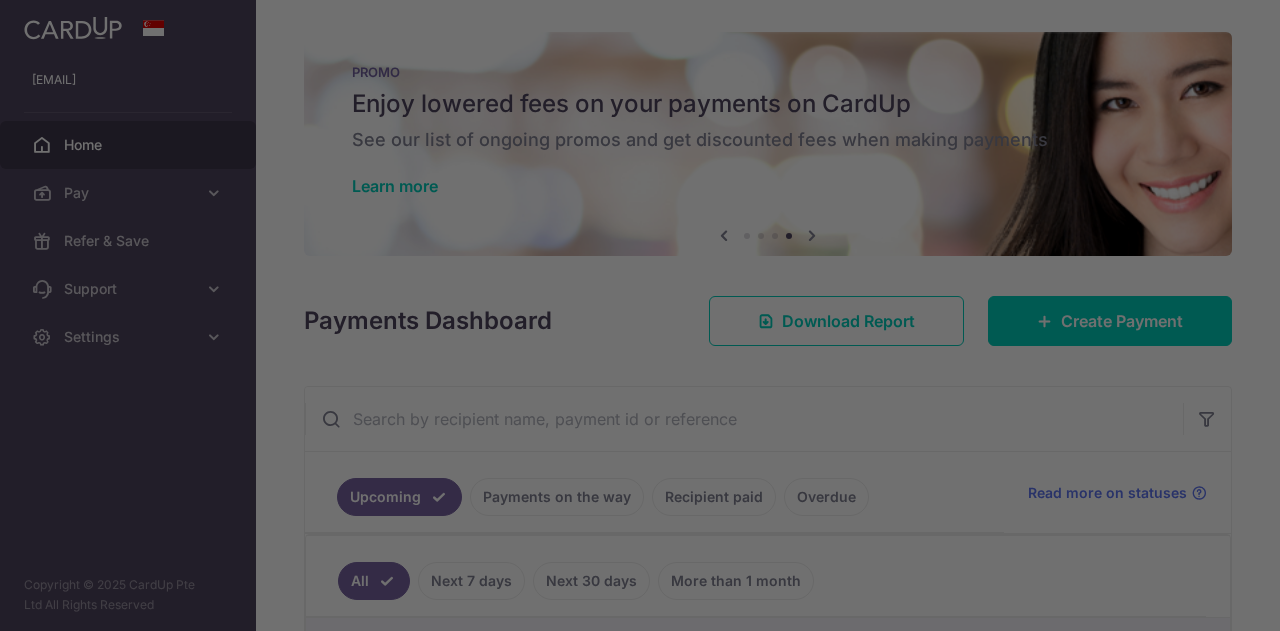scroll, scrollTop: 0, scrollLeft: 0, axis: both 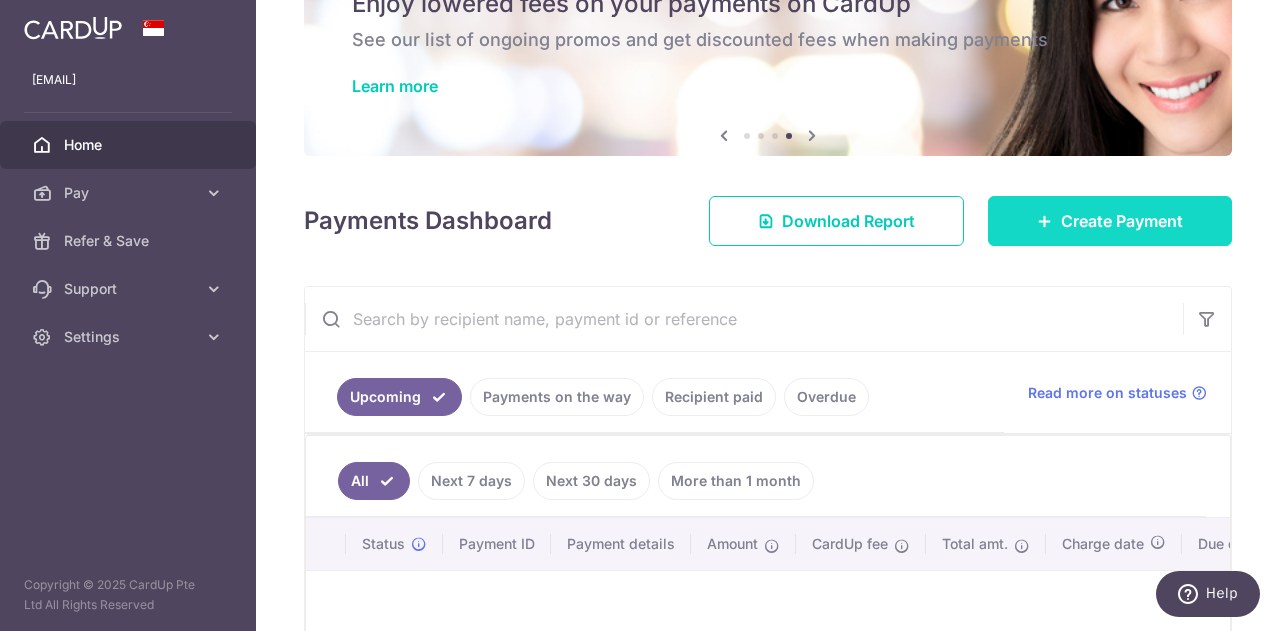 click on "Create Payment" at bounding box center (1122, 221) 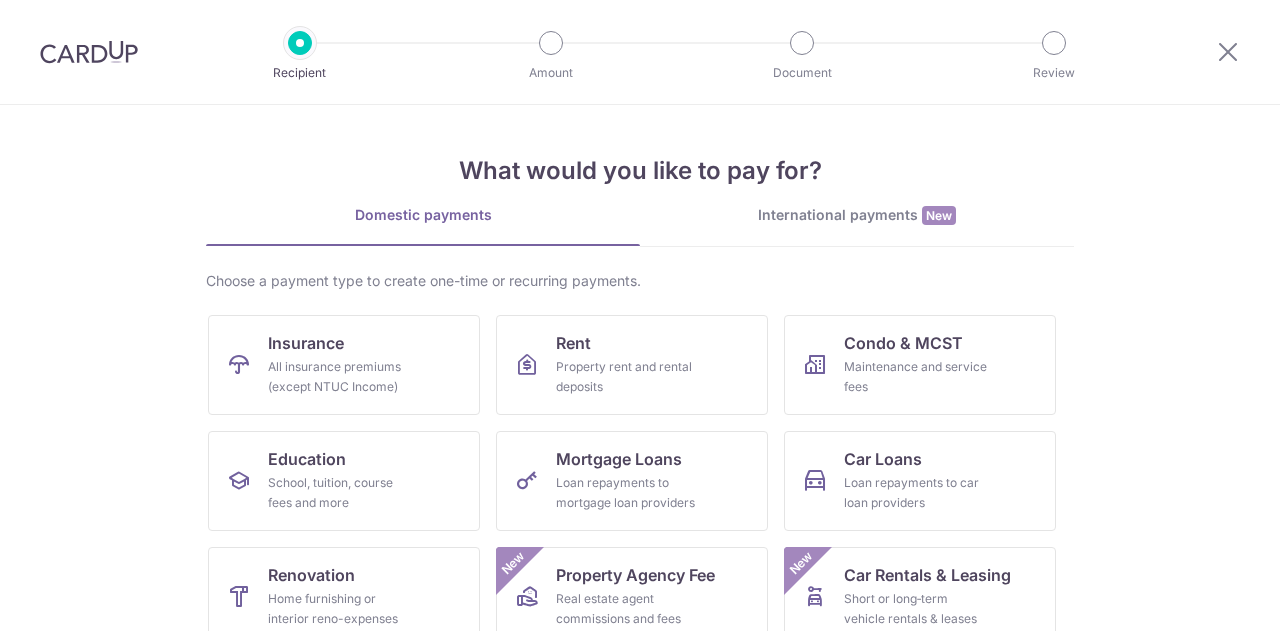 scroll, scrollTop: 0, scrollLeft: 0, axis: both 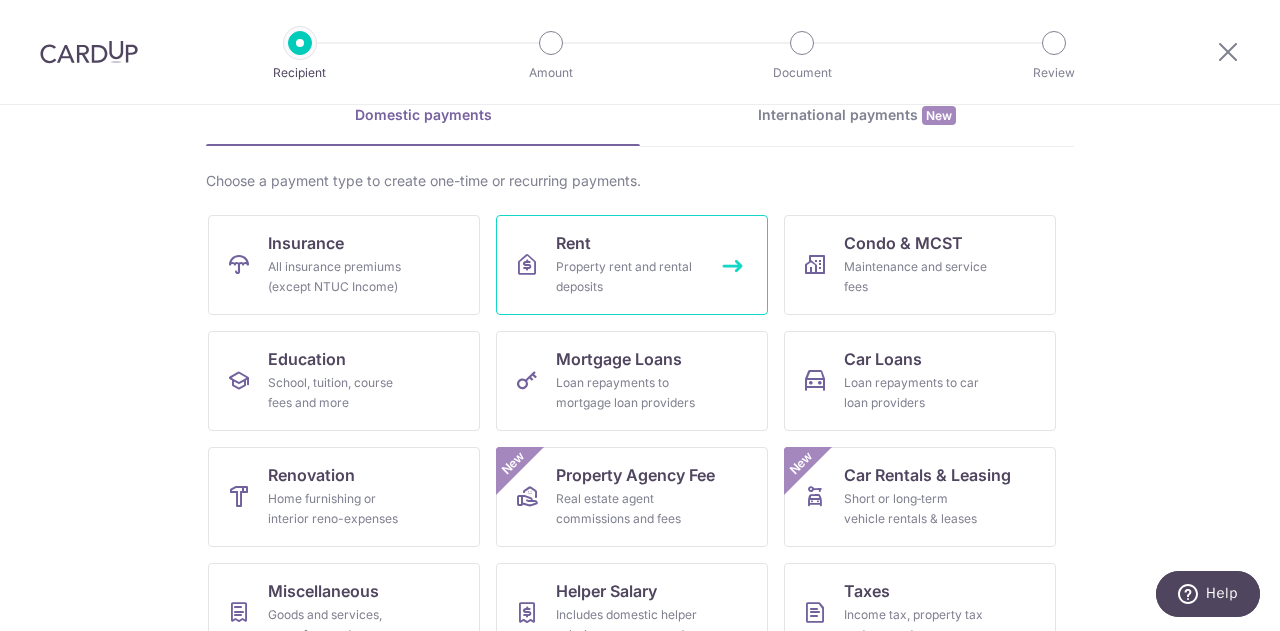 click on "Rent Property rent and rental deposits" at bounding box center [632, 265] 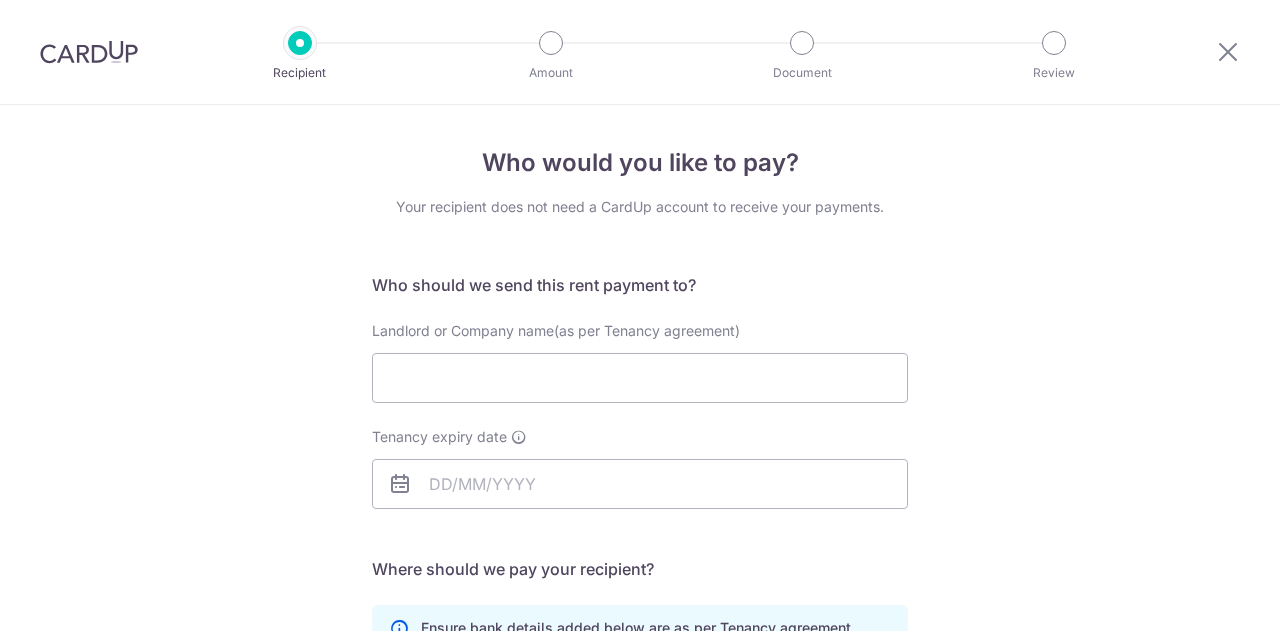 scroll, scrollTop: 0, scrollLeft: 0, axis: both 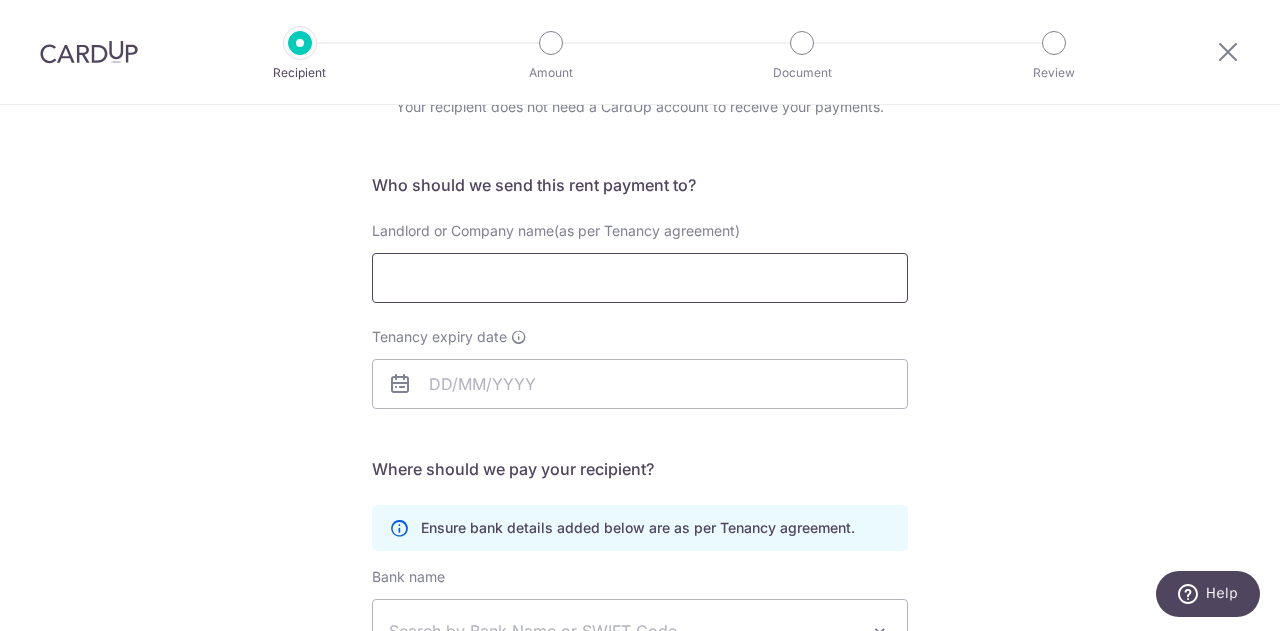 click on "Landlord or Company name(as per Tenancy agreement)" at bounding box center (640, 278) 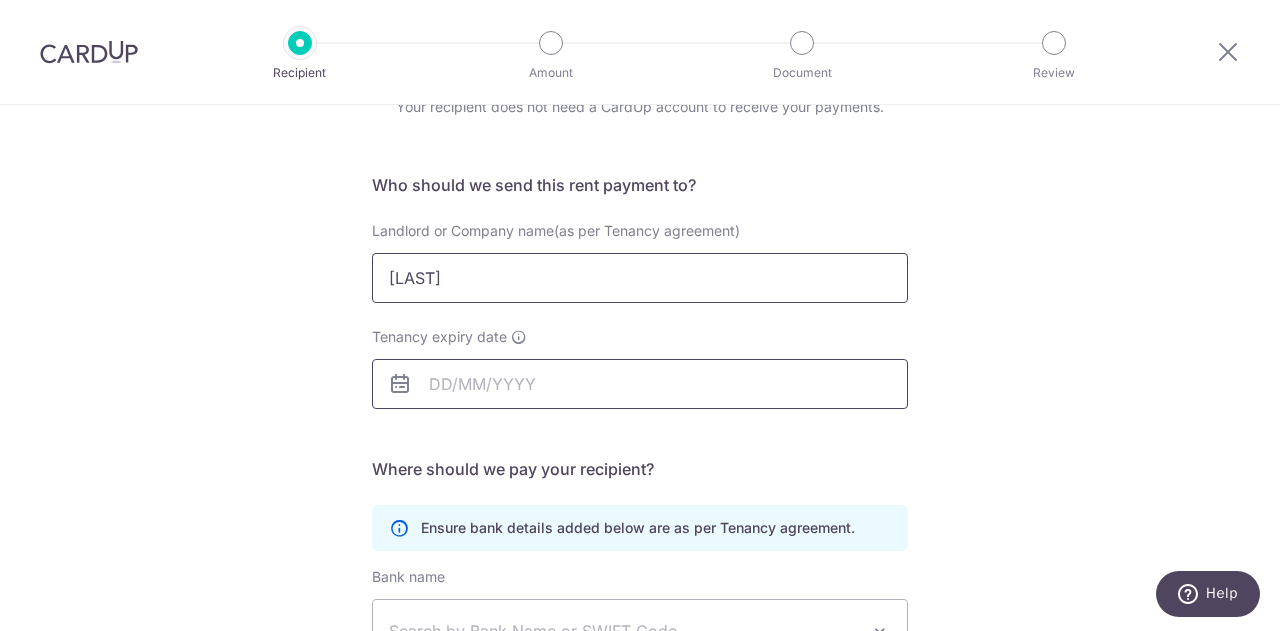 type on "Tan Poh Kean" 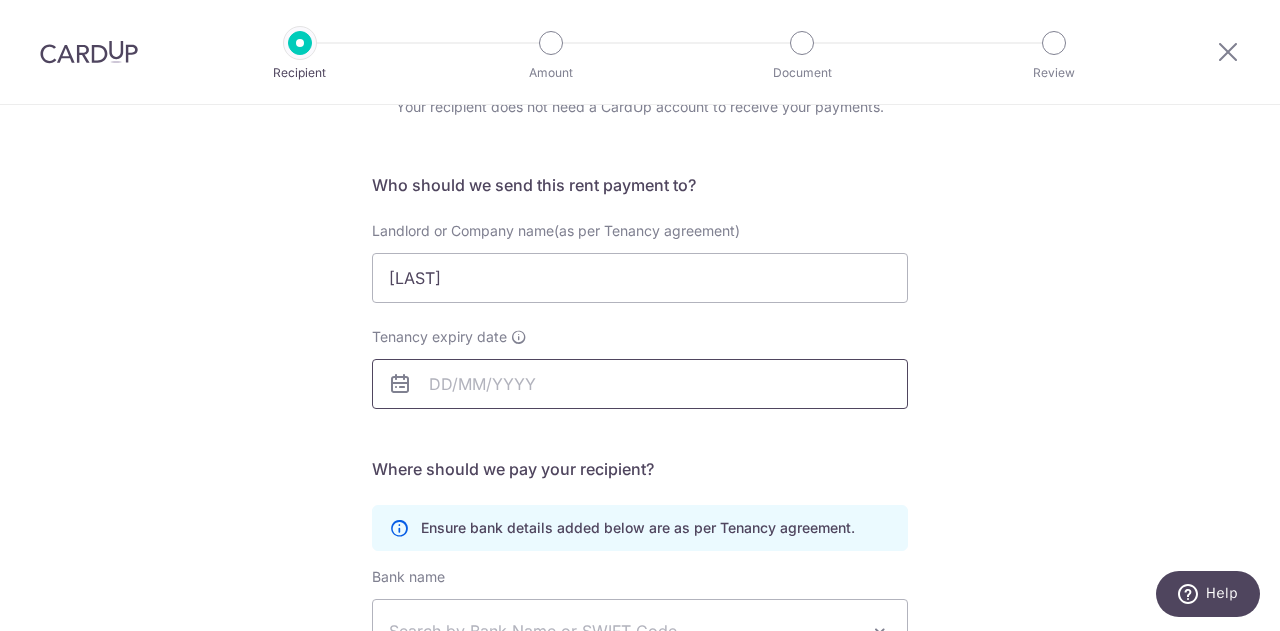 click on "Tenancy expiry date" at bounding box center [640, 384] 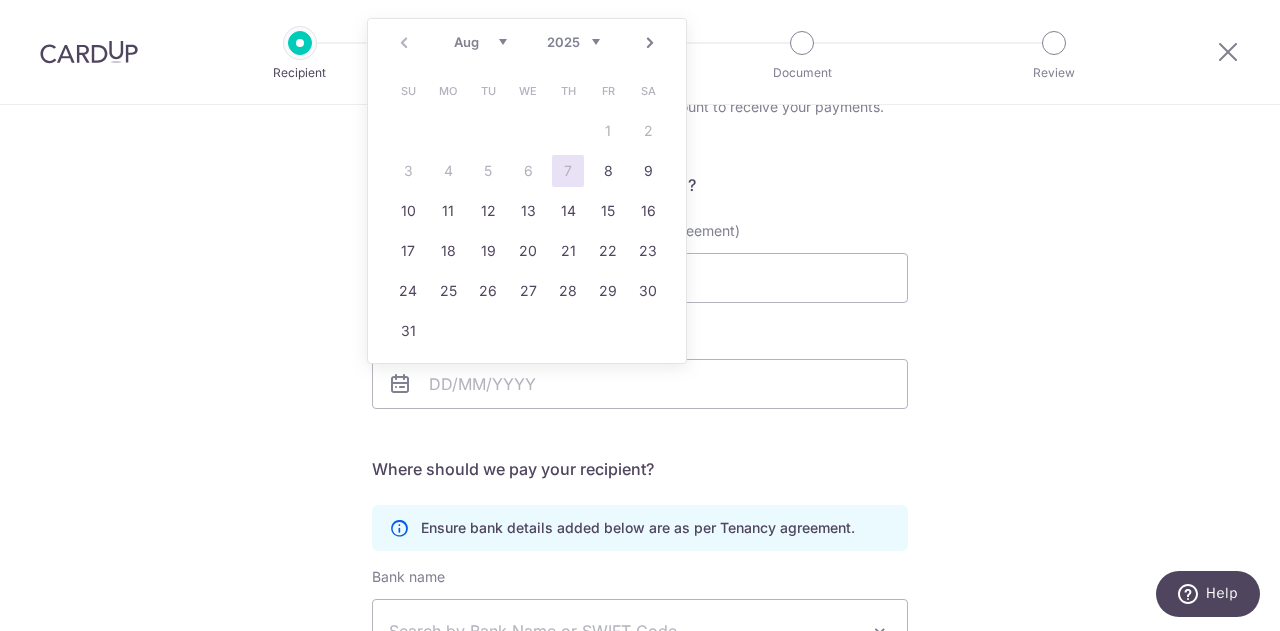 click on "Aug Sep Oct Nov Dec" at bounding box center (480, 42) 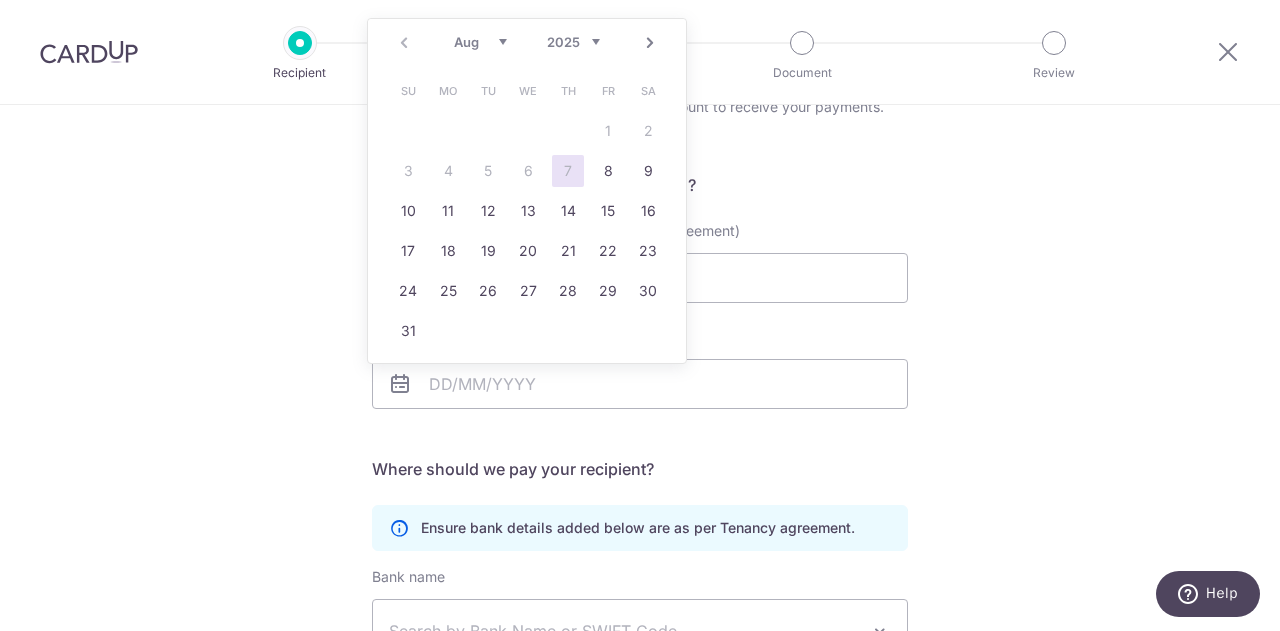click on "Prev Next Aug Sep Oct Nov Dec 2025 2026 2027 2028 2029 2030 2031 2032 2033 2034 2035" at bounding box center (527, 43) 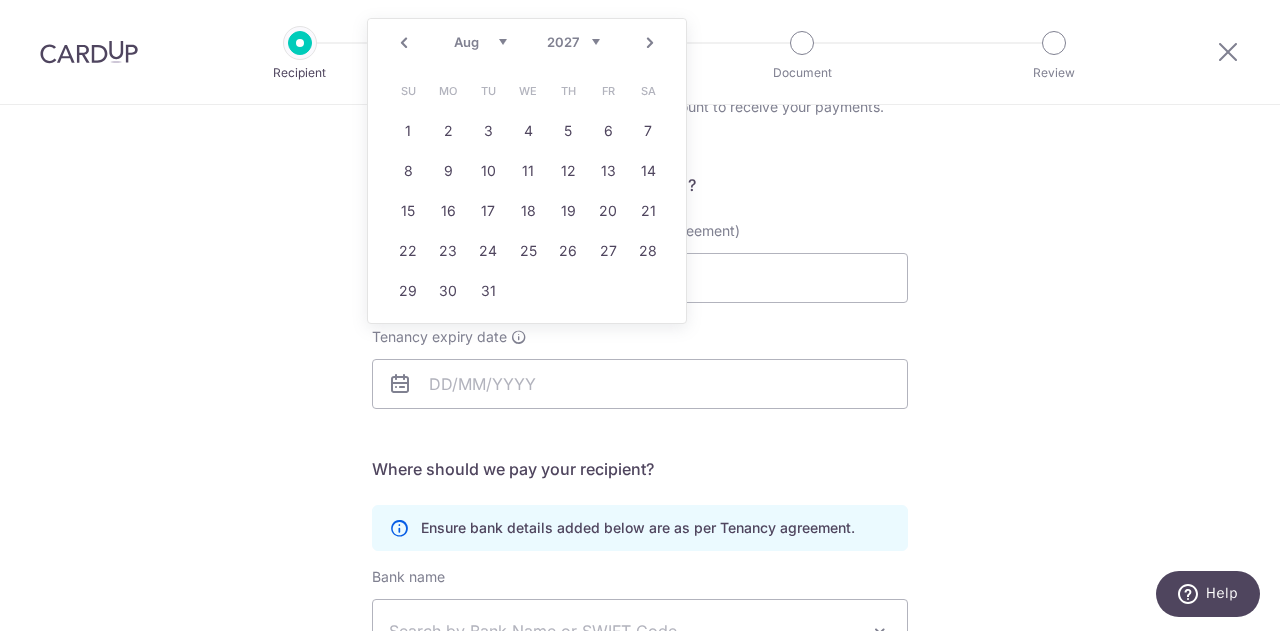 click on "Jan Feb Mar Apr May Jun Jul Aug Sep Oct Nov Dec" at bounding box center (480, 42) 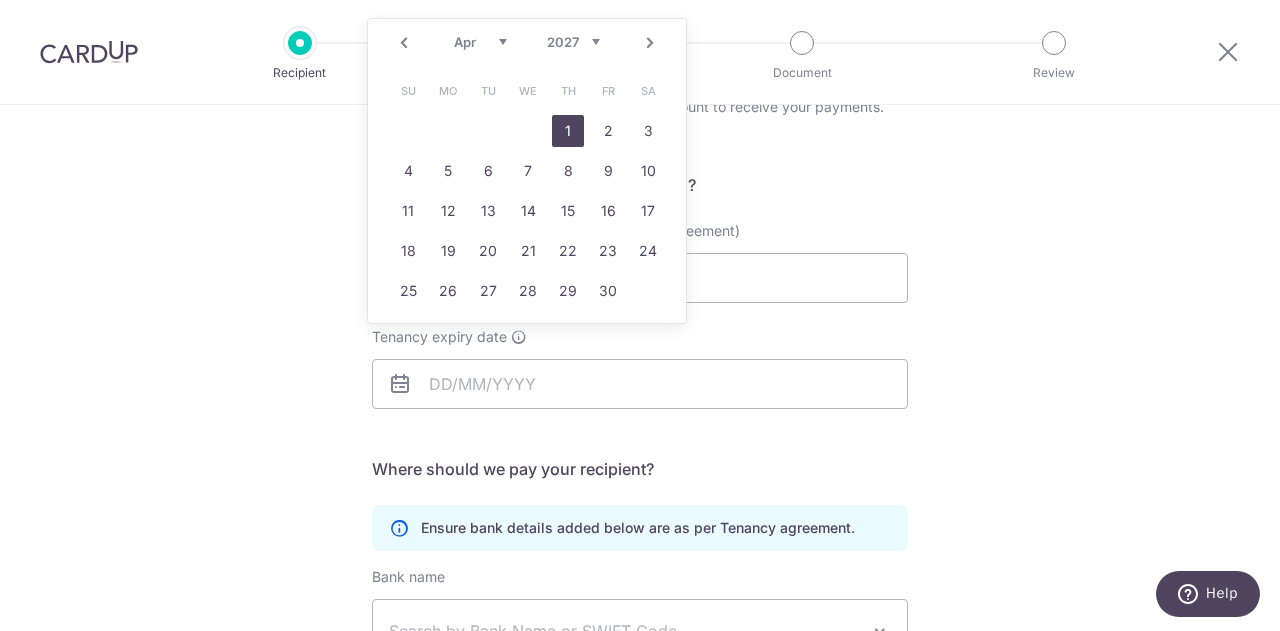 click on "1" at bounding box center (568, 131) 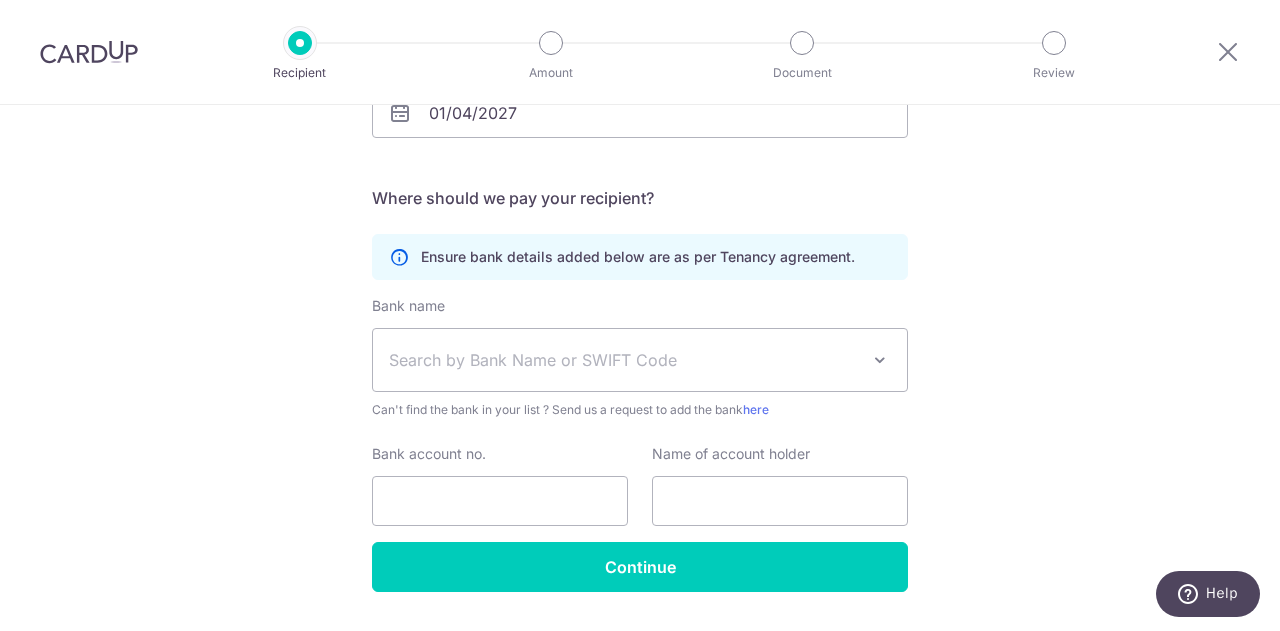 scroll, scrollTop: 424, scrollLeft: 0, axis: vertical 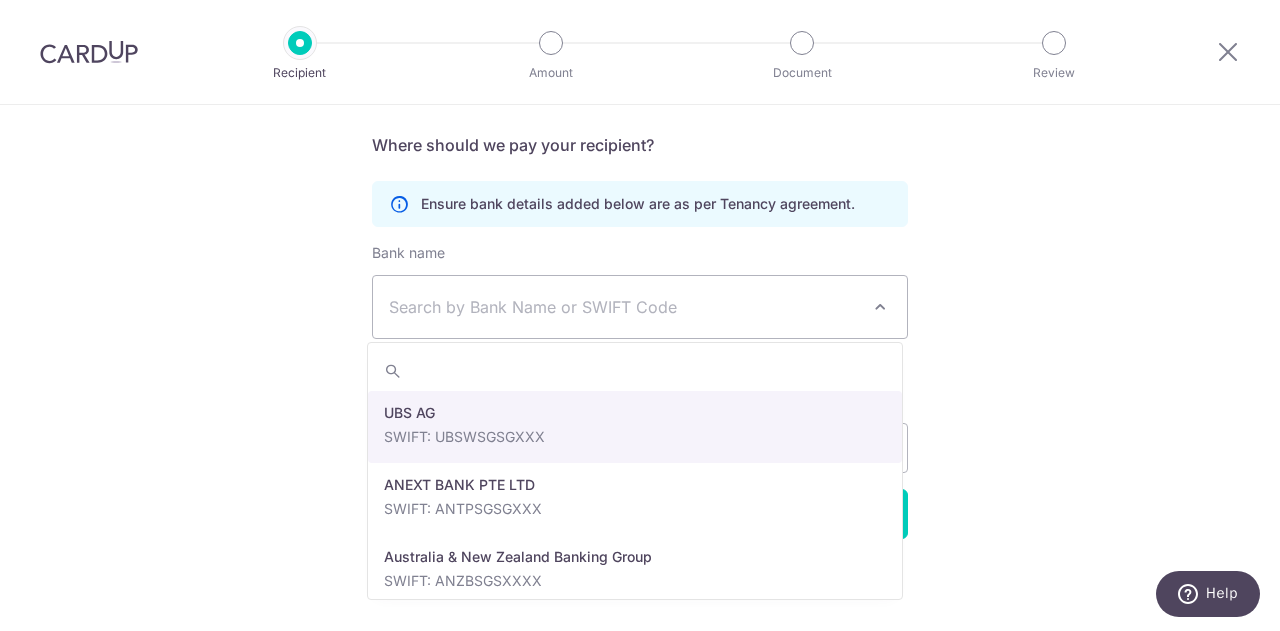 click on "Search by Bank Name or SWIFT Code" at bounding box center (624, 307) 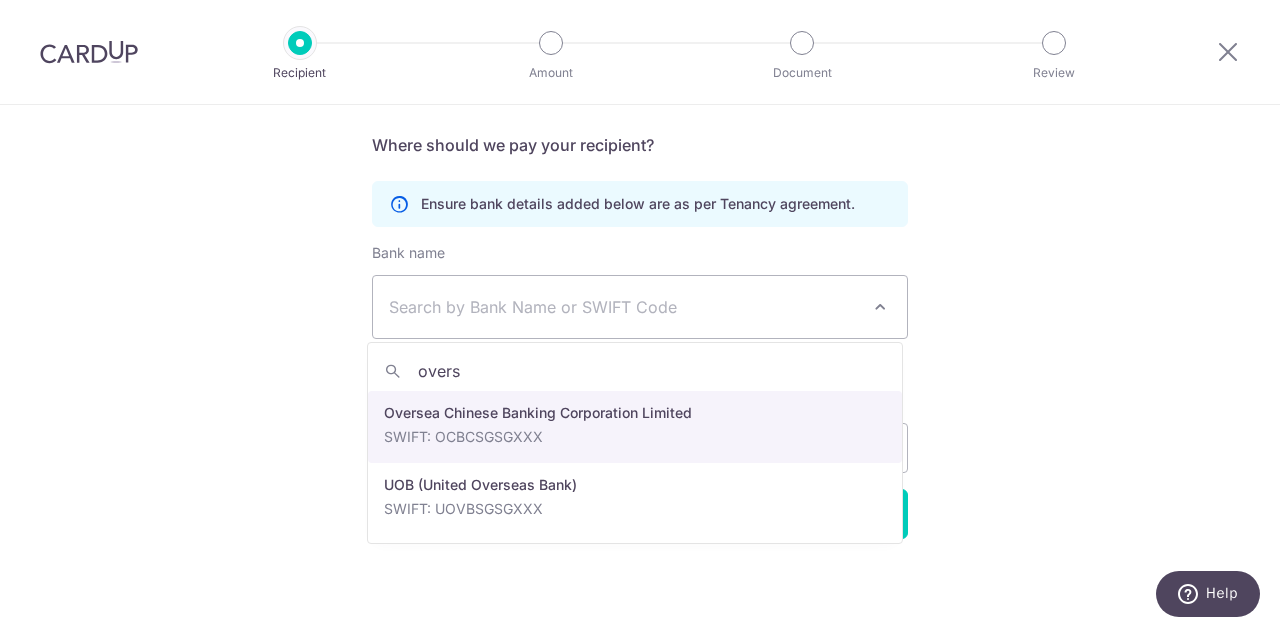 type on "overs" 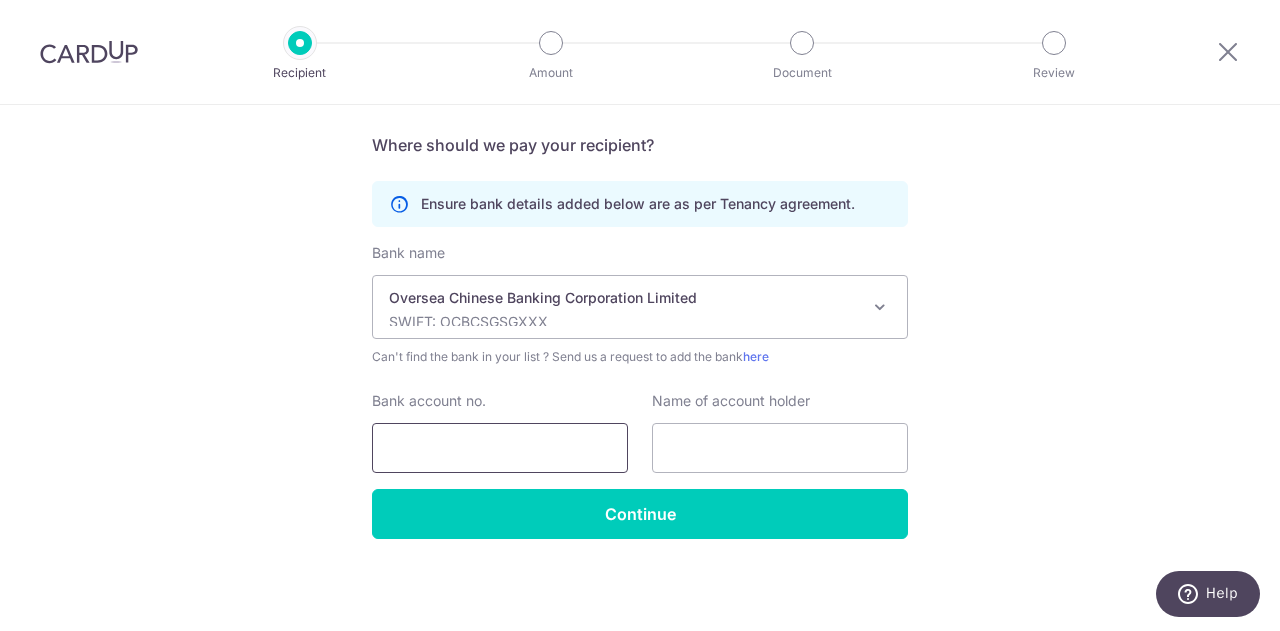 click on "Bank account no." at bounding box center [500, 448] 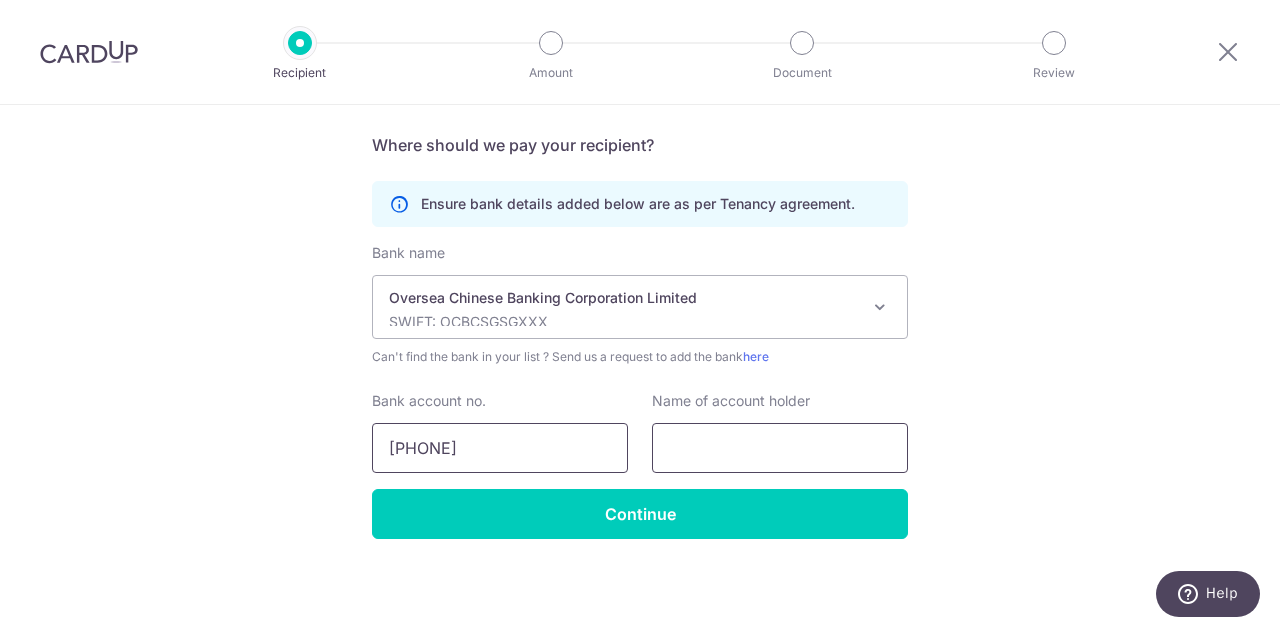 type on "5283026978" 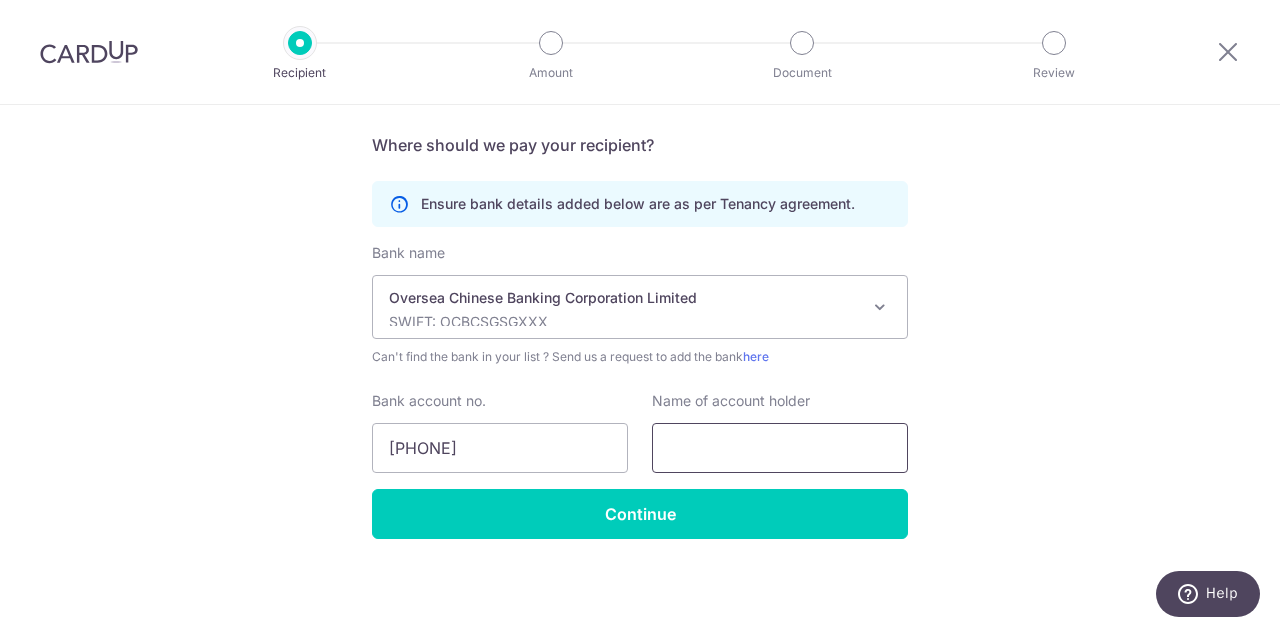 click at bounding box center (780, 448) 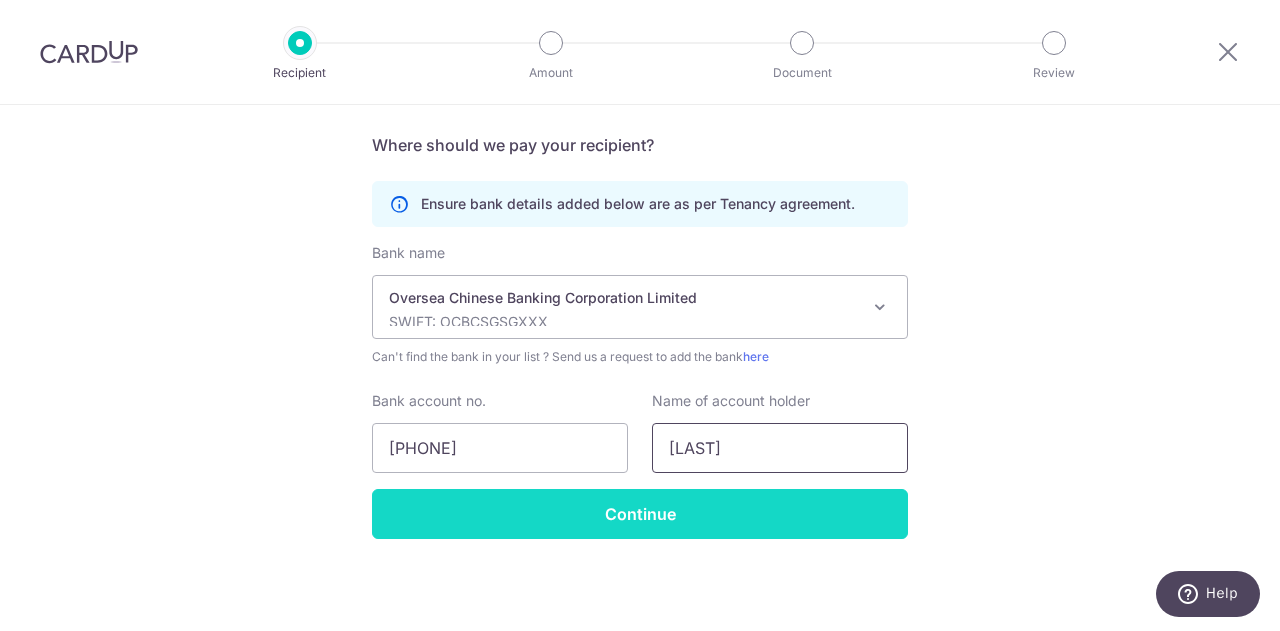 type on "Tan Poh Kean" 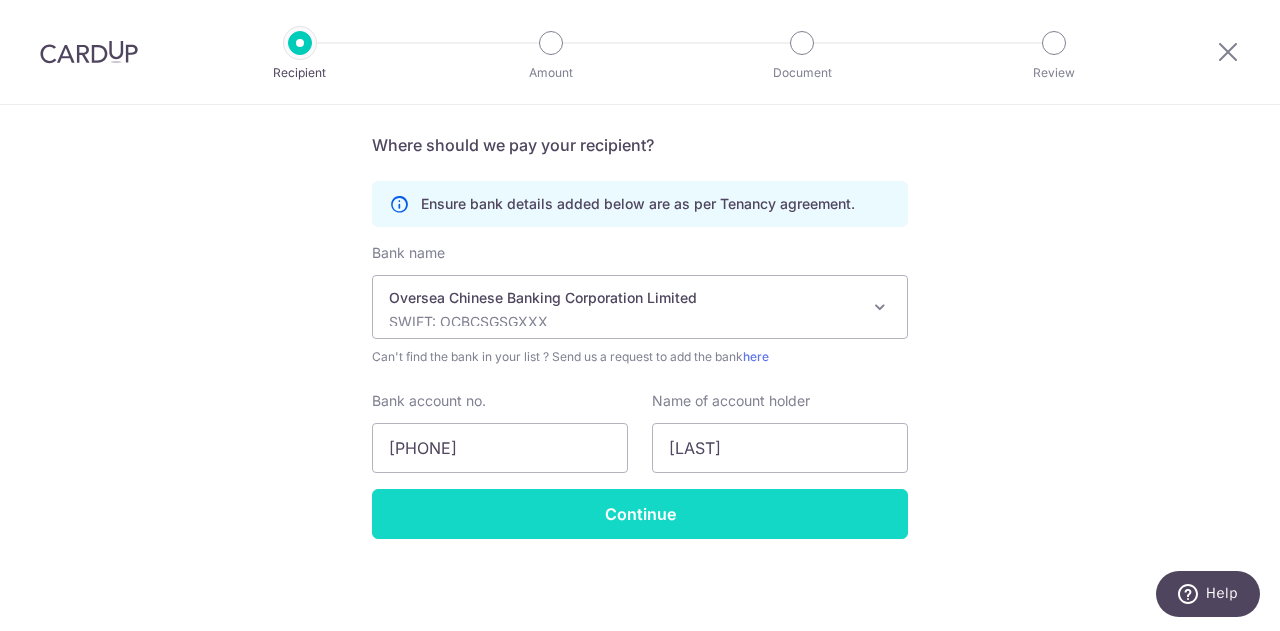 click on "Continue" at bounding box center (640, 514) 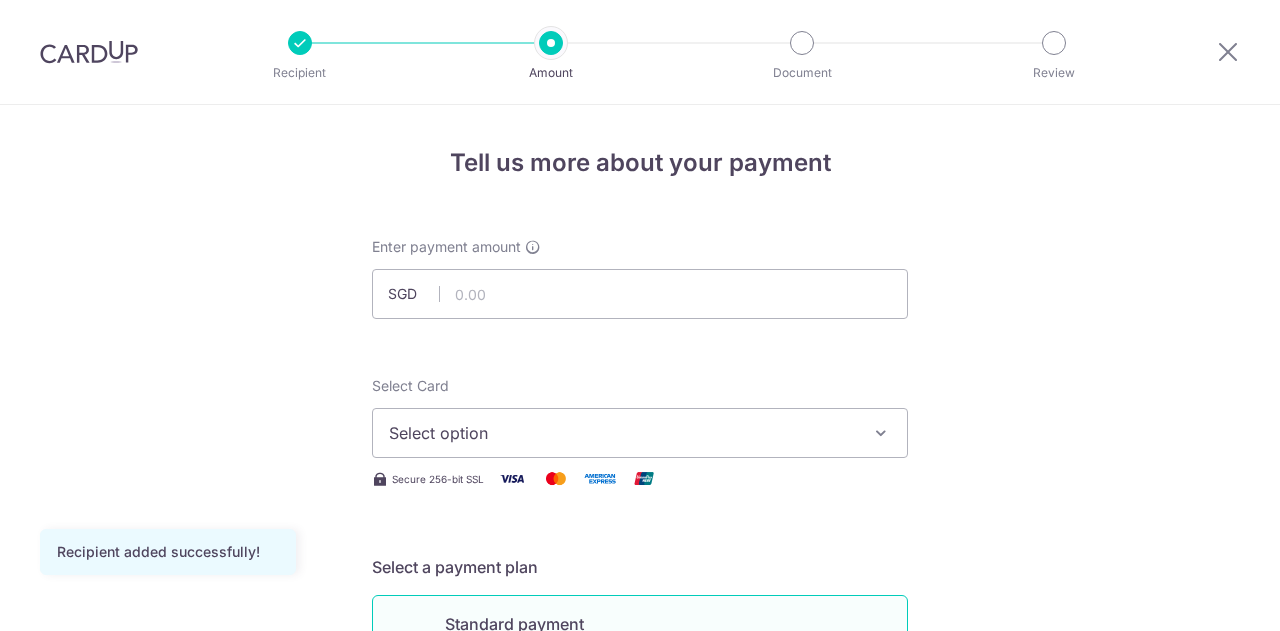 scroll, scrollTop: 0, scrollLeft: 0, axis: both 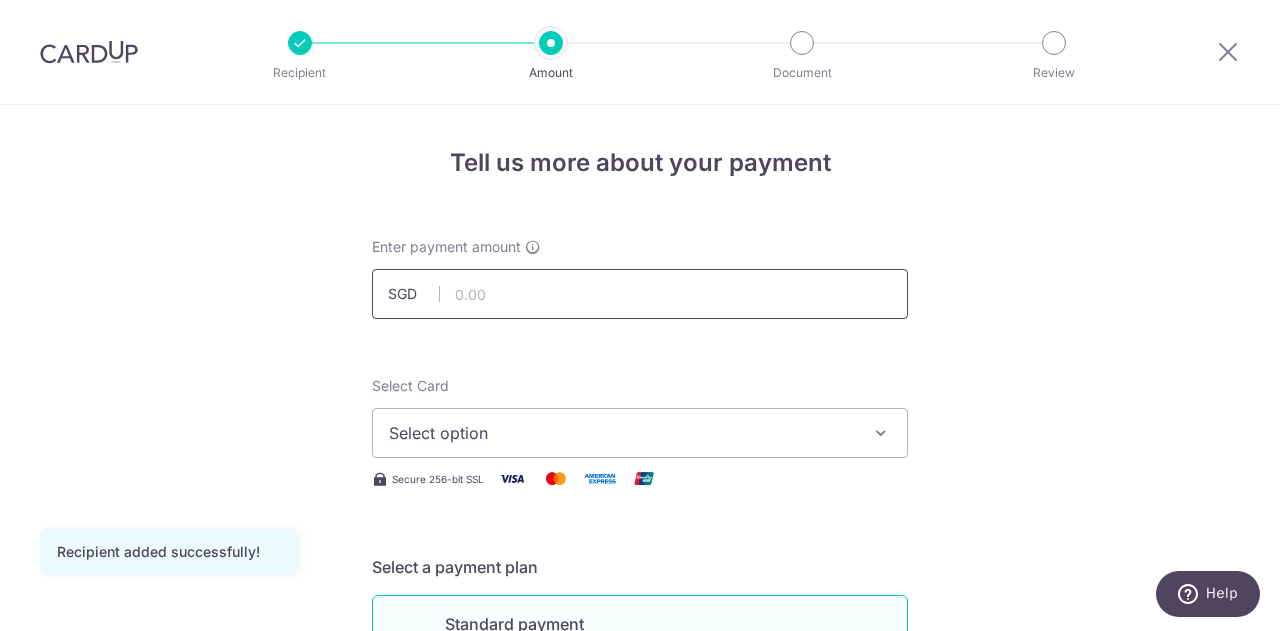 click at bounding box center (640, 294) 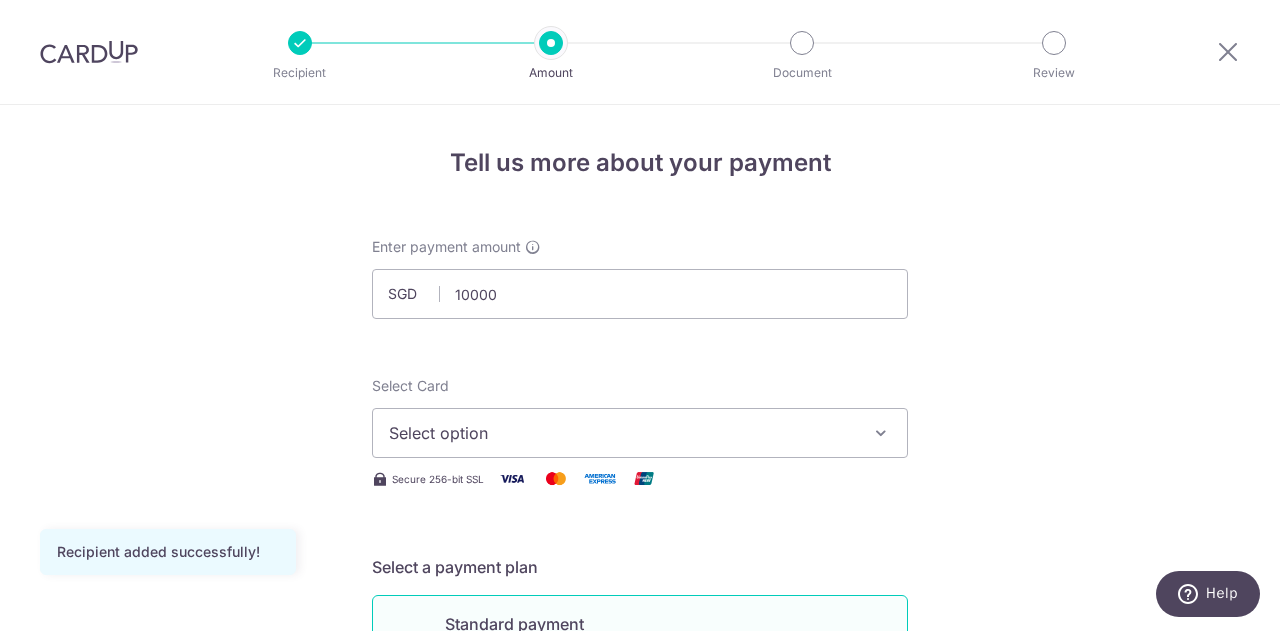 type on "10,000.00" 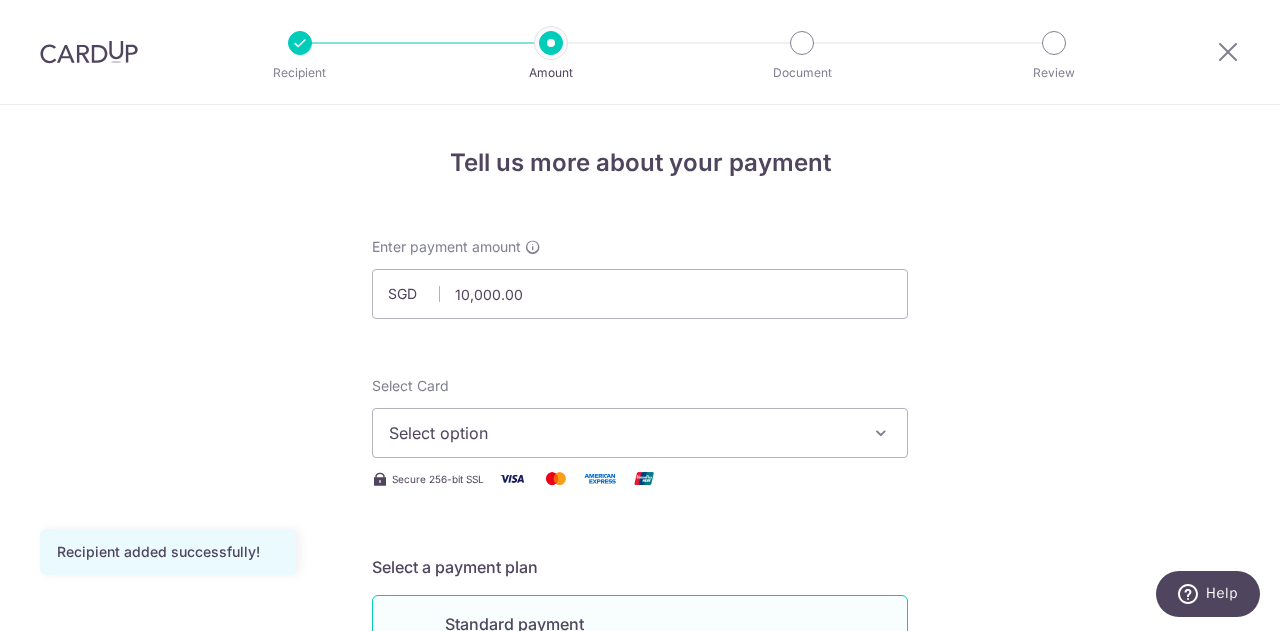 click on "Select option" at bounding box center (622, 433) 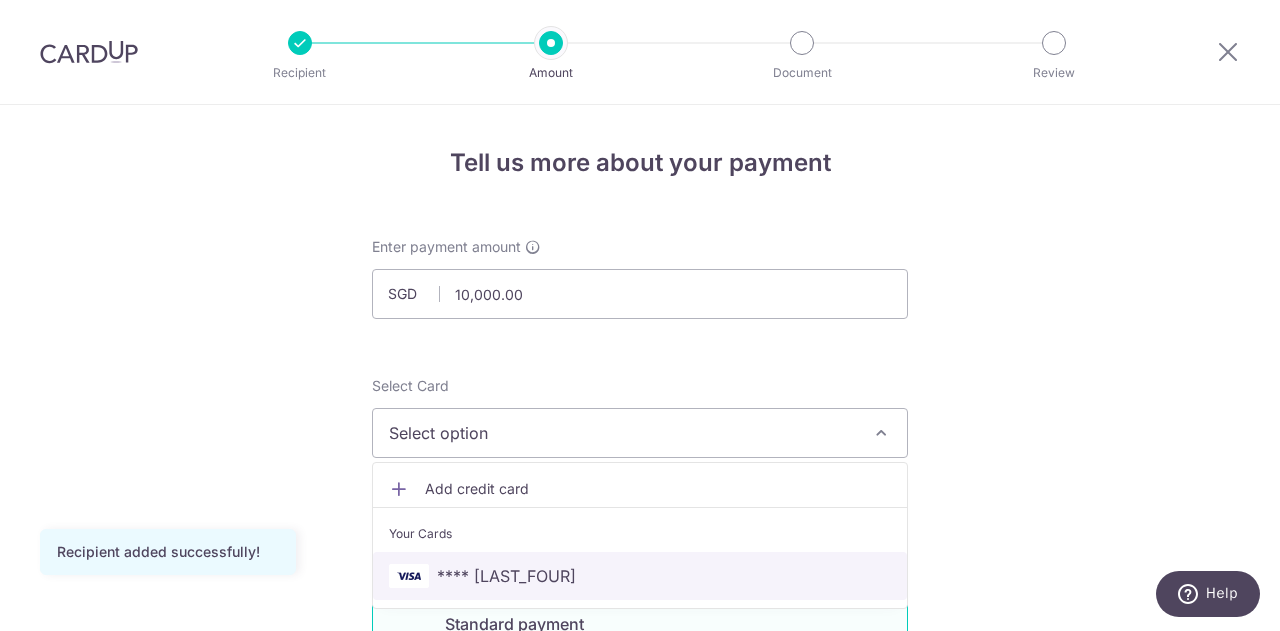 click on "**** [LAST_FOUR]" at bounding box center [506, 576] 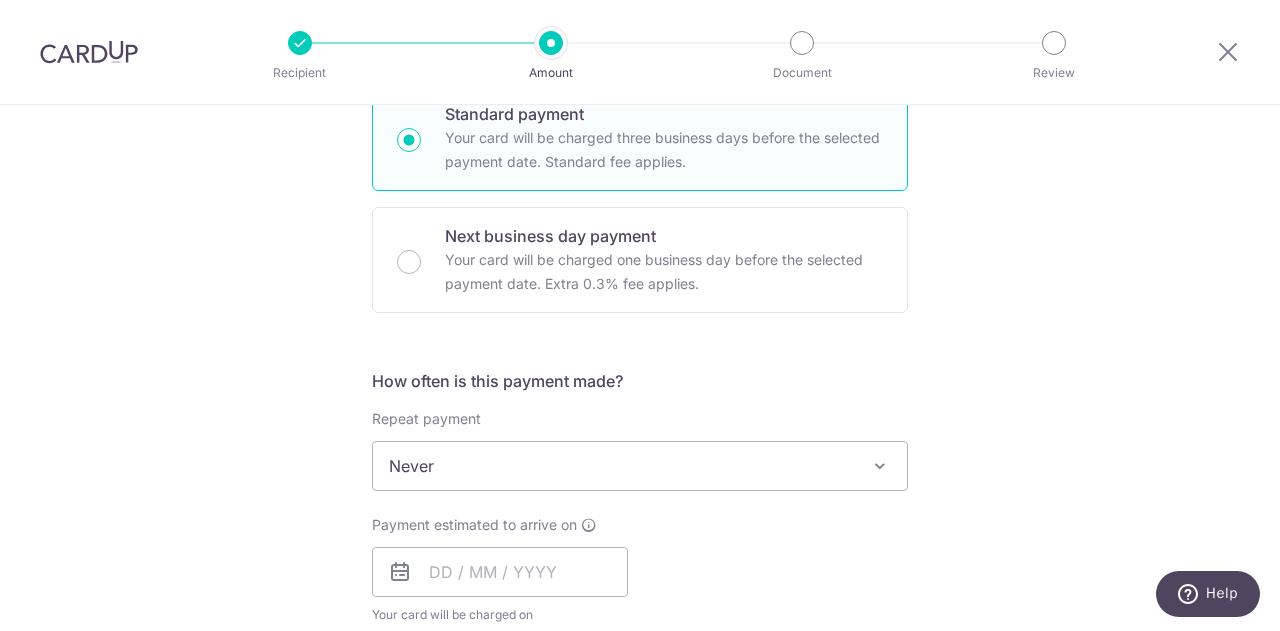 scroll, scrollTop: 600, scrollLeft: 0, axis: vertical 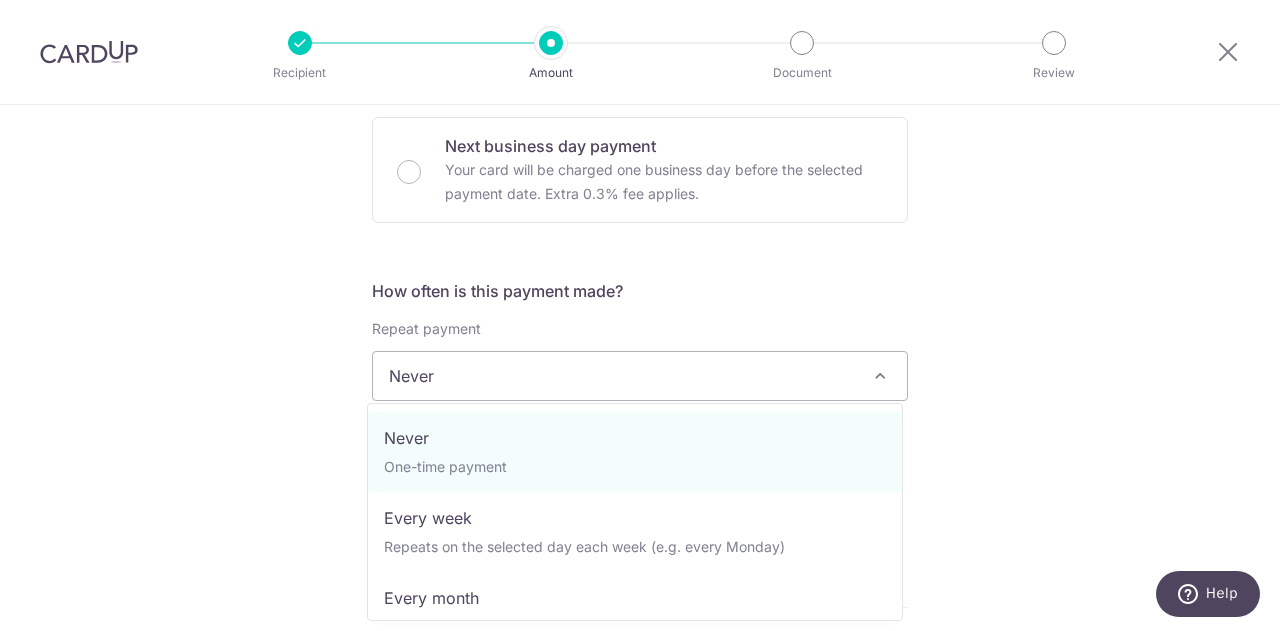 click on "Never" at bounding box center [640, 376] 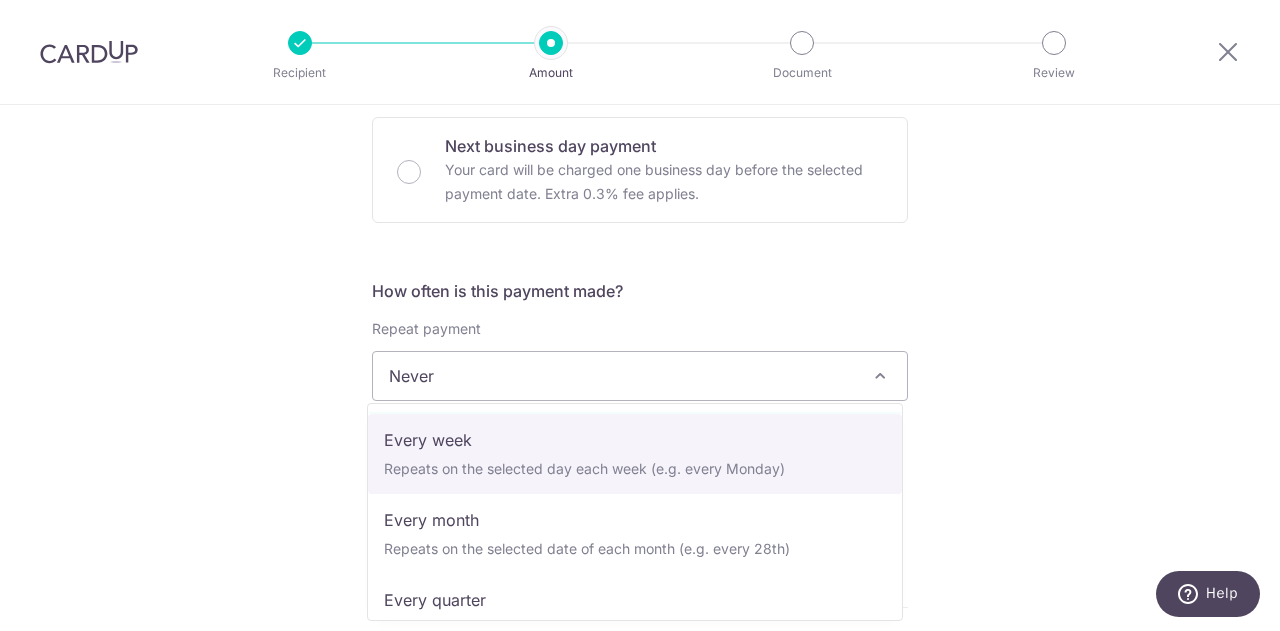 scroll, scrollTop: 100, scrollLeft: 0, axis: vertical 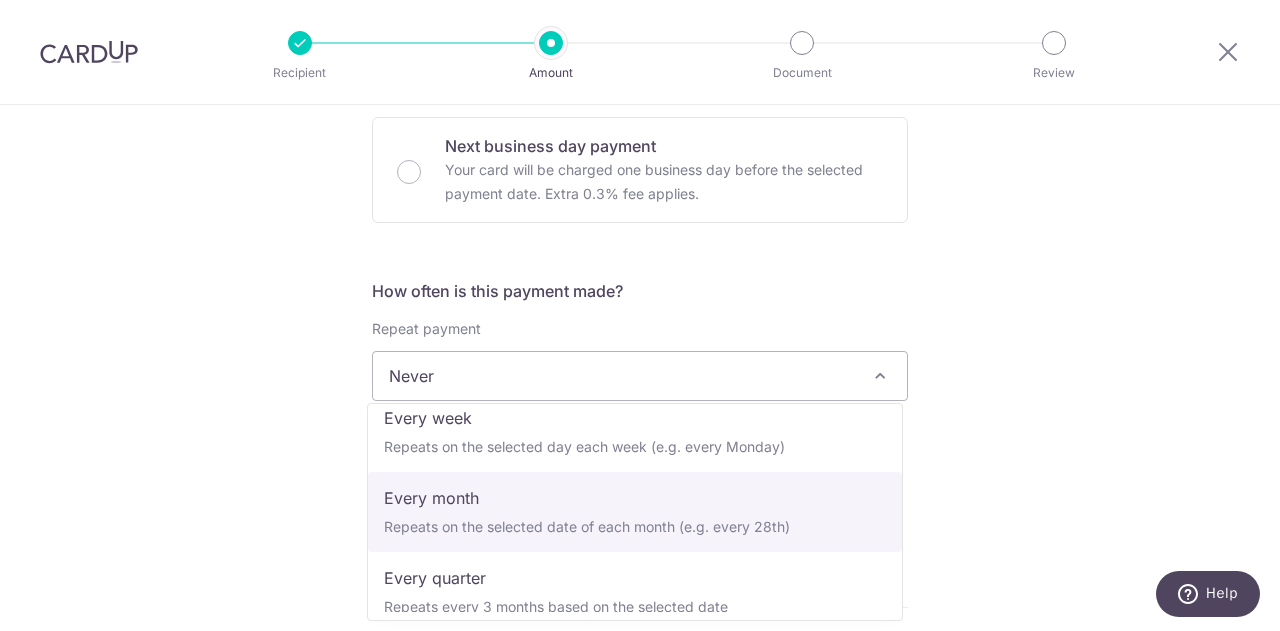 select on "3" 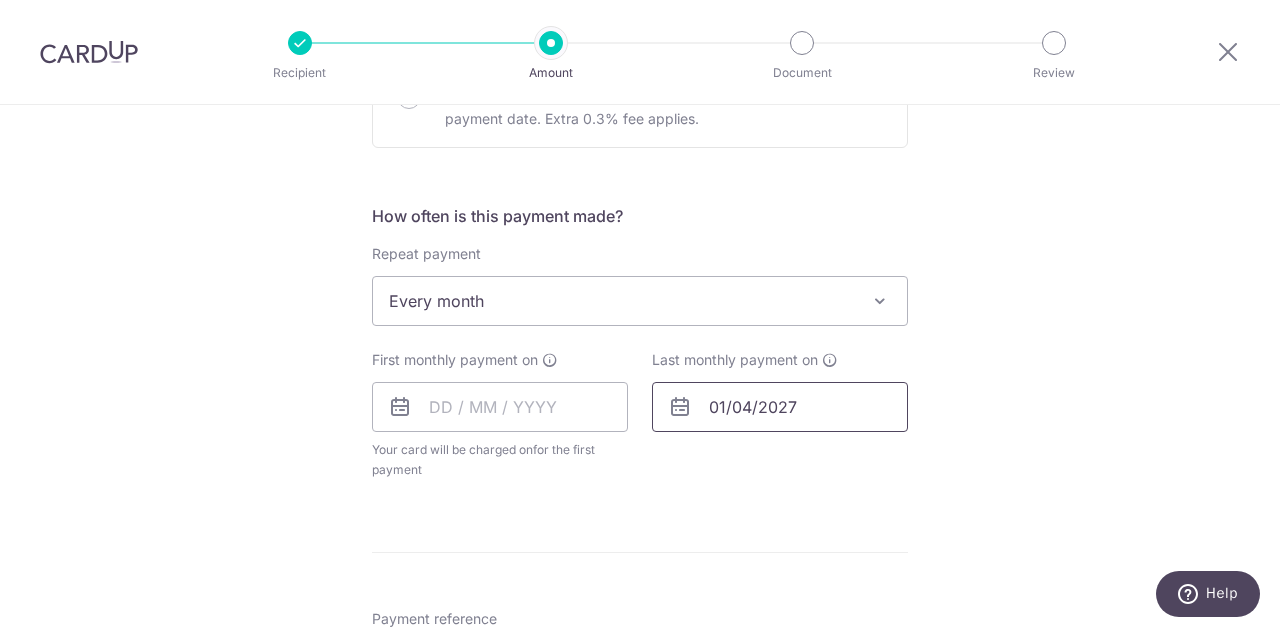 scroll, scrollTop: 700, scrollLeft: 0, axis: vertical 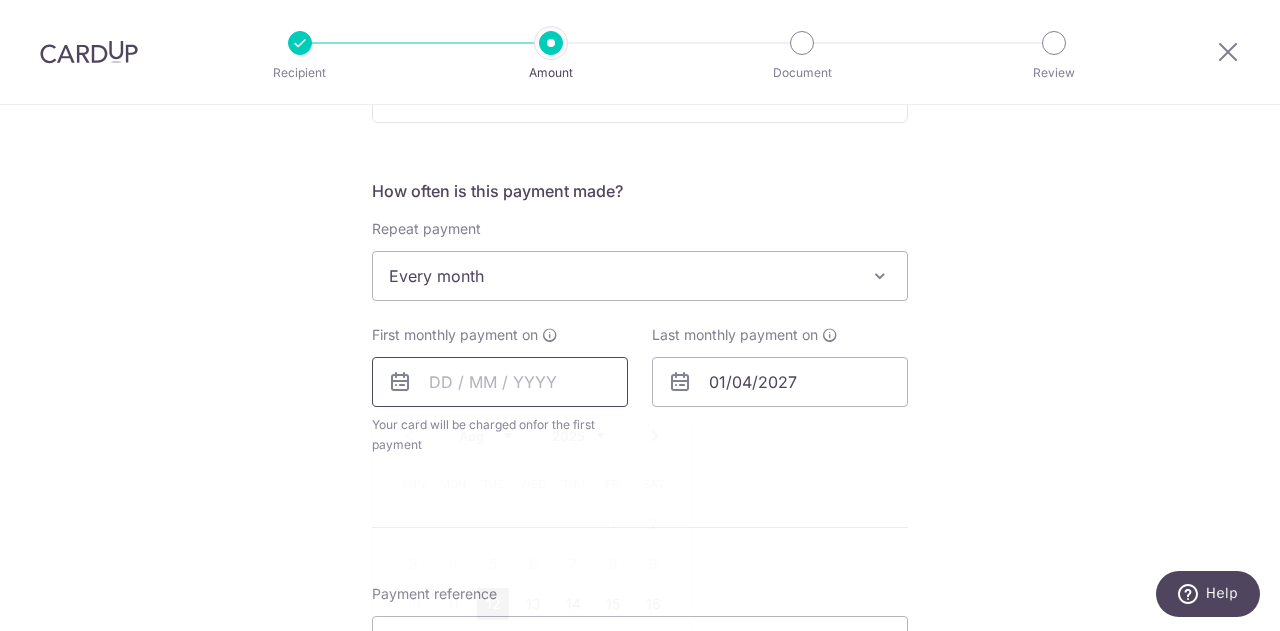 click at bounding box center (500, 382) 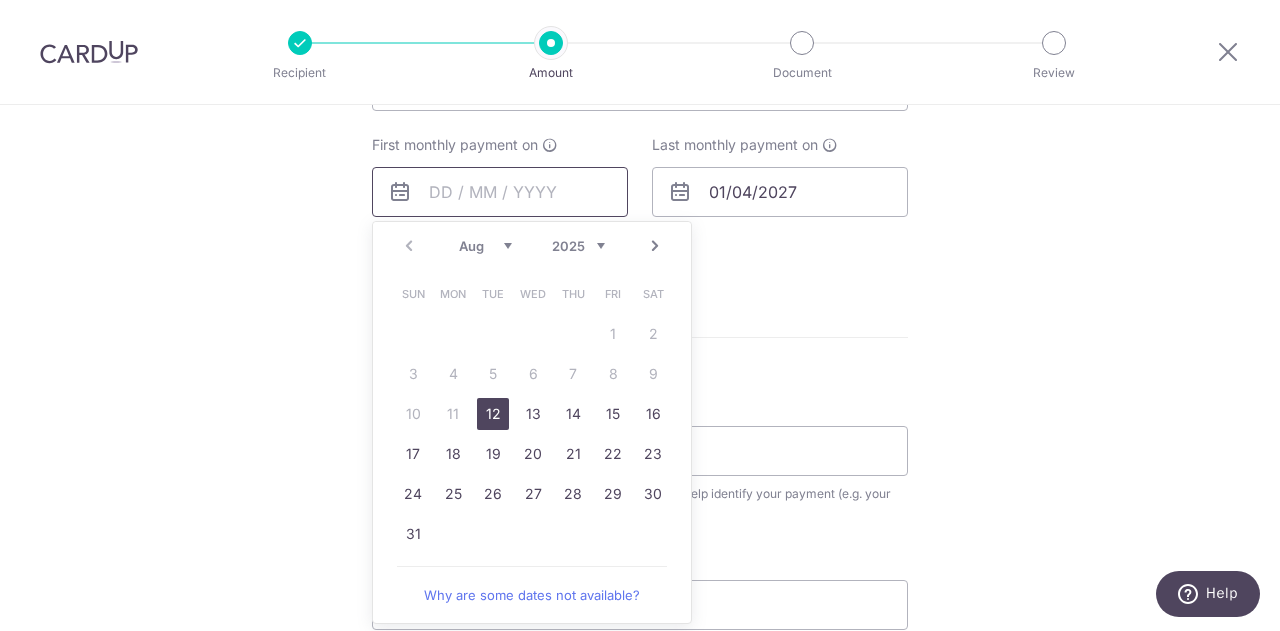 scroll, scrollTop: 900, scrollLeft: 0, axis: vertical 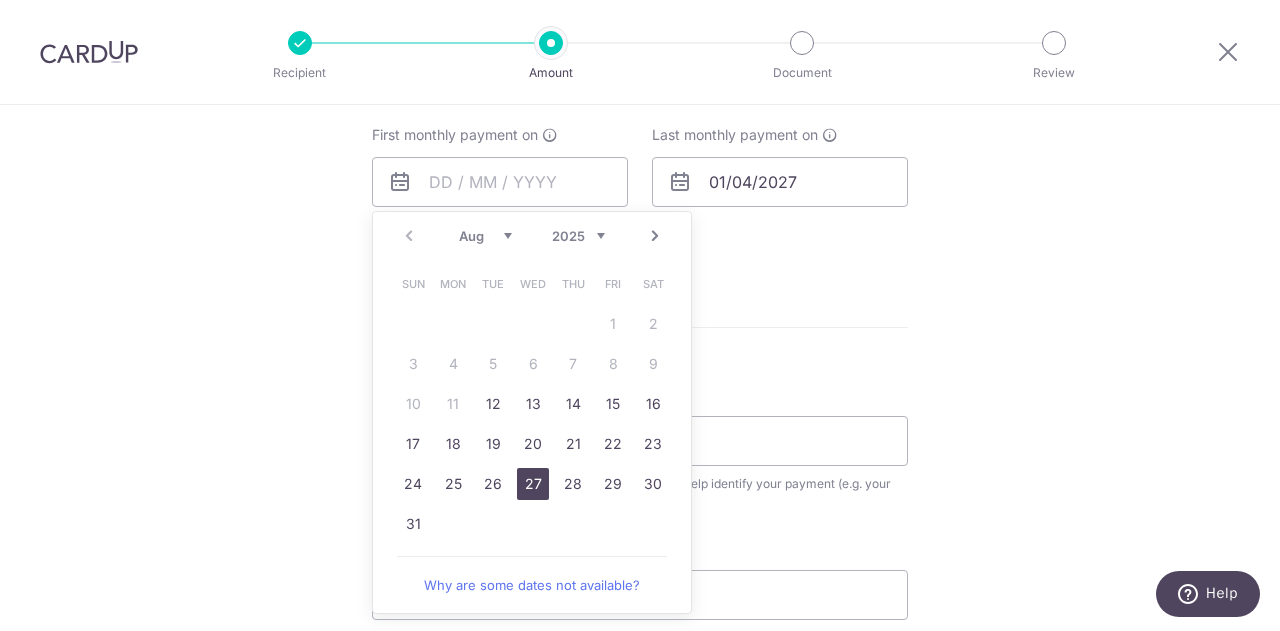 click on "27" at bounding box center [533, 484] 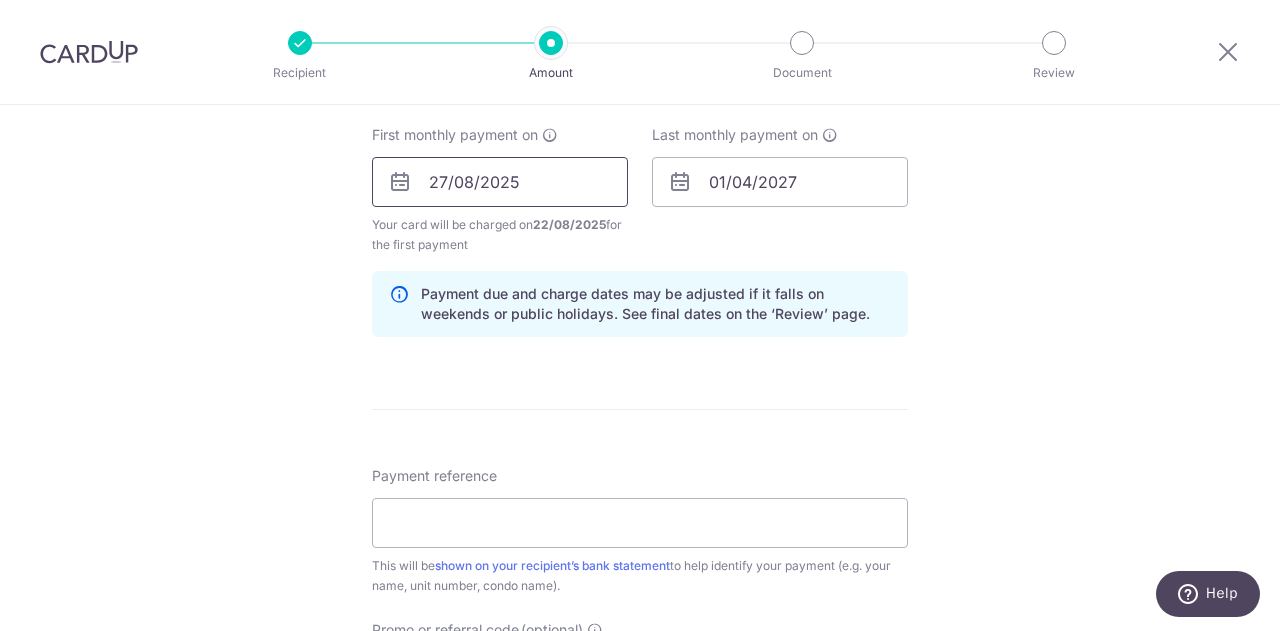 click on "27/08/2025" at bounding box center (500, 182) 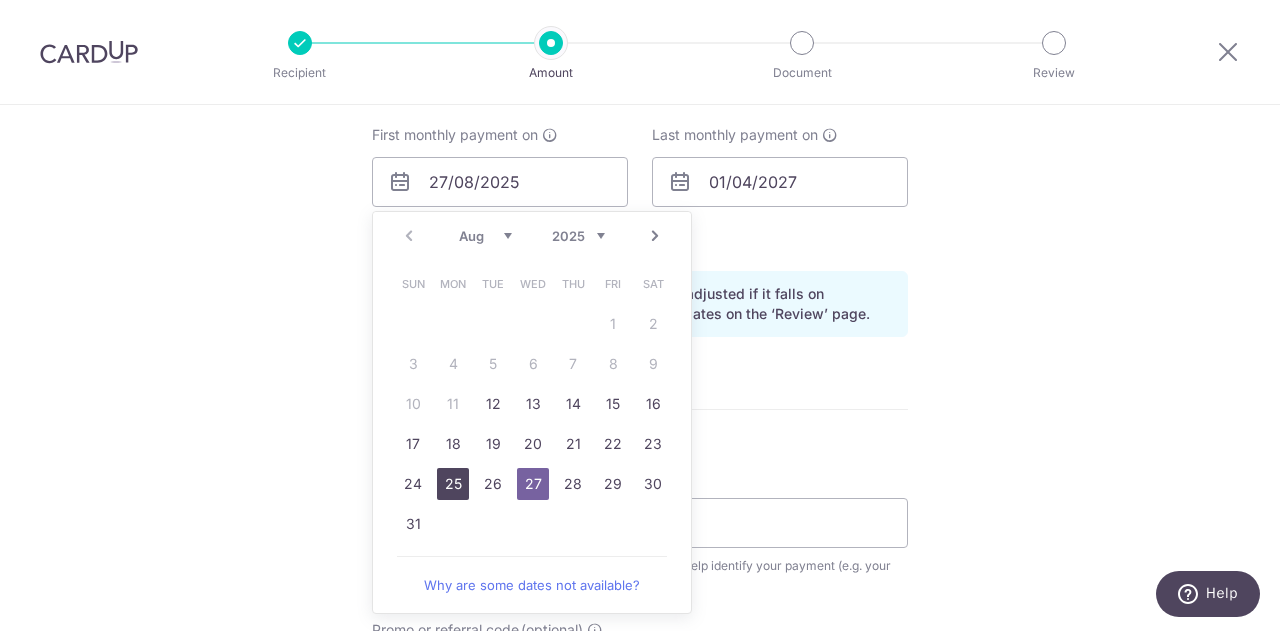 click on "25" at bounding box center [453, 484] 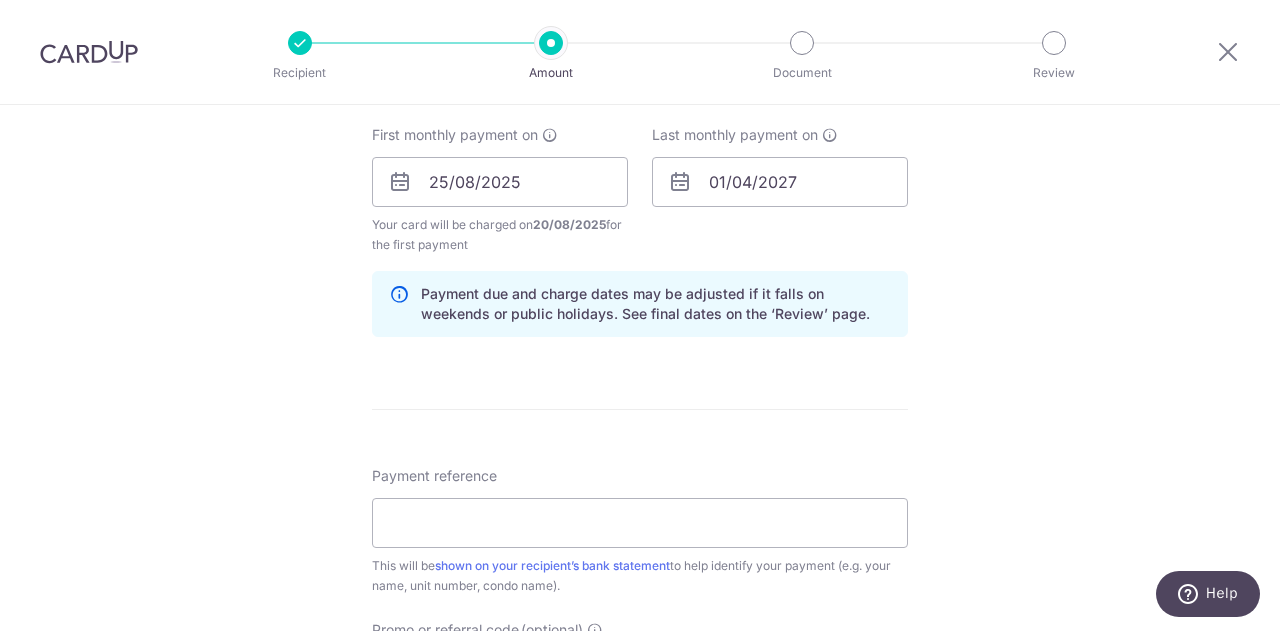 click on "Payment due and charge dates may be adjusted if it falls on weekends or public holidays. See final dates on the ‘Review’ page." at bounding box center [640, 304] 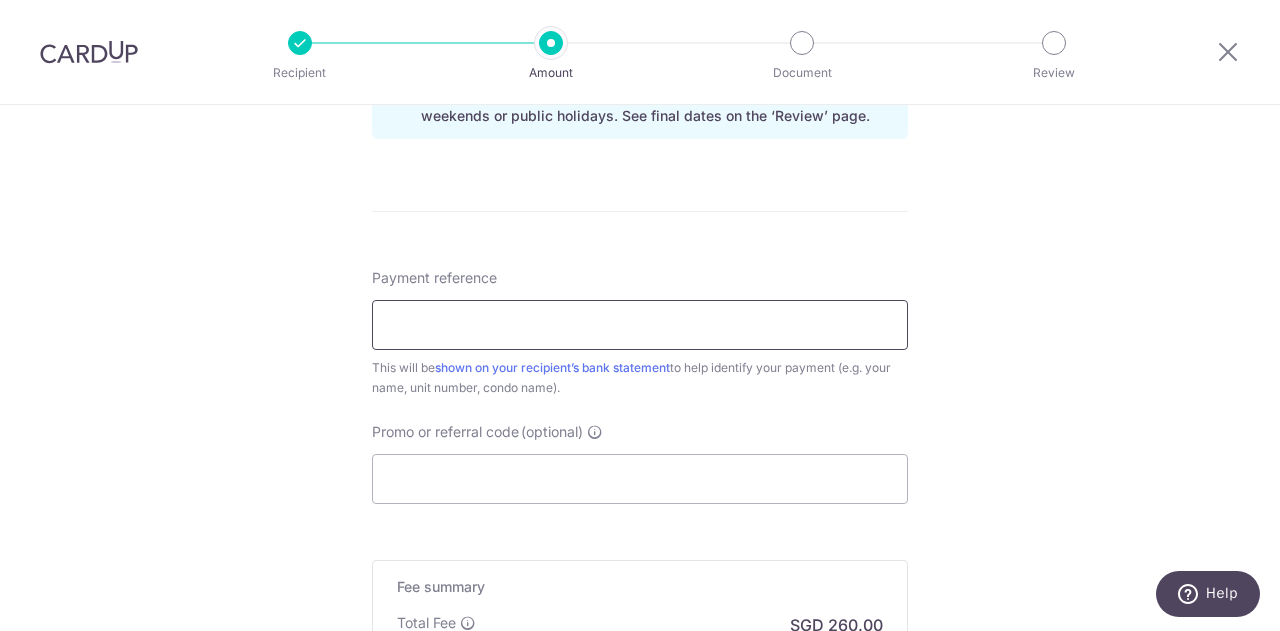 scroll, scrollTop: 1100, scrollLeft: 0, axis: vertical 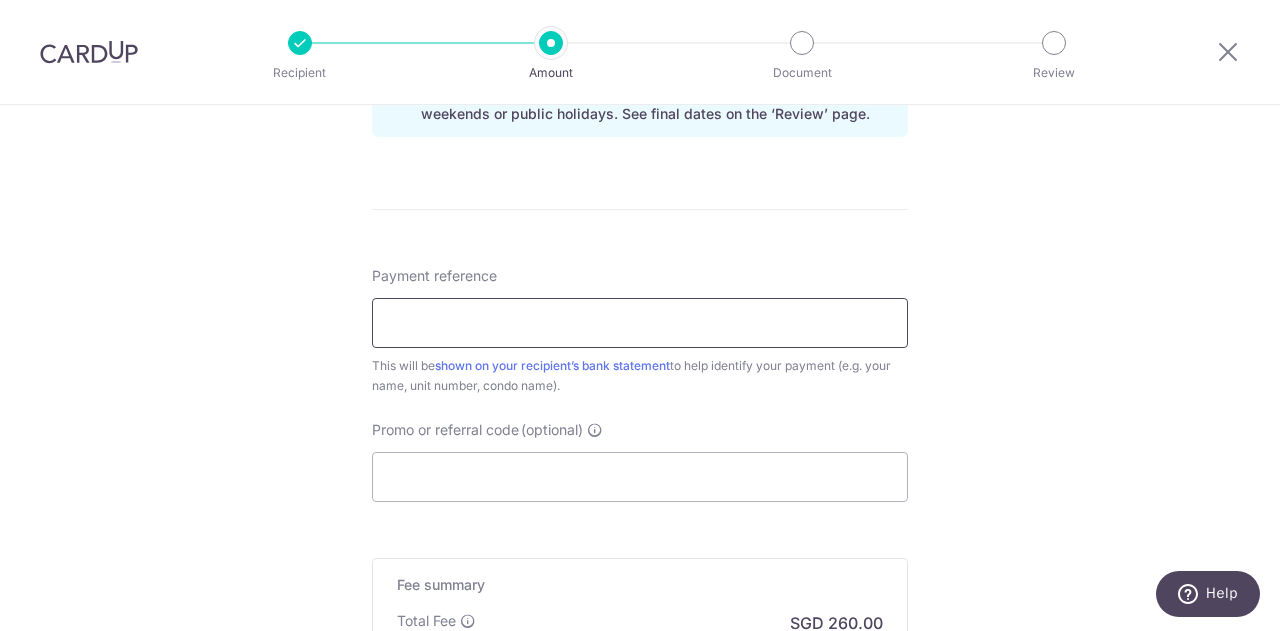 click on "Payment reference" at bounding box center [640, 323] 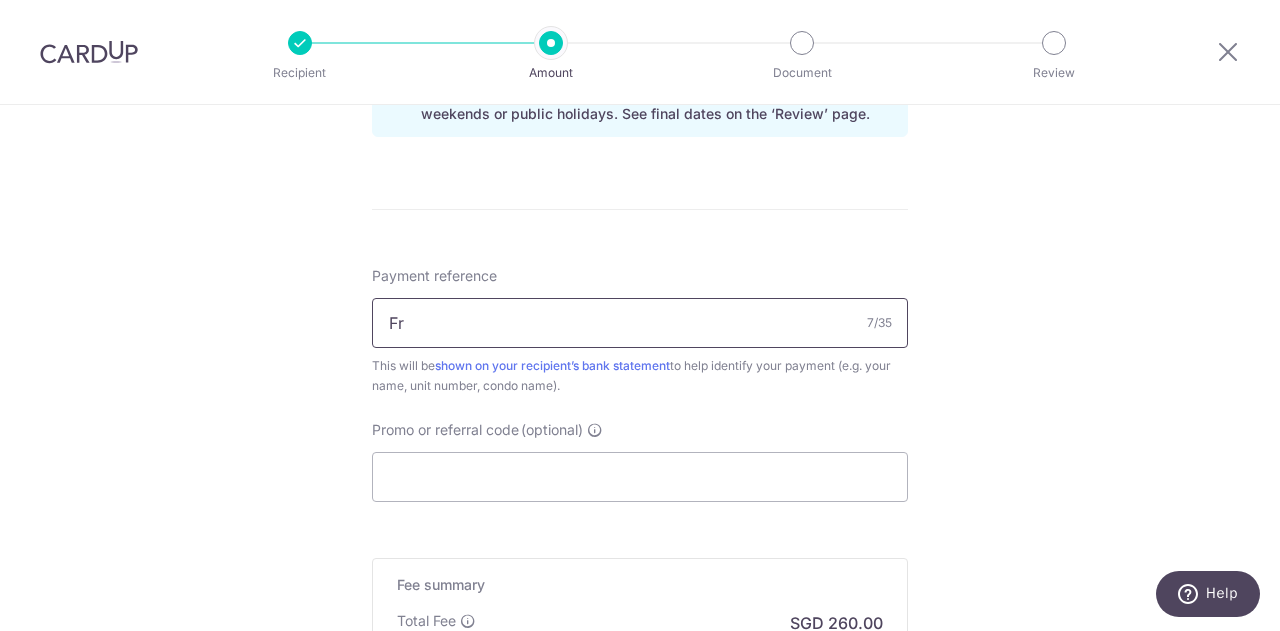 type on "F" 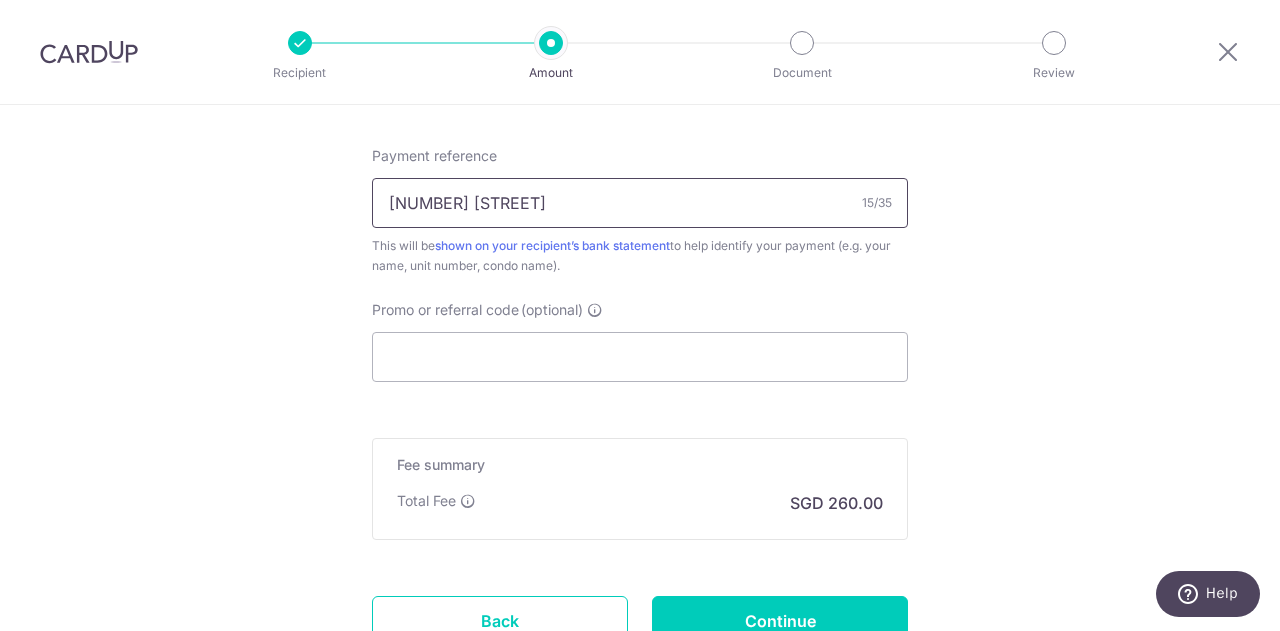 scroll, scrollTop: 1200, scrollLeft: 0, axis: vertical 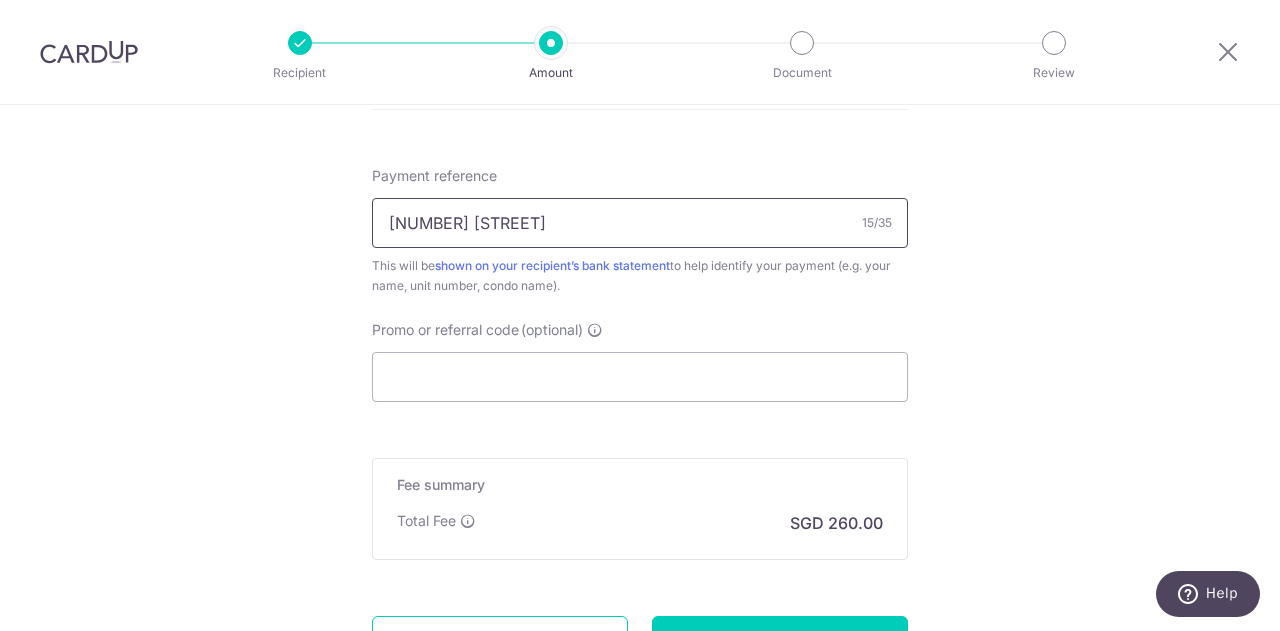 type on "278 Ocean Drive" 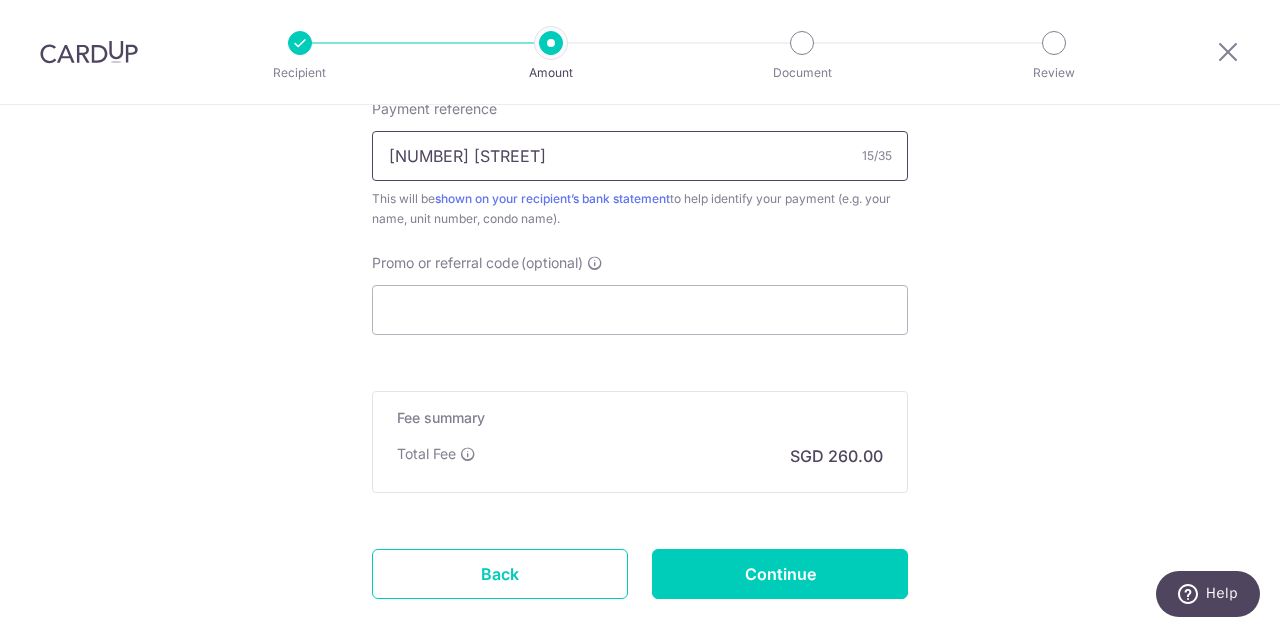 scroll, scrollTop: 1380, scrollLeft: 0, axis: vertical 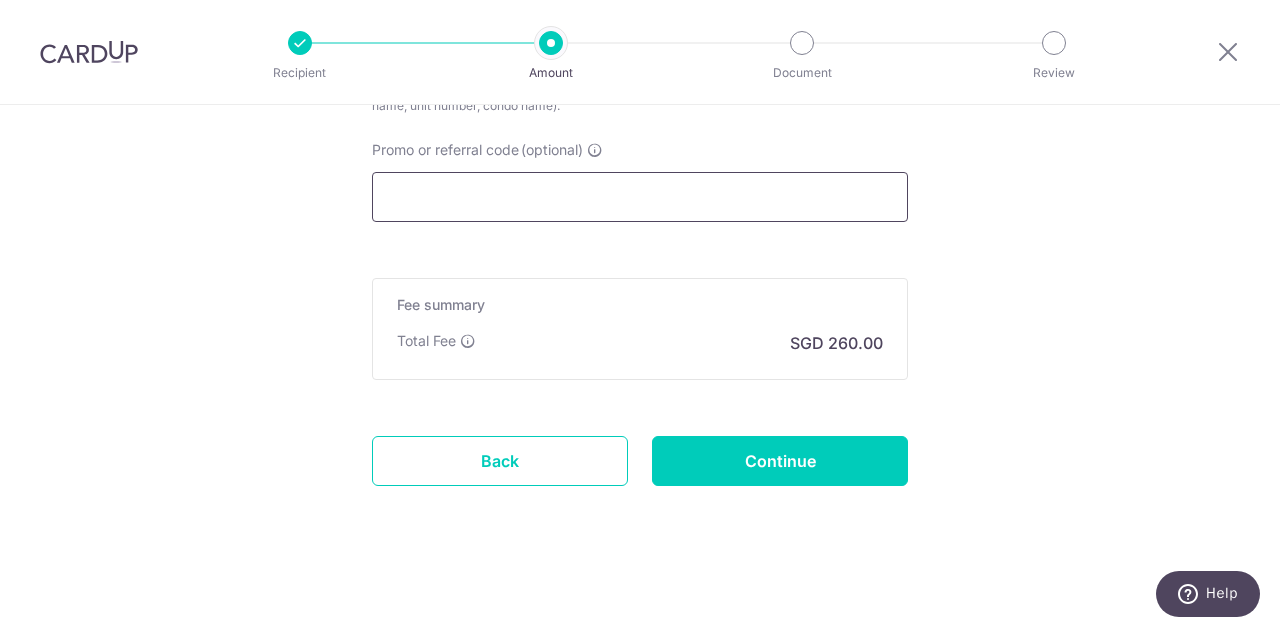 click on "Promo or referral code
(optional)" at bounding box center [640, 197] 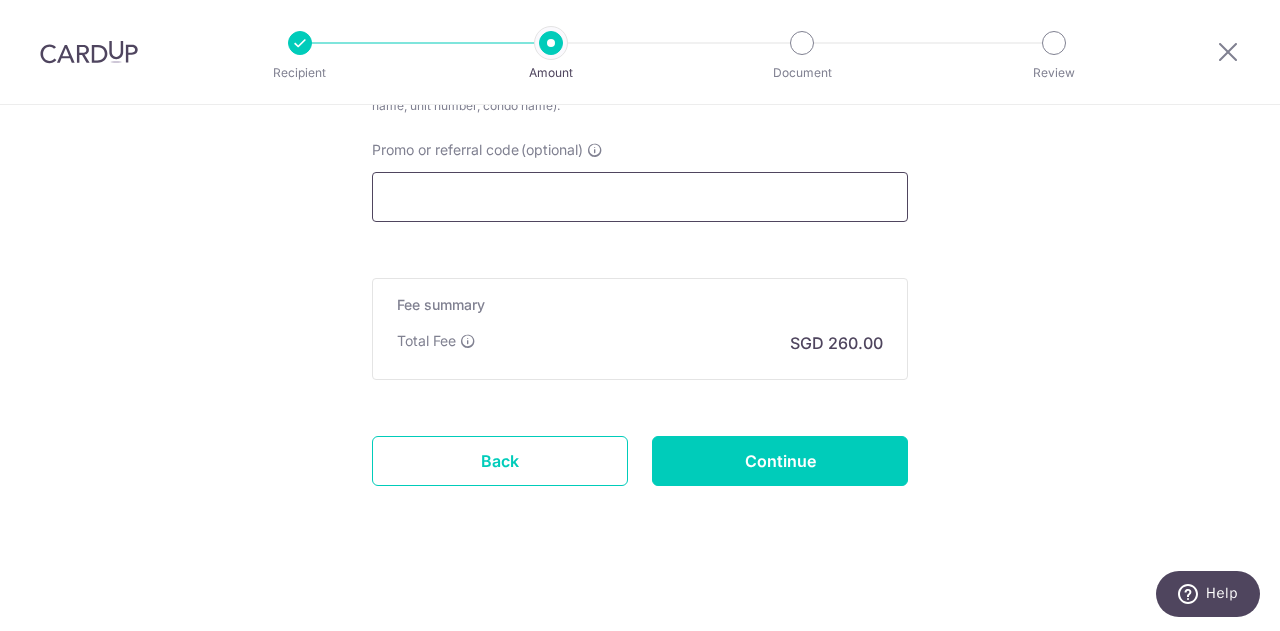 paste on "SAVERENT179" 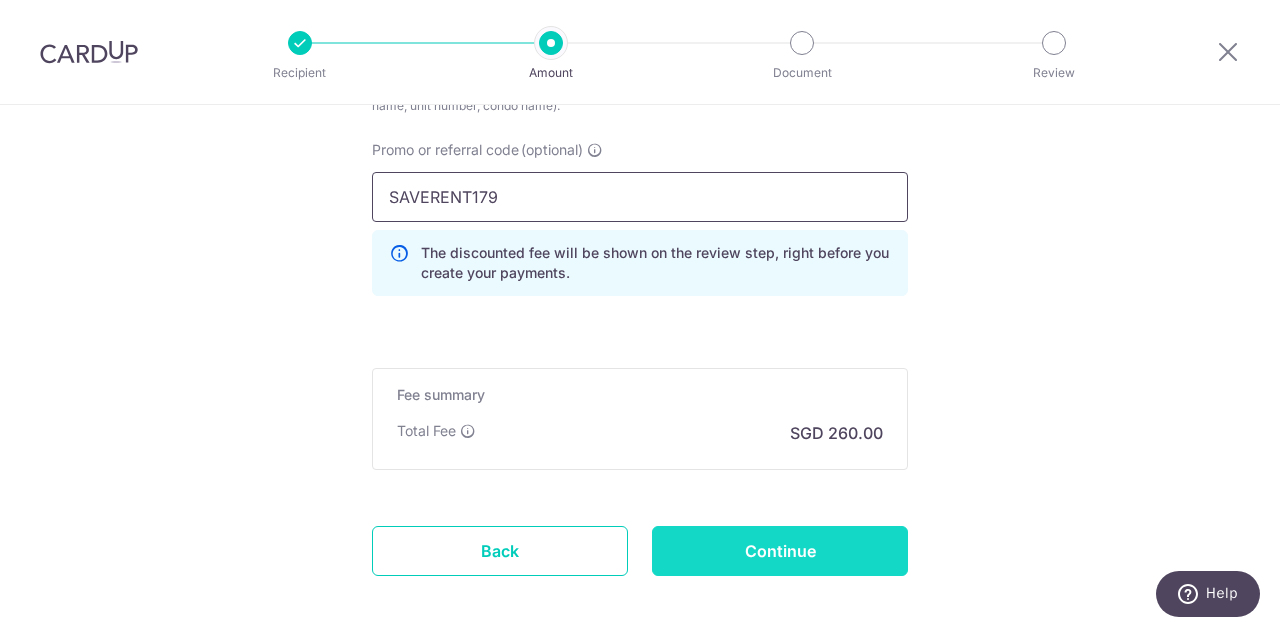 type on "SAVERENT179" 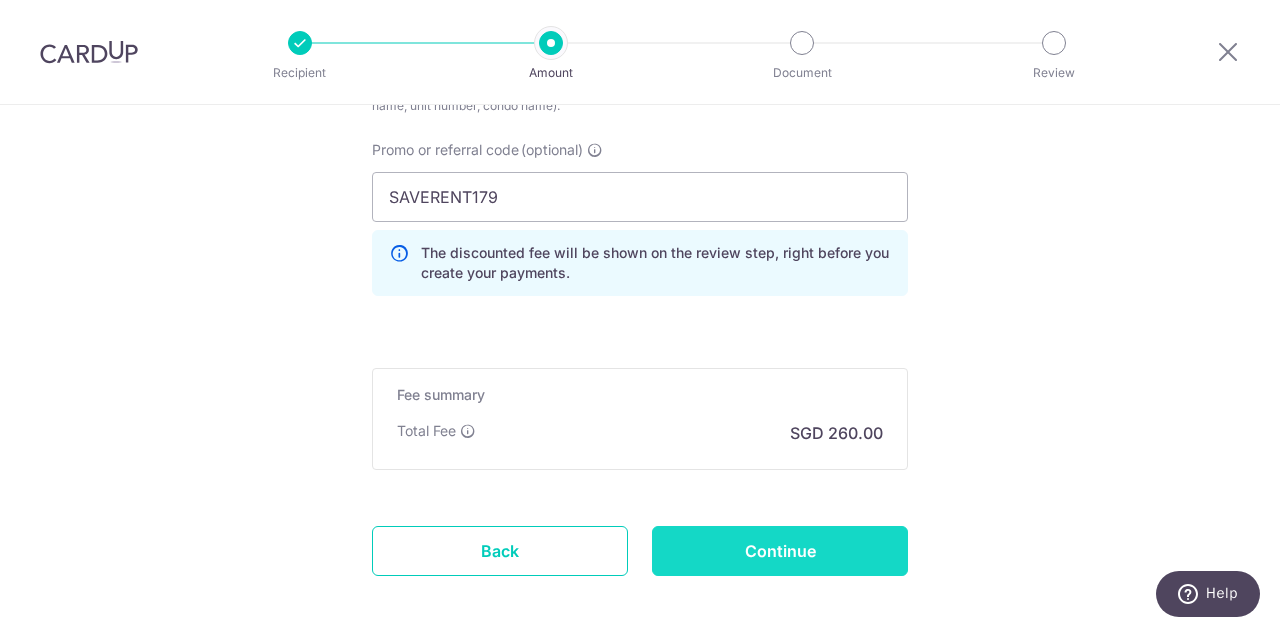 click on "Continue" at bounding box center [780, 551] 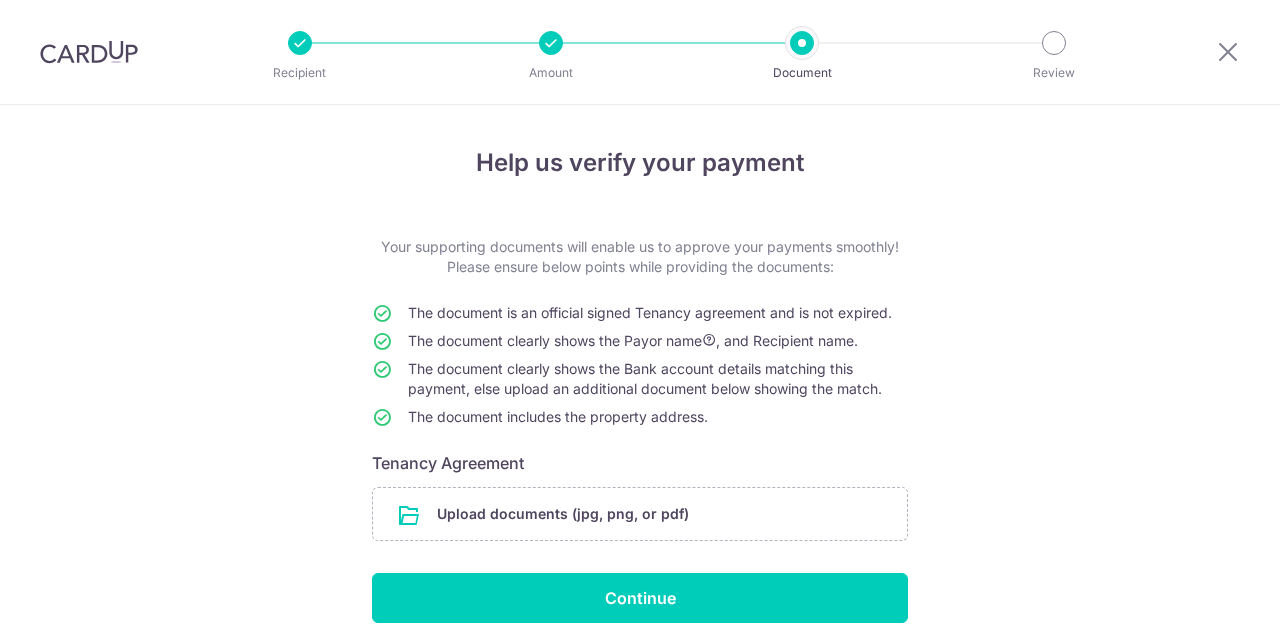 scroll, scrollTop: 0, scrollLeft: 0, axis: both 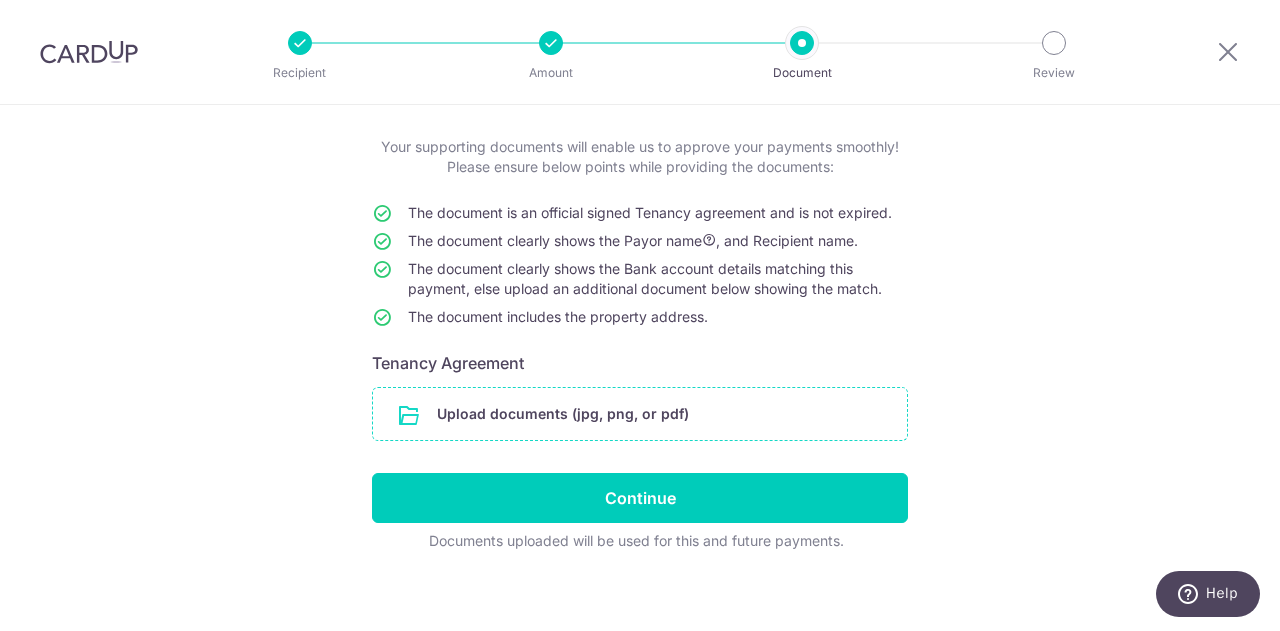 click at bounding box center [640, 414] 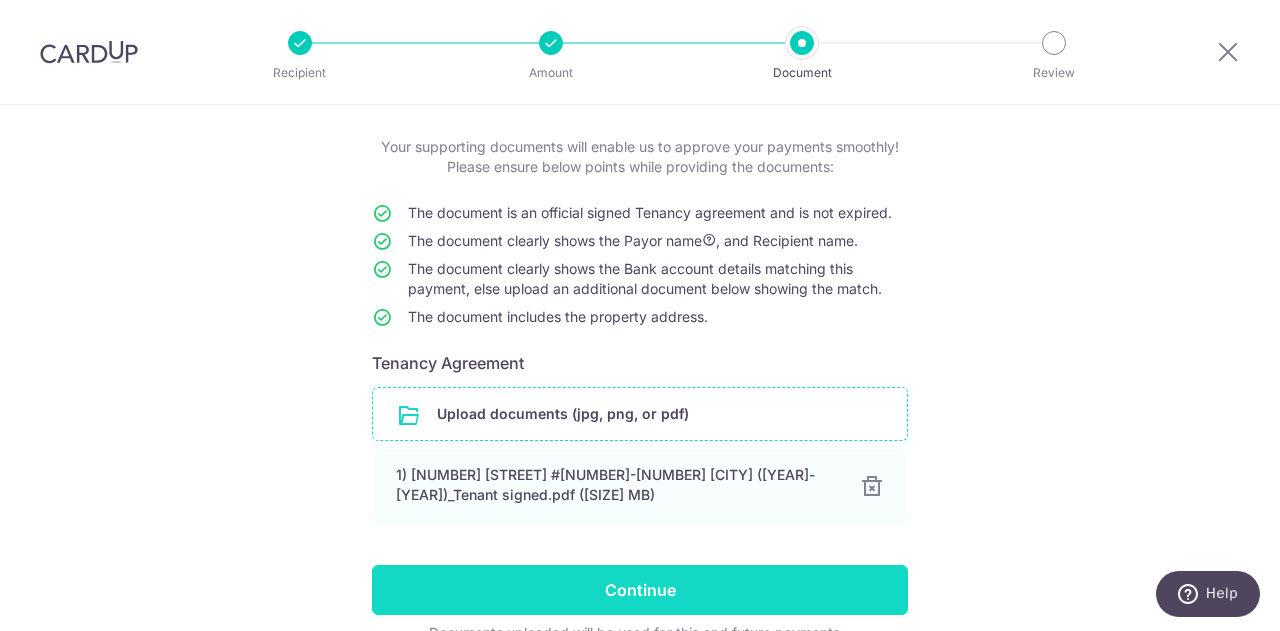 click on "Continue" at bounding box center [640, 590] 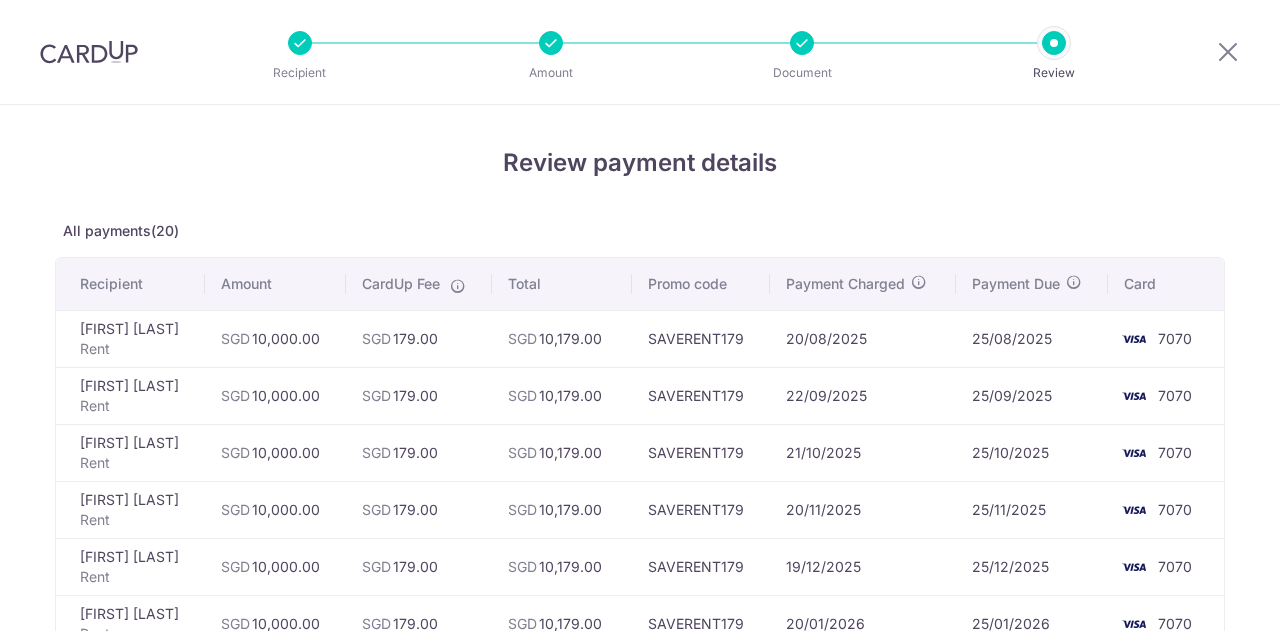 scroll, scrollTop: 0, scrollLeft: 0, axis: both 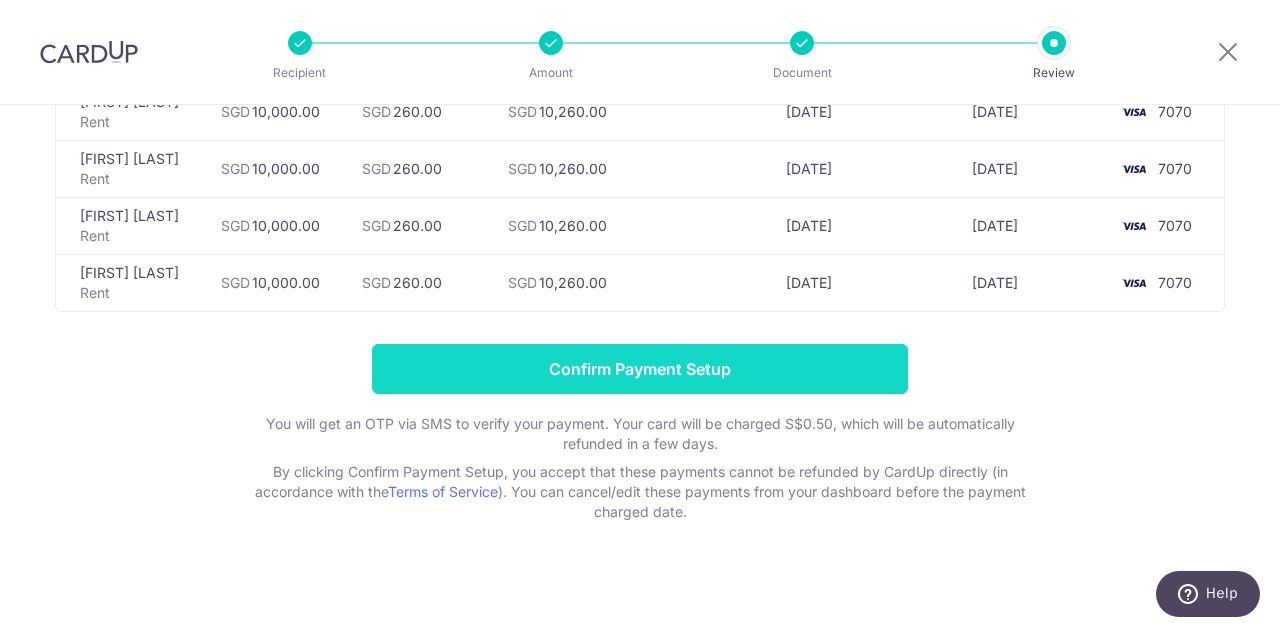 click on "Confirm Payment Setup" at bounding box center (640, 369) 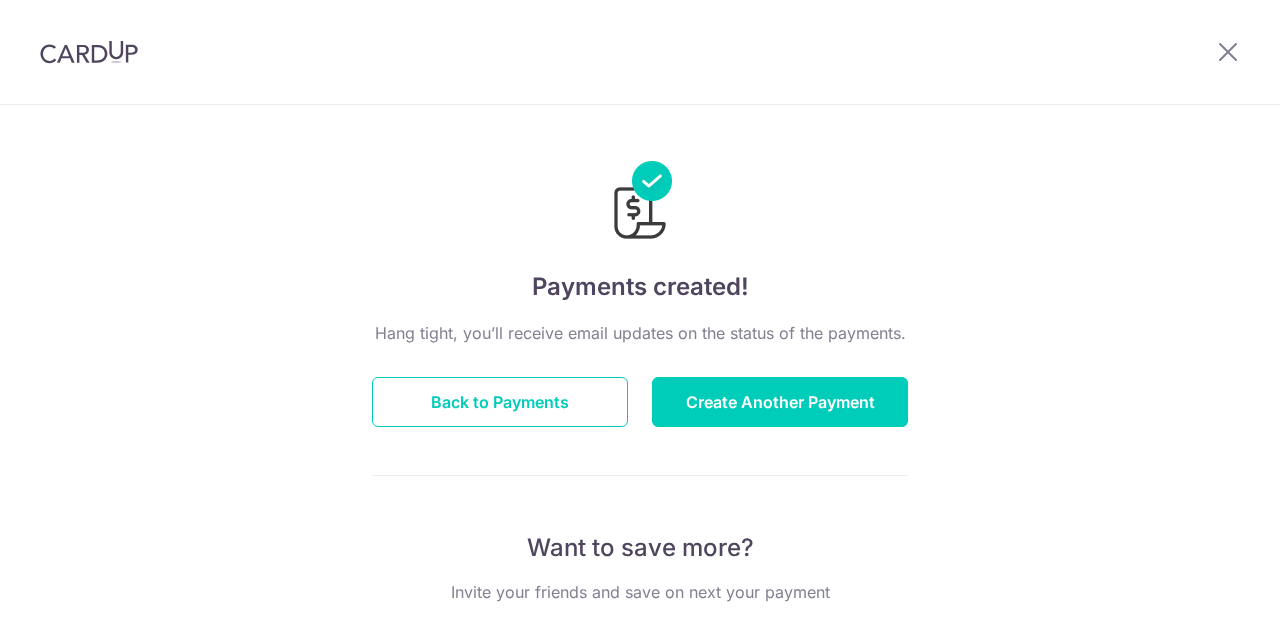 scroll, scrollTop: 0, scrollLeft: 0, axis: both 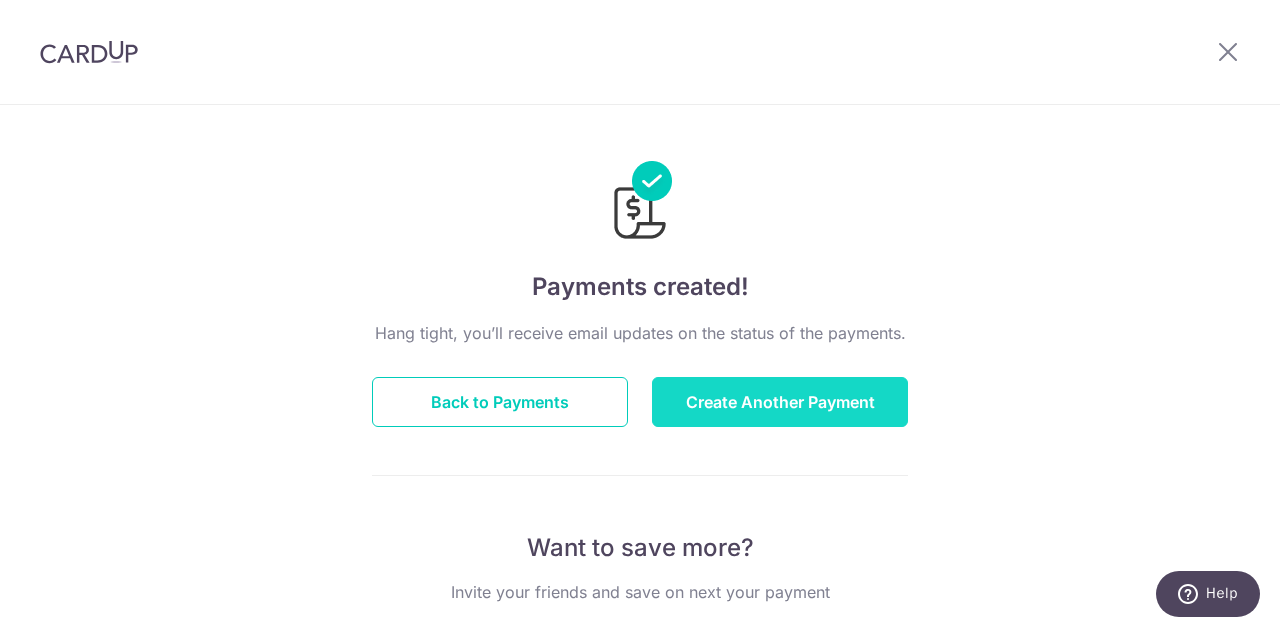 click on "Create Another Payment" at bounding box center [780, 402] 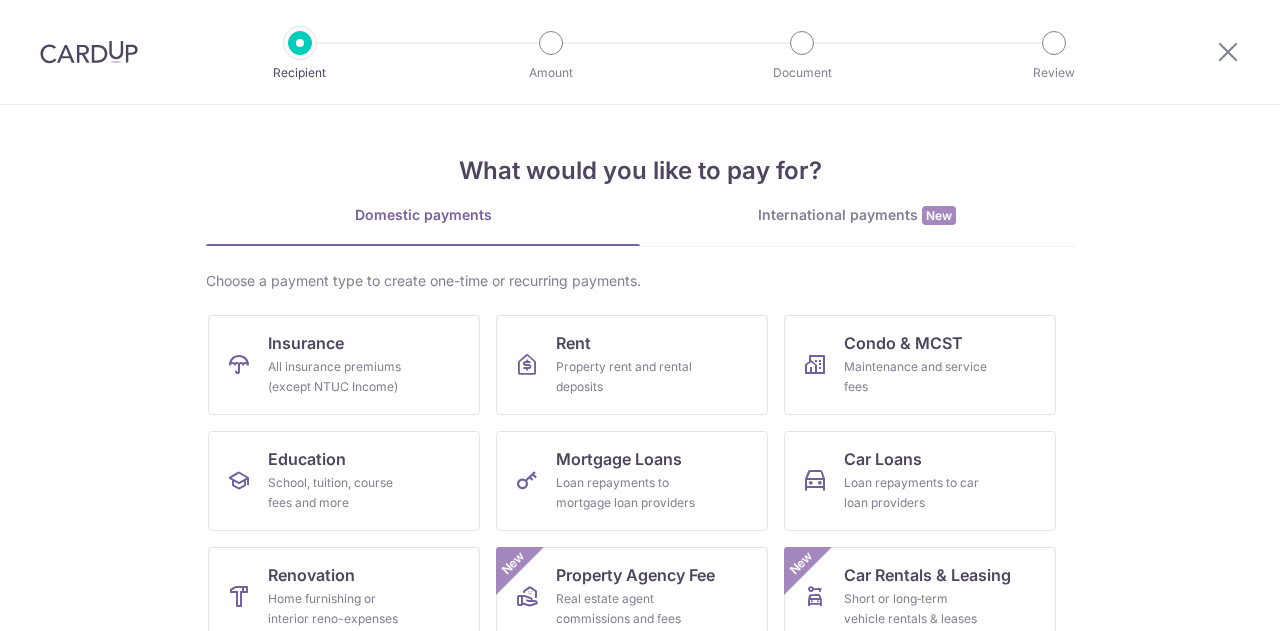 scroll, scrollTop: 0, scrollLeft: 0, axis: both 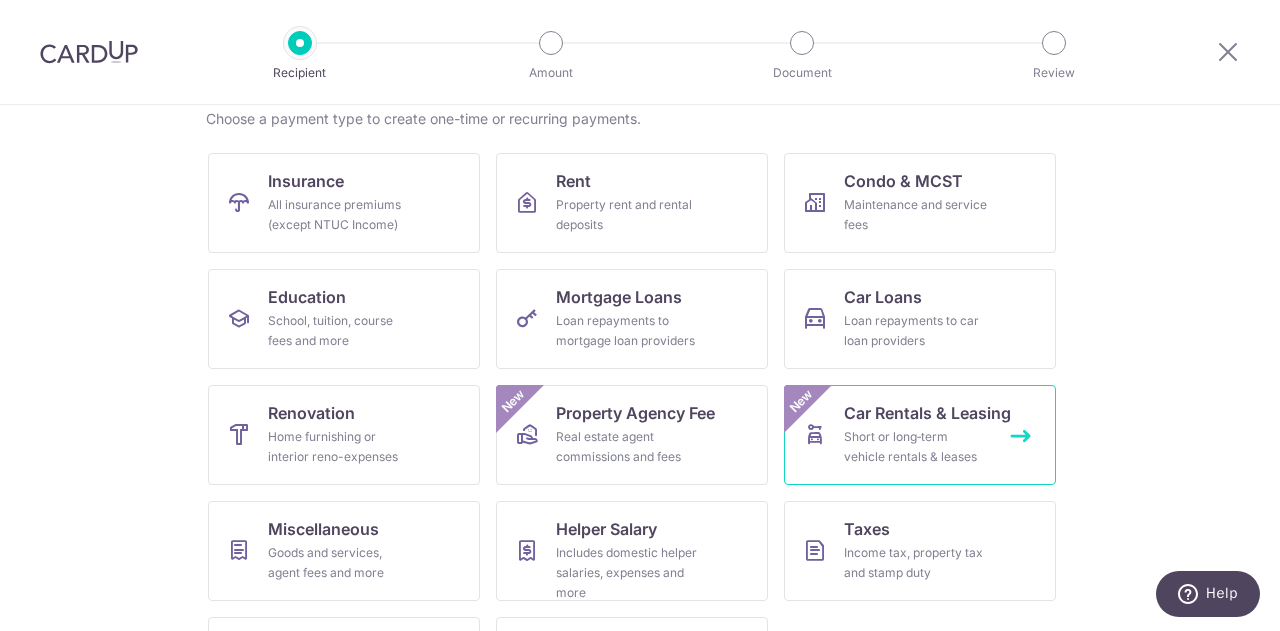 click on "Short or long‑term vehicle rentals & leases" at bounding box center [916, 447] 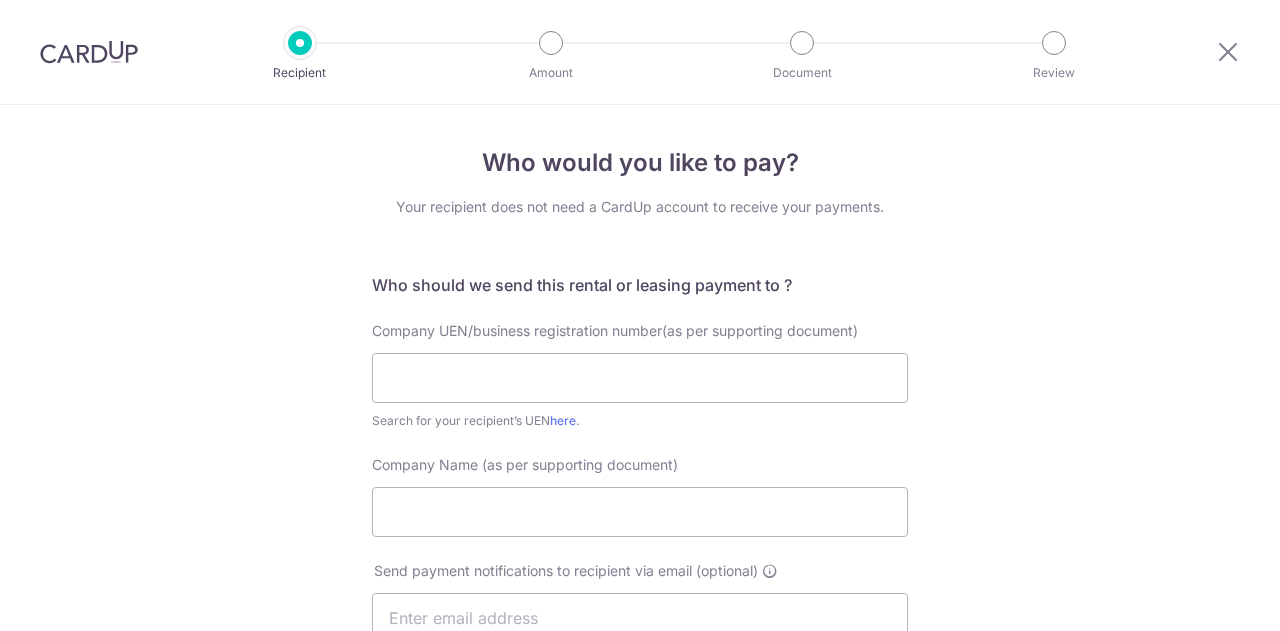 scroll, scrollTop: 0, scrollLeft: 0, axis: both 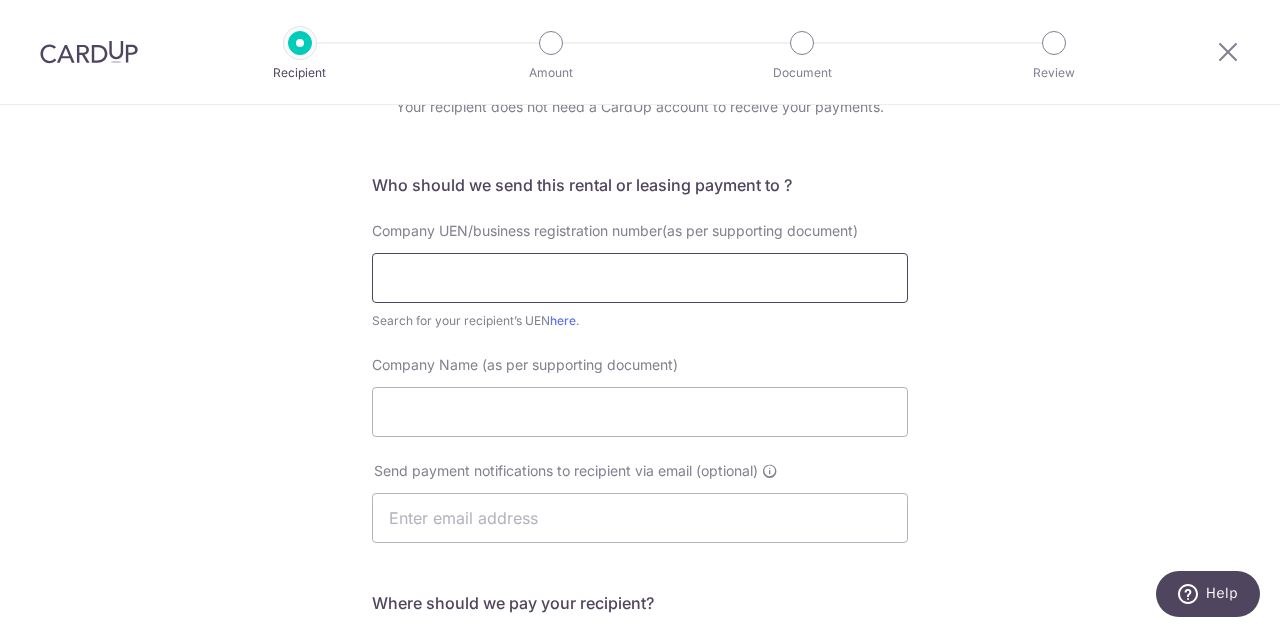 click at bounding box center [640, 278] 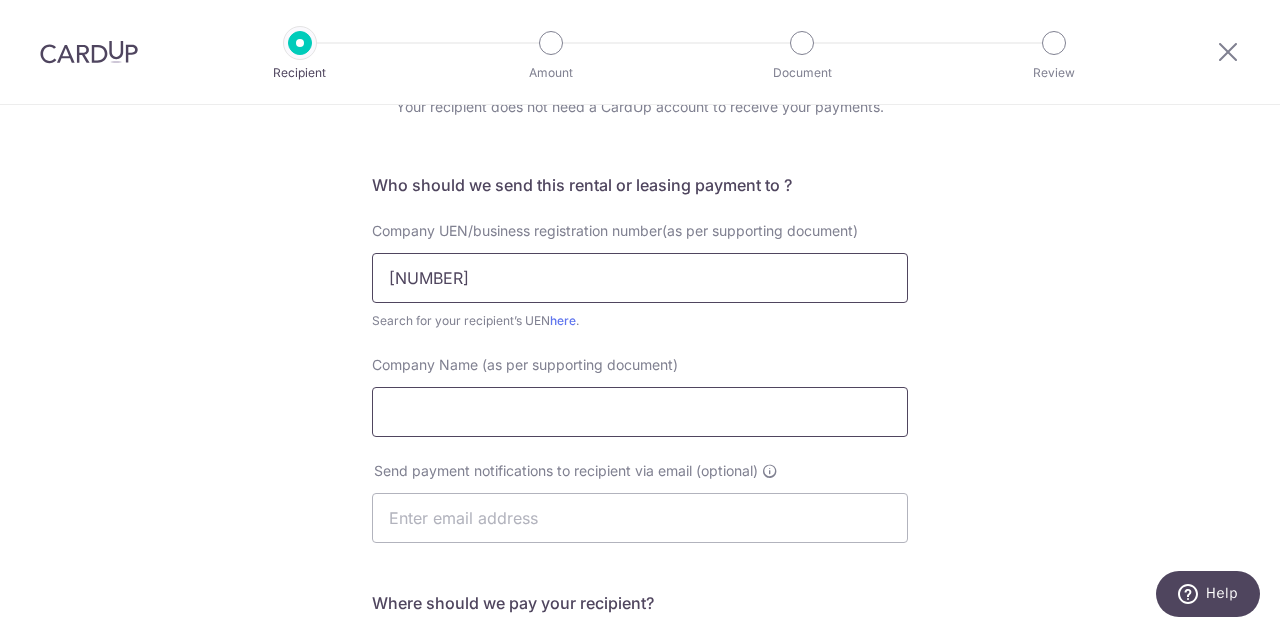 type on "202110485E" 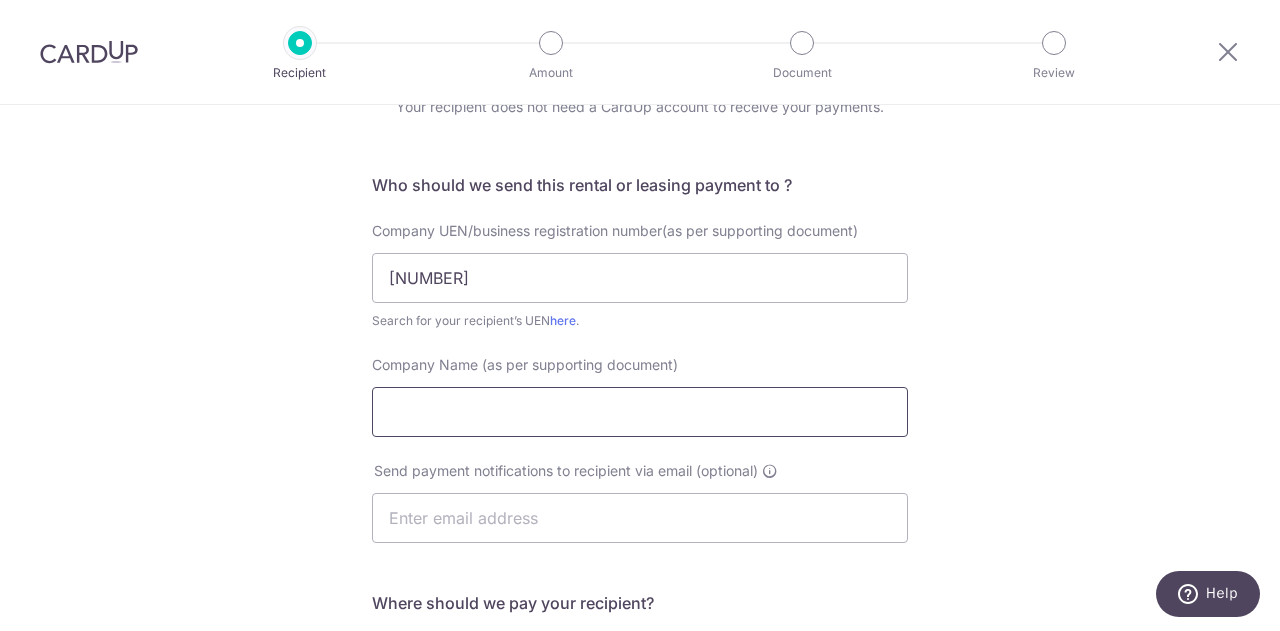 click on "Company Name (as per supporting document)" at bounding box center [640, 412] 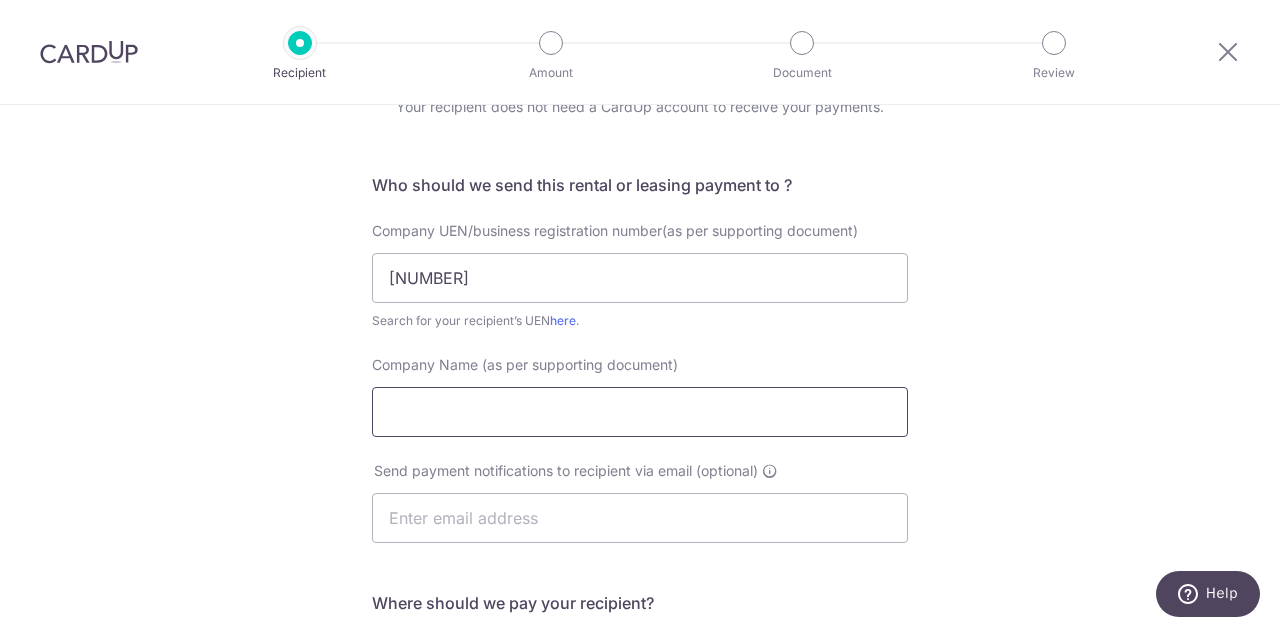 click on "Company Name (as per supporting document)" at bounding box center [640, 412] 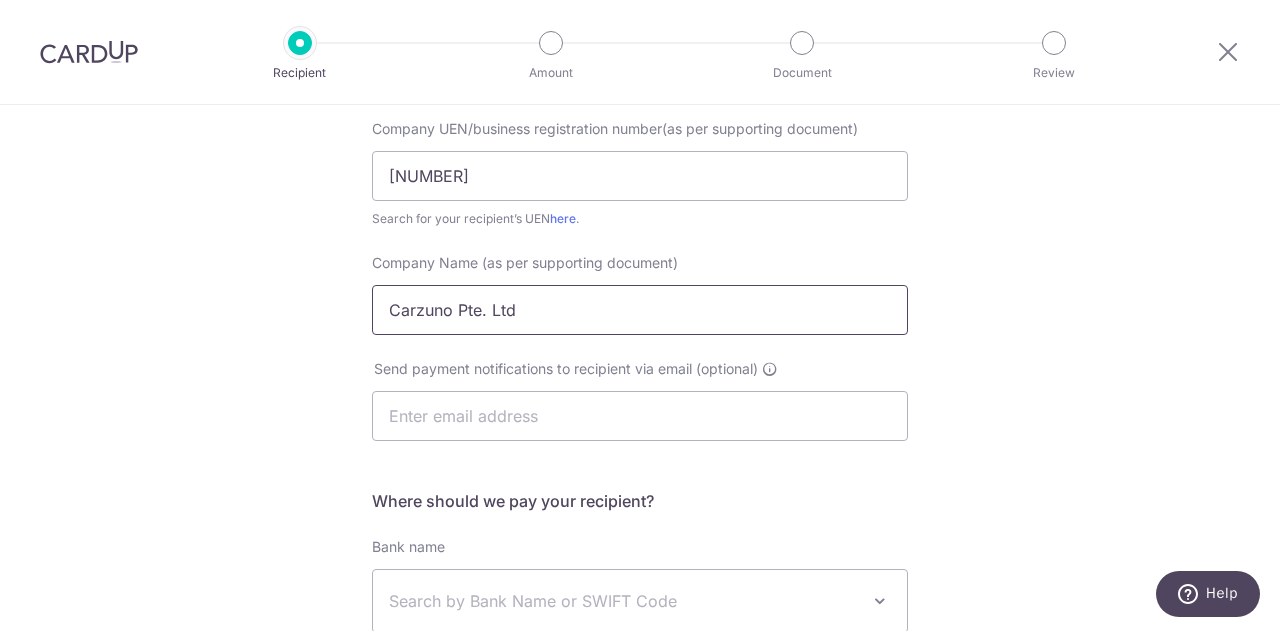 scroll, scrollTop: 300, scrollLeft: 0, axis: vertical 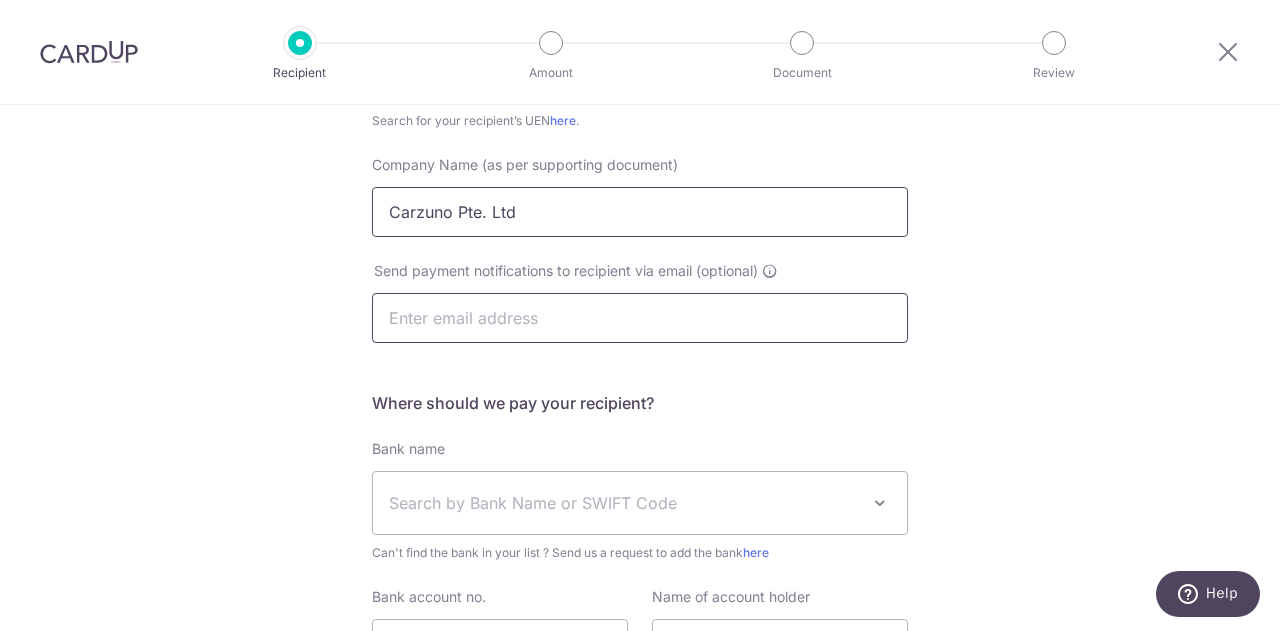 type on "Carzuno Pte. Ltd" 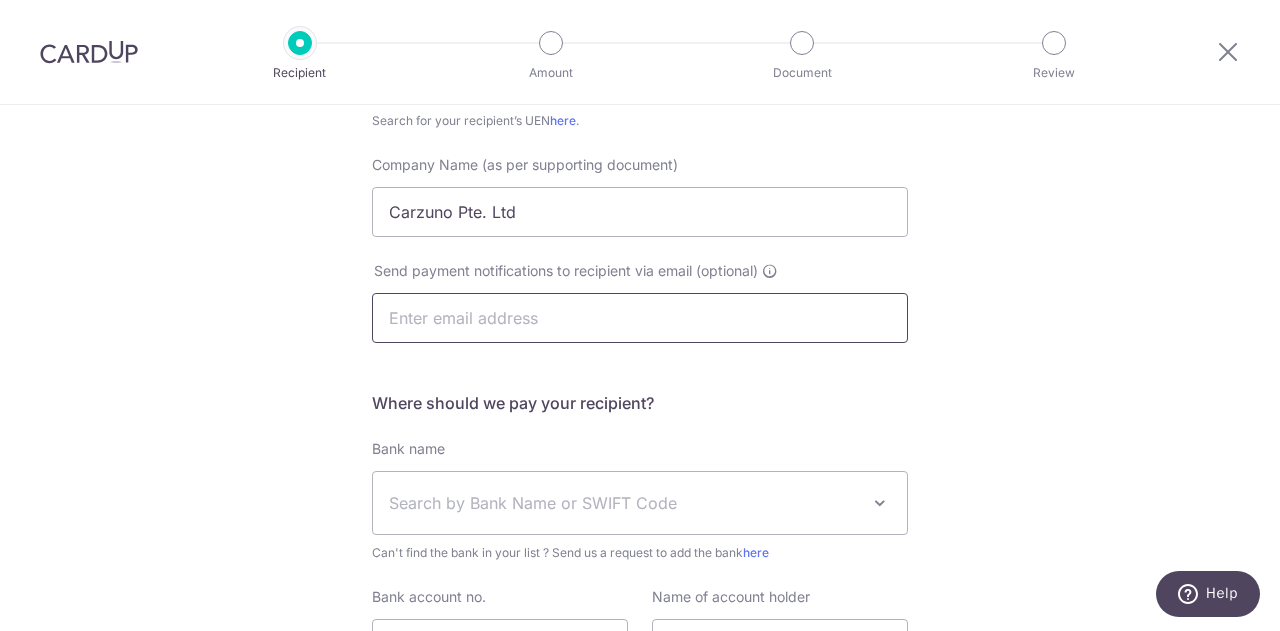 click at bounding box center (640, 318) 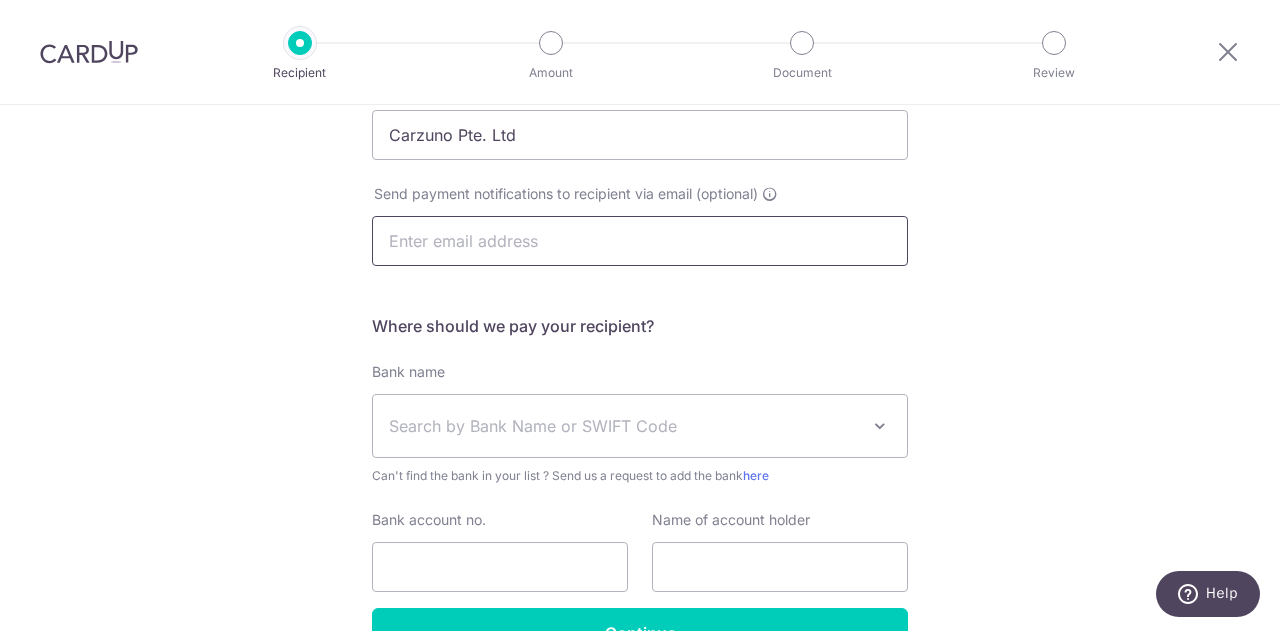 scroll, scrollTop: 400, scrollLeft: 0, axis: vertical 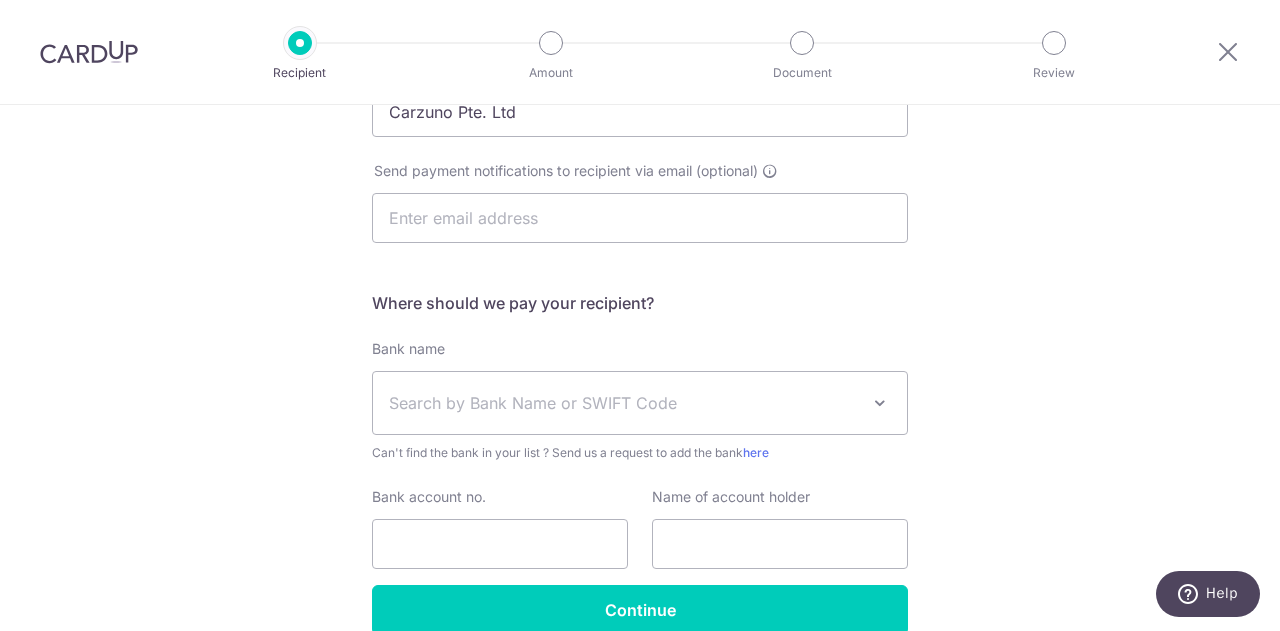 click on "Who would you like to pay?
Your recipient does not need a CardUp account to receive your payments.
Who should we send this rental or leasing payment to ?
Company UEN/business registration number(as per supporting document)
202110485E
Search for your recipient’s UEN  here .
Company Name (as per supporting document)
Carzuno Pte. Ltd
Send payment notifications to recipient via email (optional)" at bounding box center (640, 217) 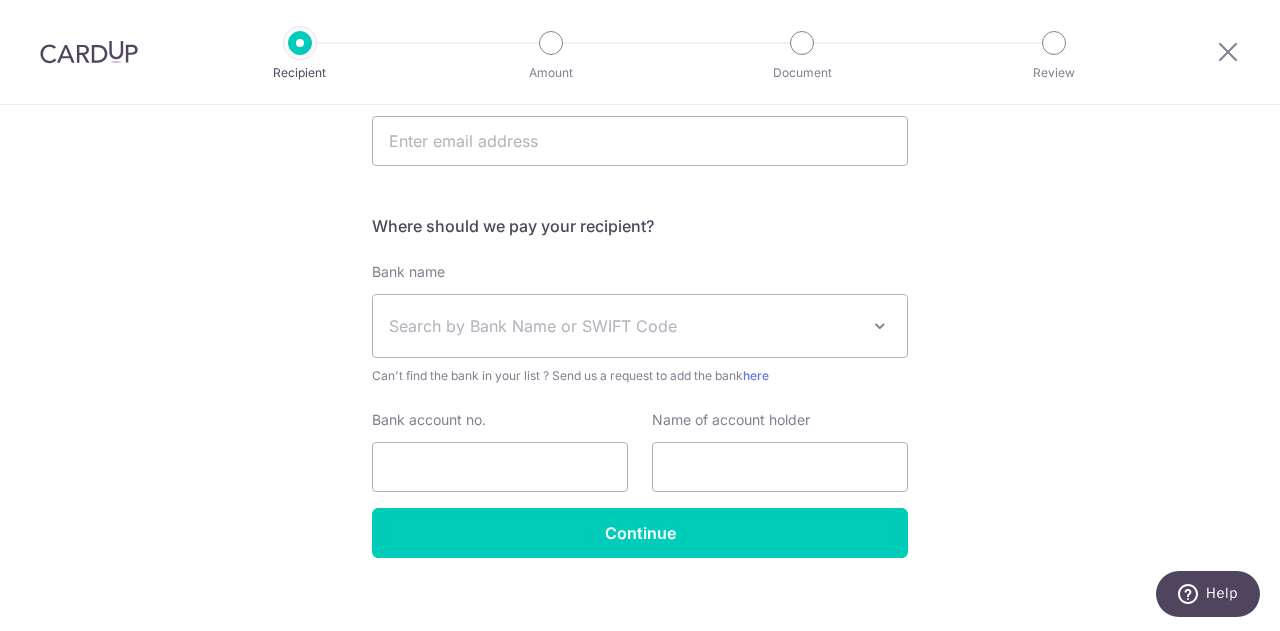 scroll, scrollTop: 496, scrollLeft: 0, axis: vertical 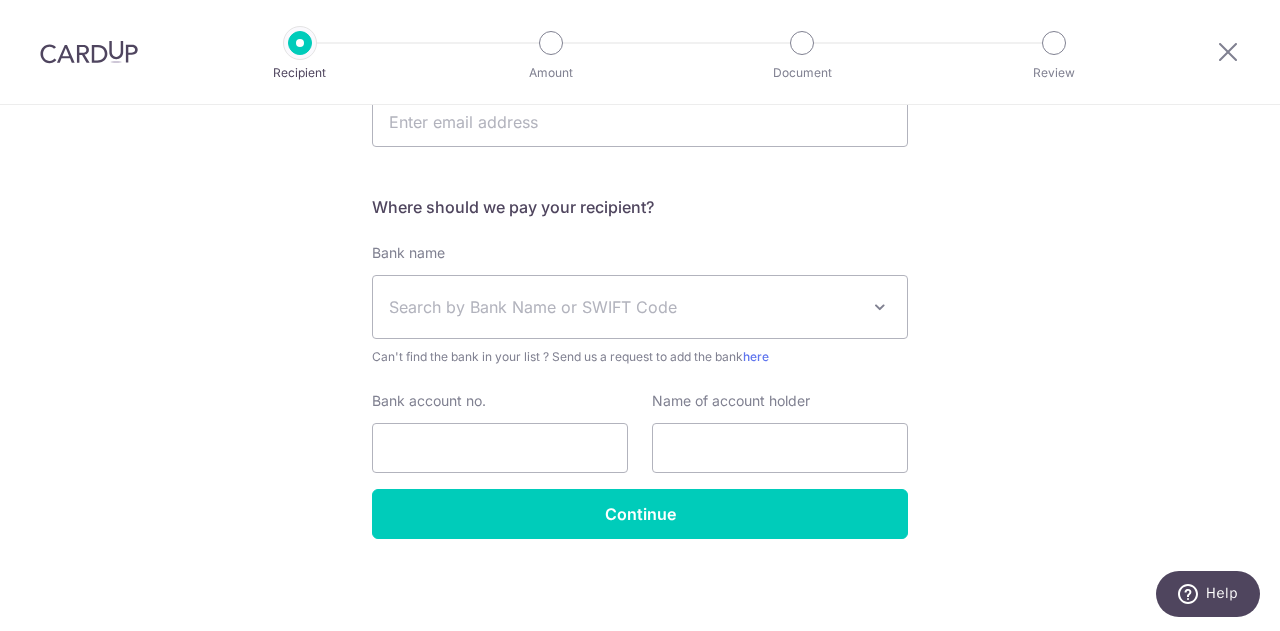 click on "Search by Bank Name or SWIFT Code" at bounding box center [624, 307] 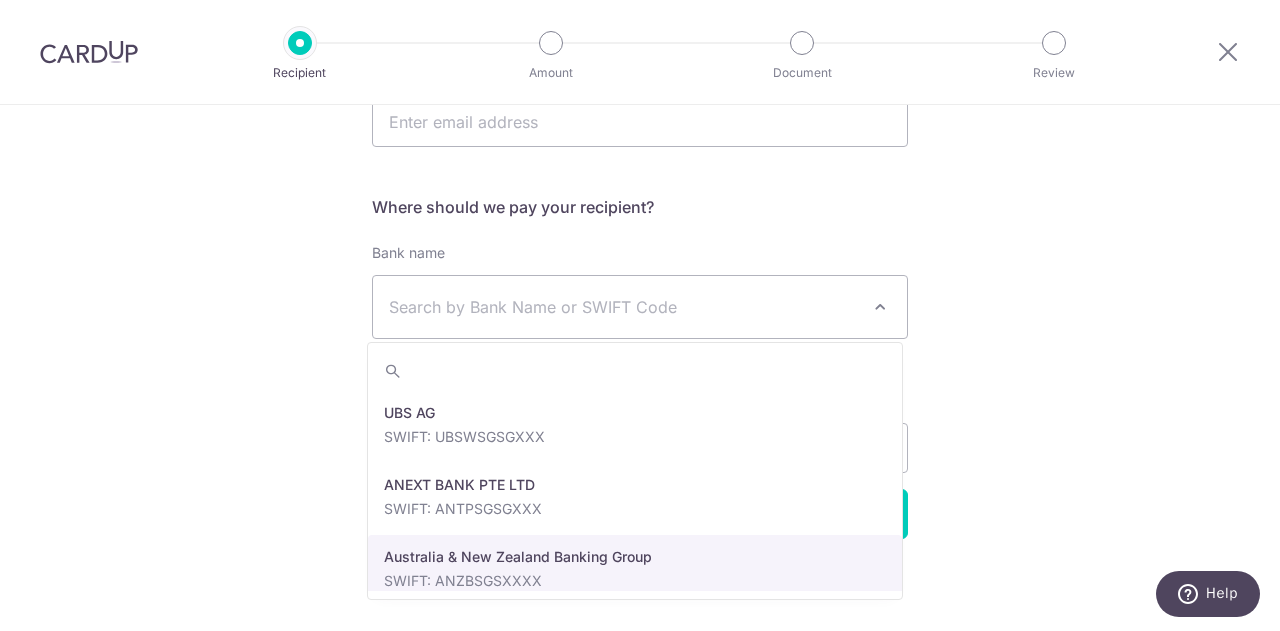 click on "Who would you like to pay?
Your recipient does not need a CardUp account to receive your payments.
Who should we send this rental or leasing payment to ?
Company UEN/business registration number(as per supporting document)
202110485E
Search for your recipient’s UEN  here .
Company Name (as per supporting document)
Carzuno Pte. Ltd
Send payment notifications to recipient via email (optional)" at bounding box center (640, 121) 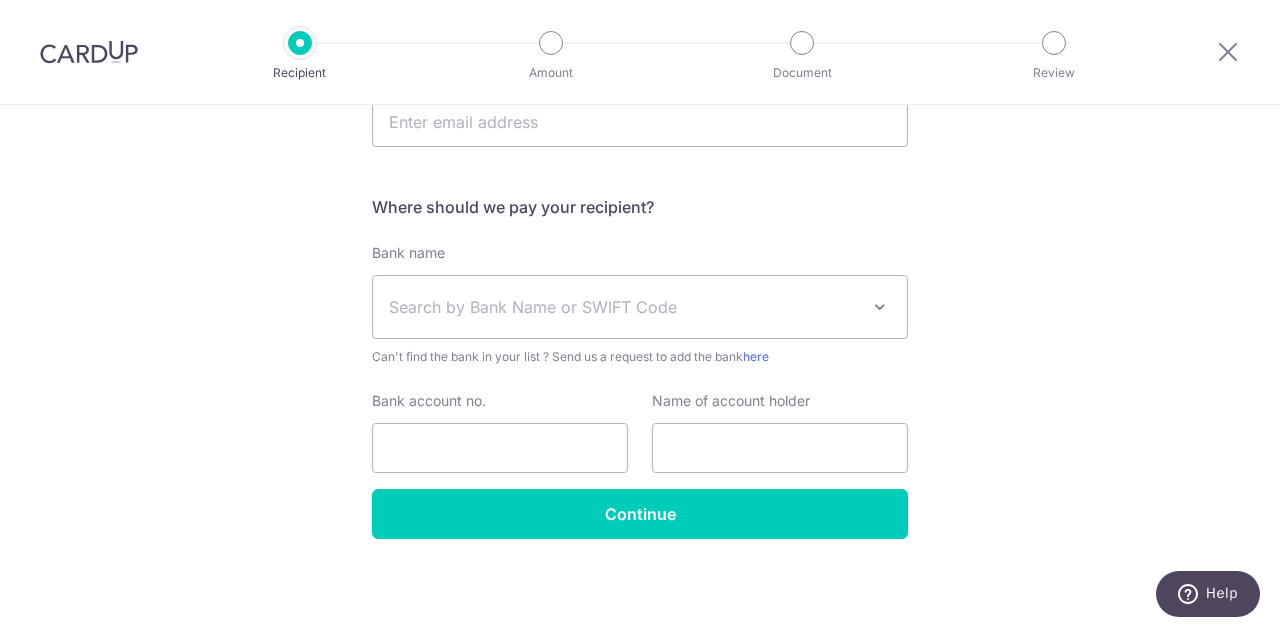 click on "Search by Bank Name or SWIFT Code" at bounding box center (624, 307) 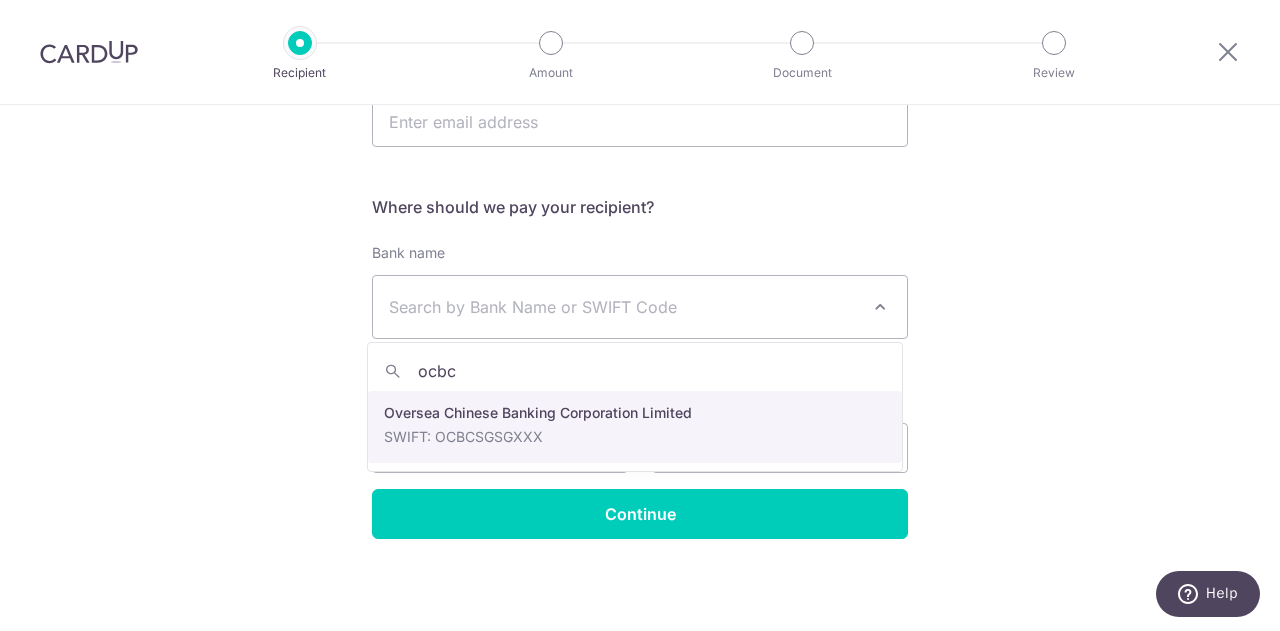 type on "ocbc" 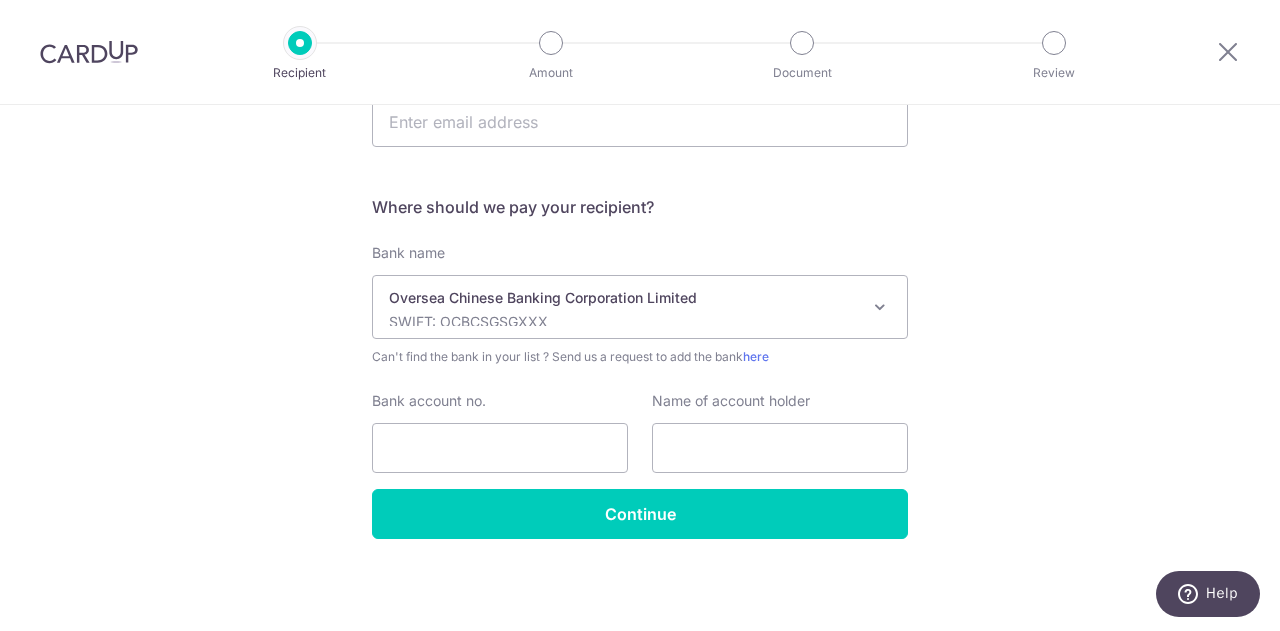 drag, startPoint x: 43, startPoint y: 347, endPoint x: 171, endPoint y: 378, distance: 131.70042 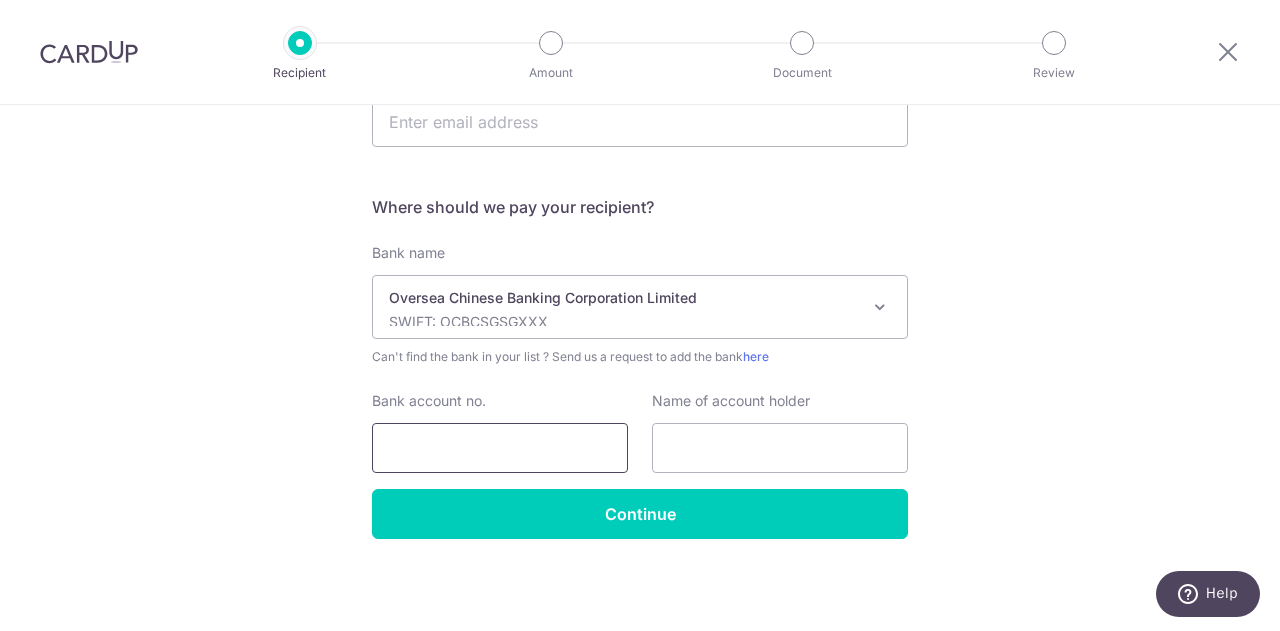 click on "Bank account no." at bounding box center [500, 448] 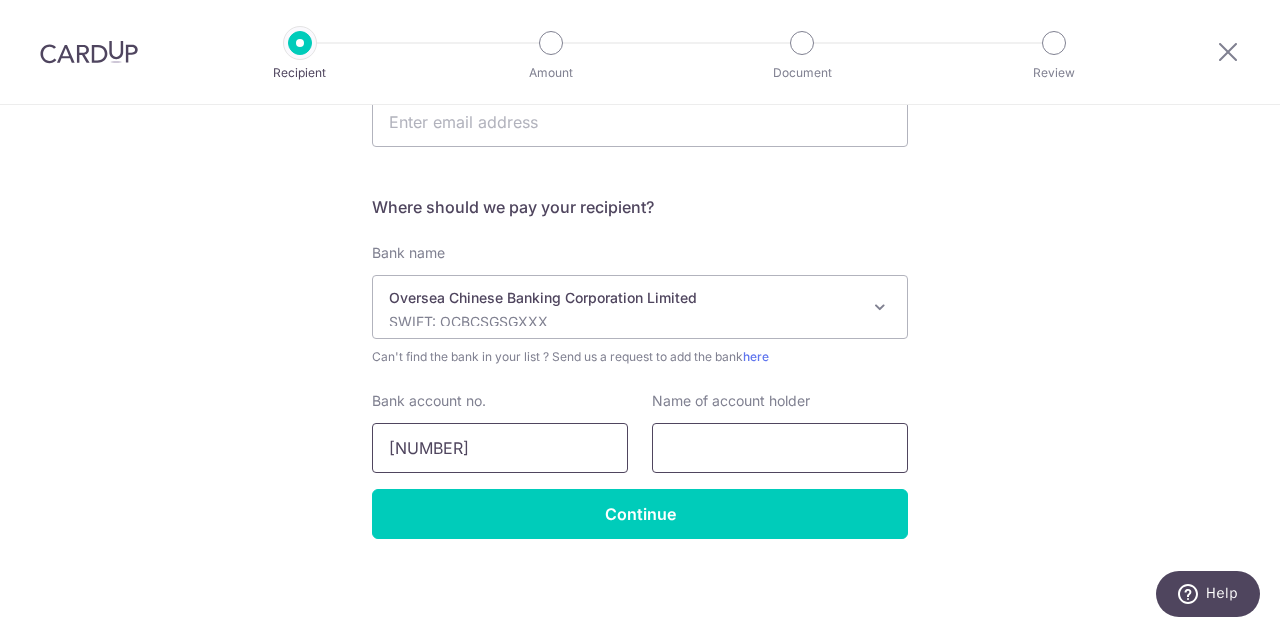 type on "601521537001" 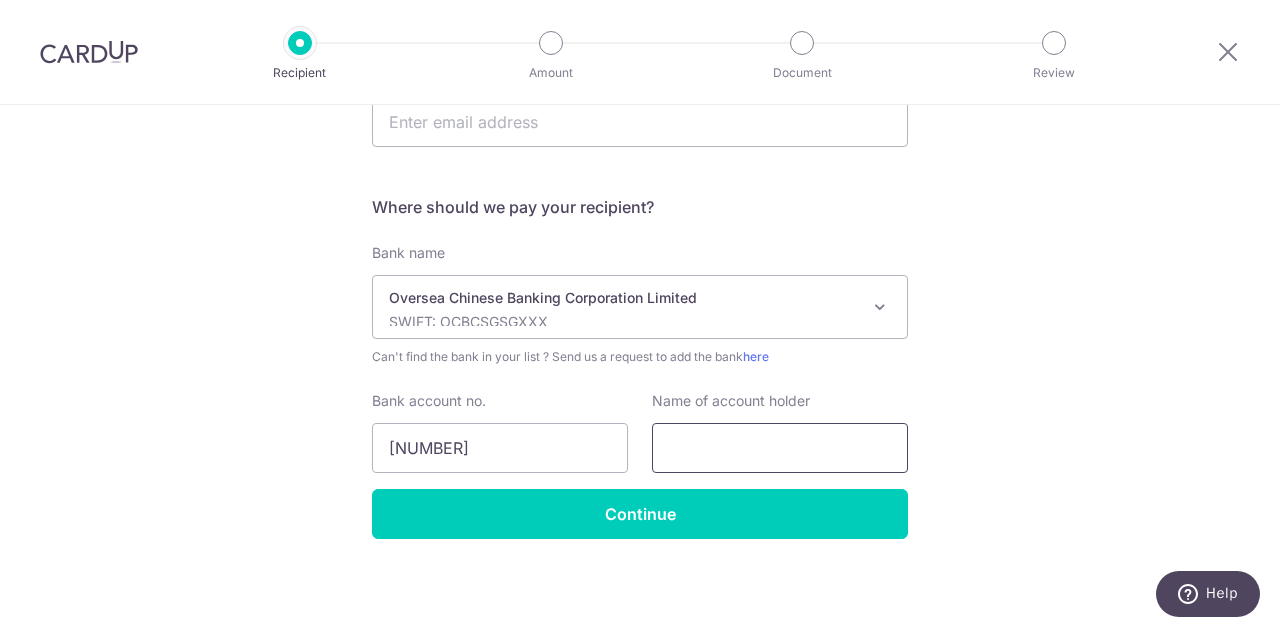 click at bounding box center (780, 448) 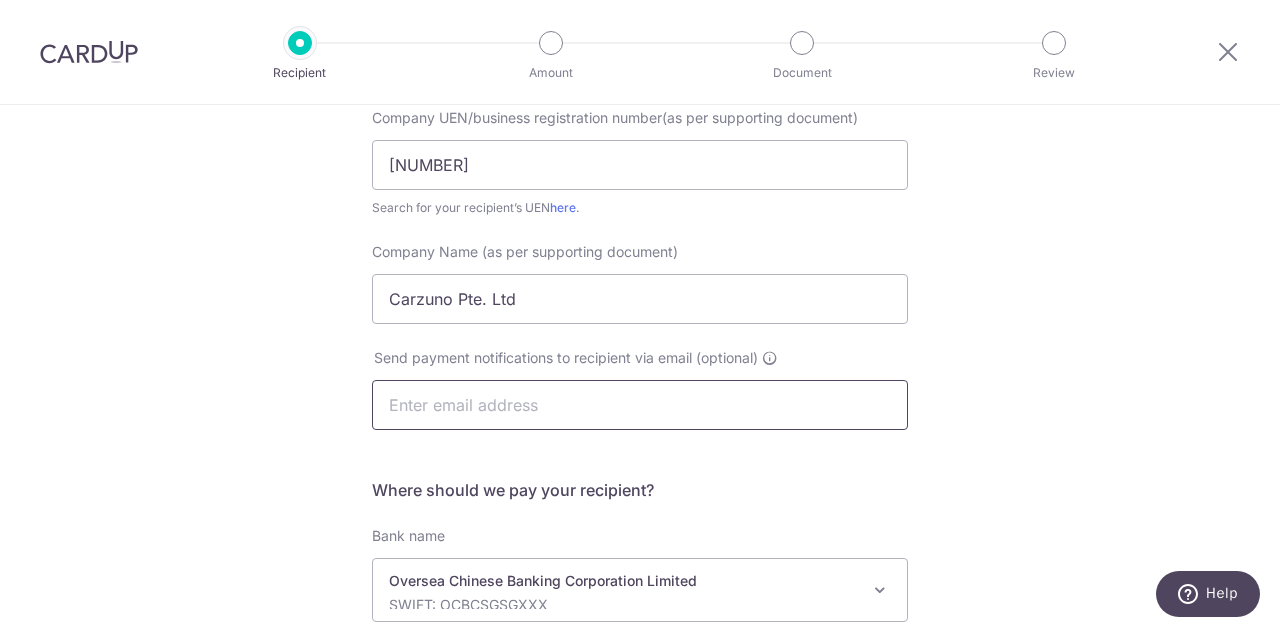 scroll, scrollTop: 196, scrollLeft: 0, axis: vertical 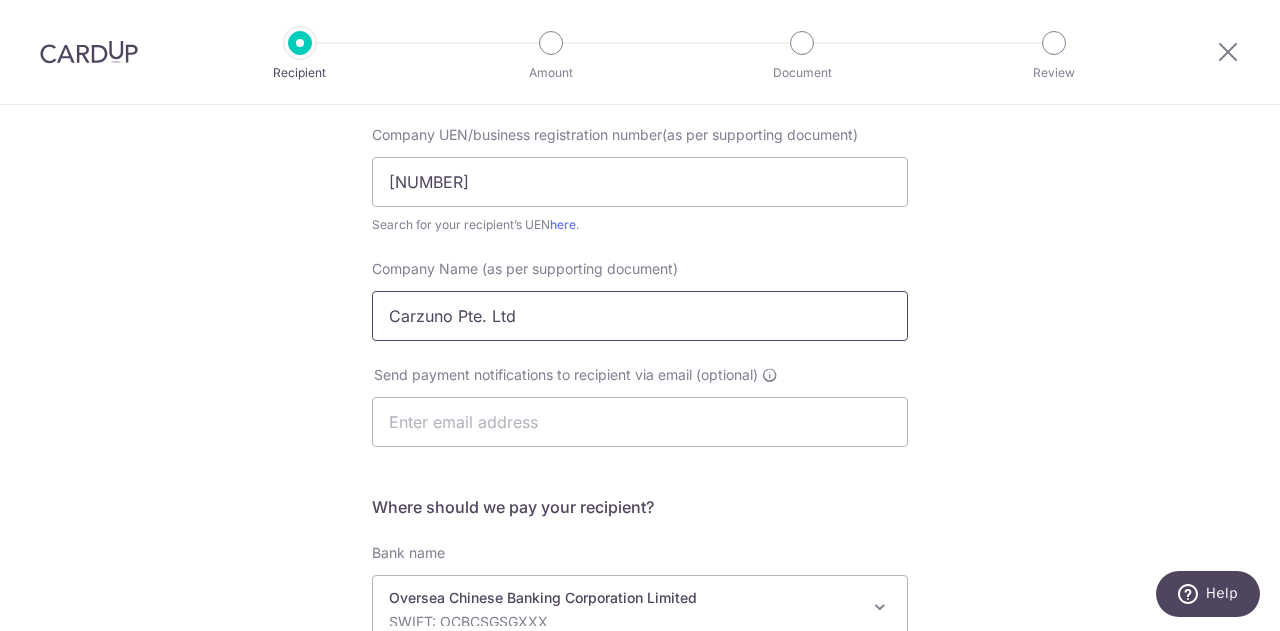 click on "Carzuno Pte. Ltd" at bounding box center [640, 316] 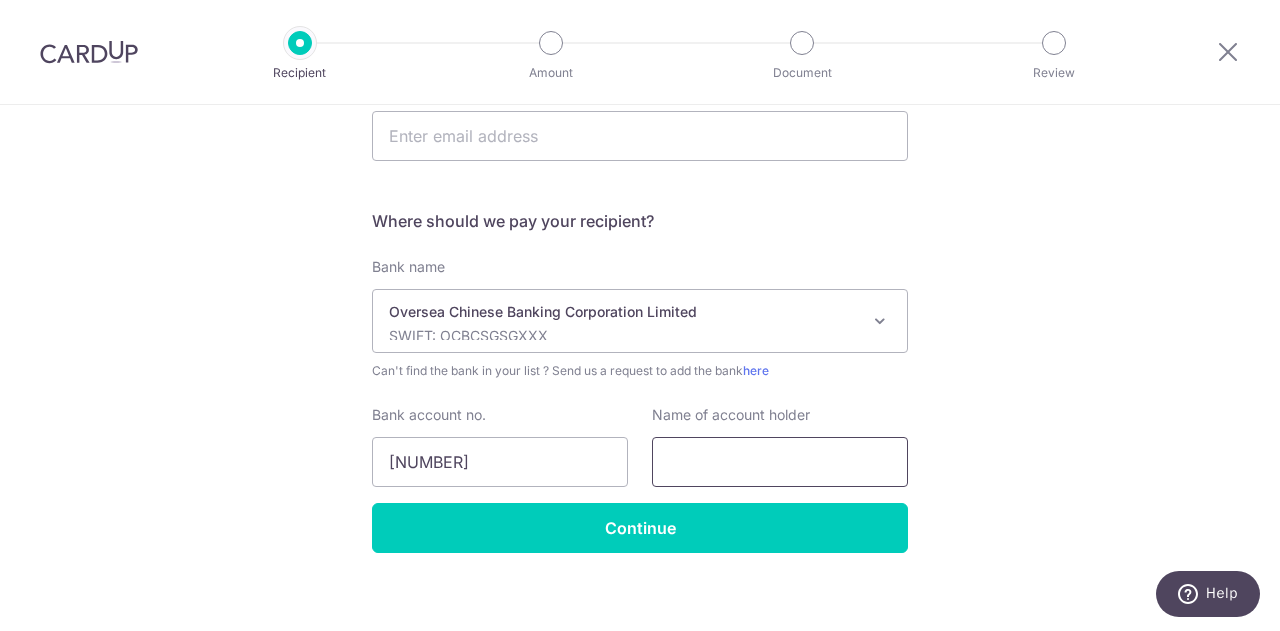 scroll, scrollTop: 496, scrollLeft: 0, axis: vertical 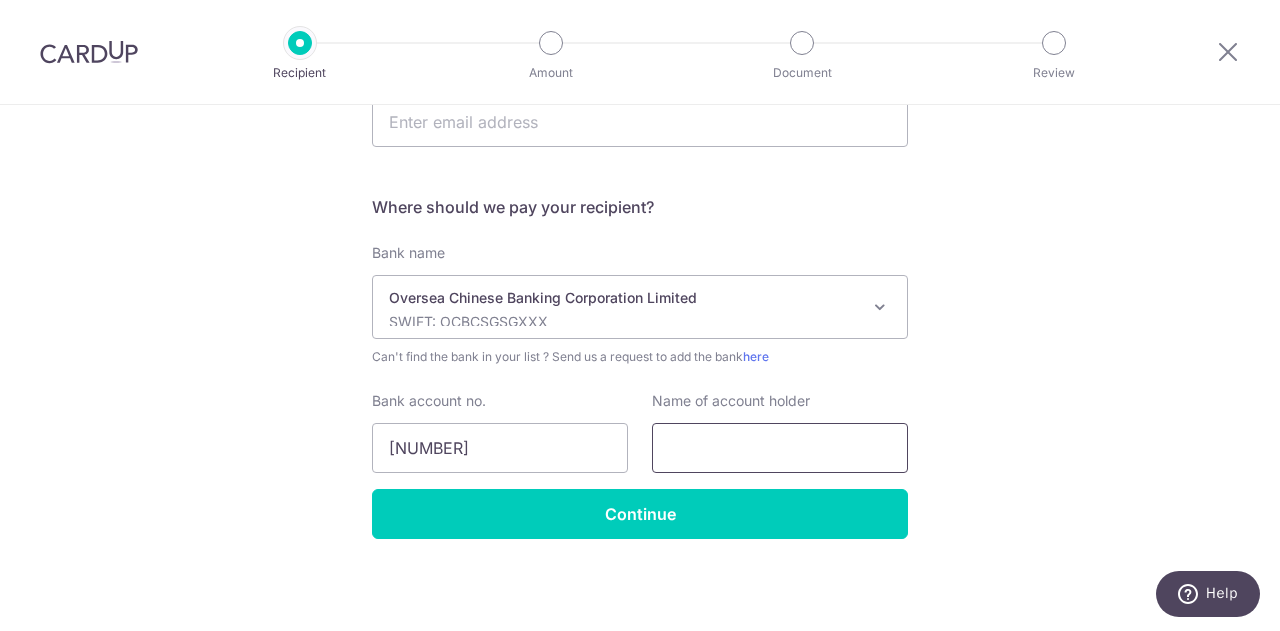 click at bounding box center (780, 448) 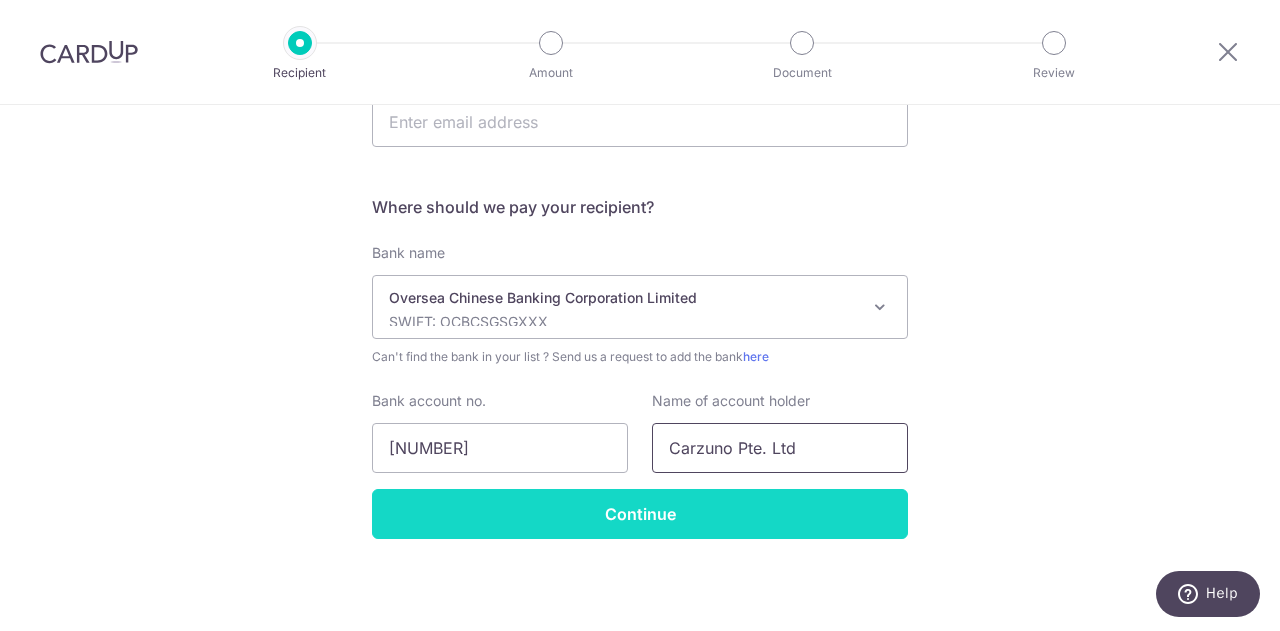 type on "Carzuno Pte. Ltd" 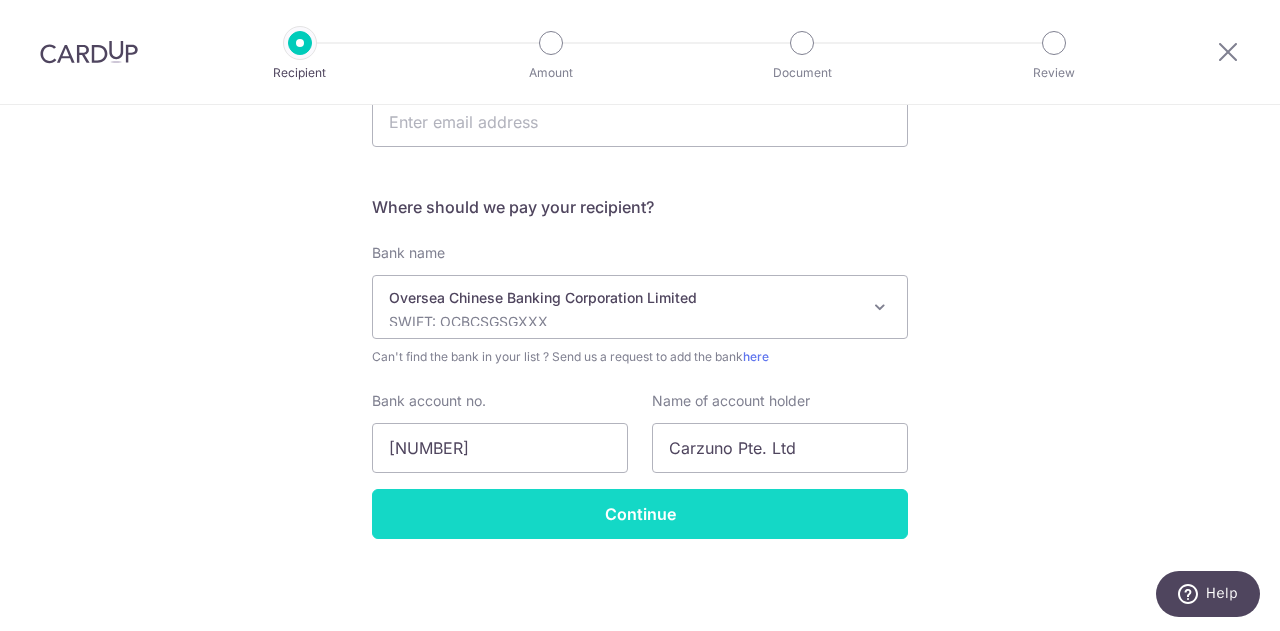 click on "Continue" at bounding box center (640, 514) 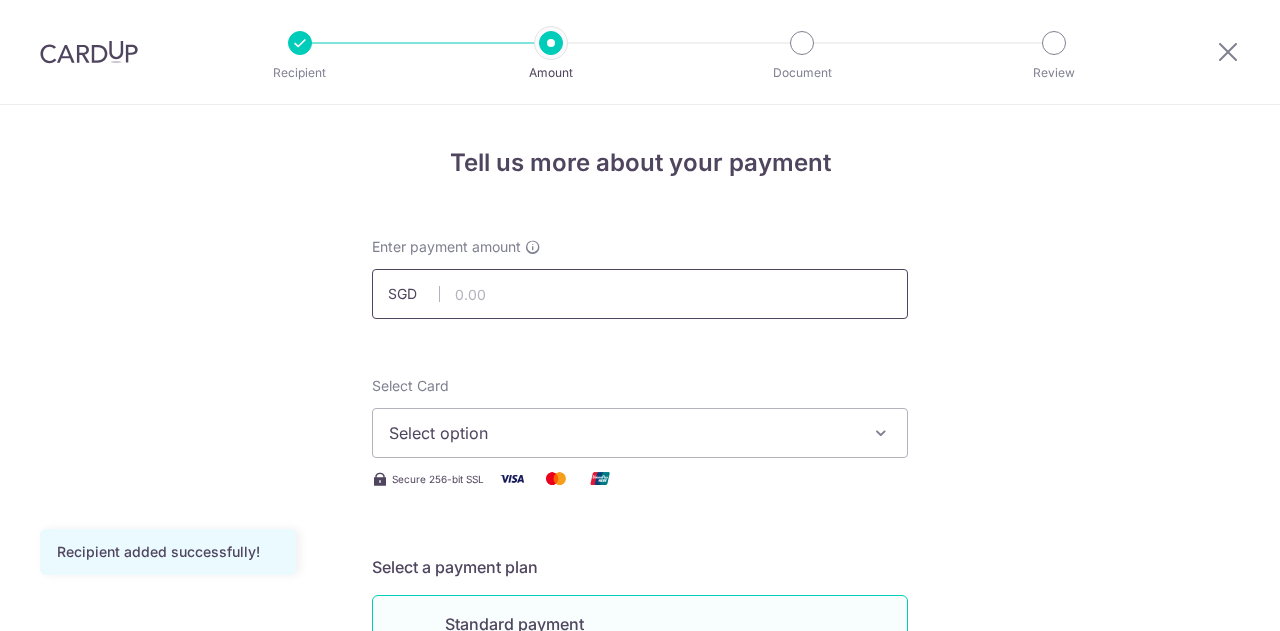 scroll, scrollTop: 0, scrollLeft: 0, axis: both 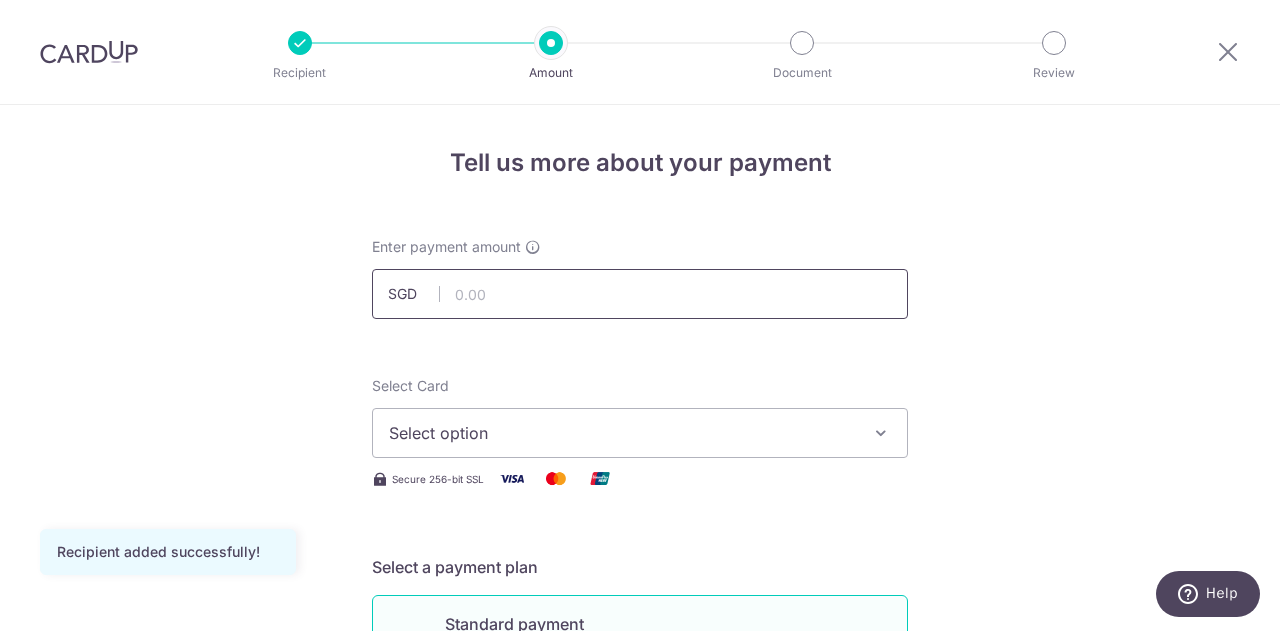 click at bounding box center [640, 294] 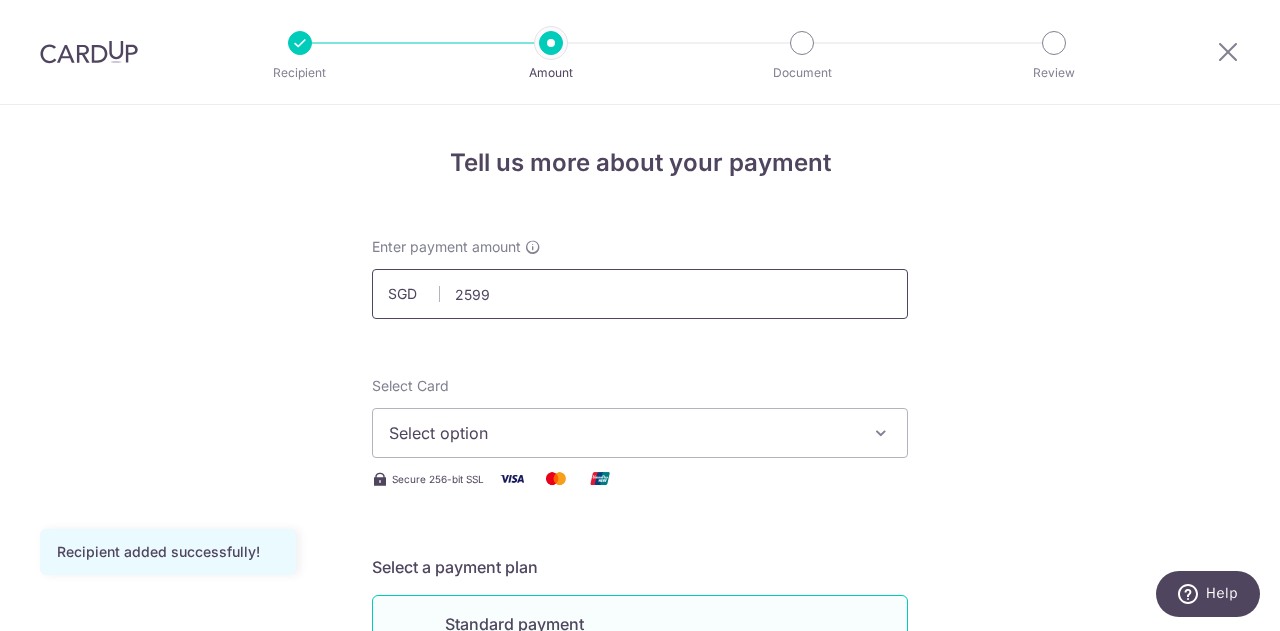 type on "2,599.00" 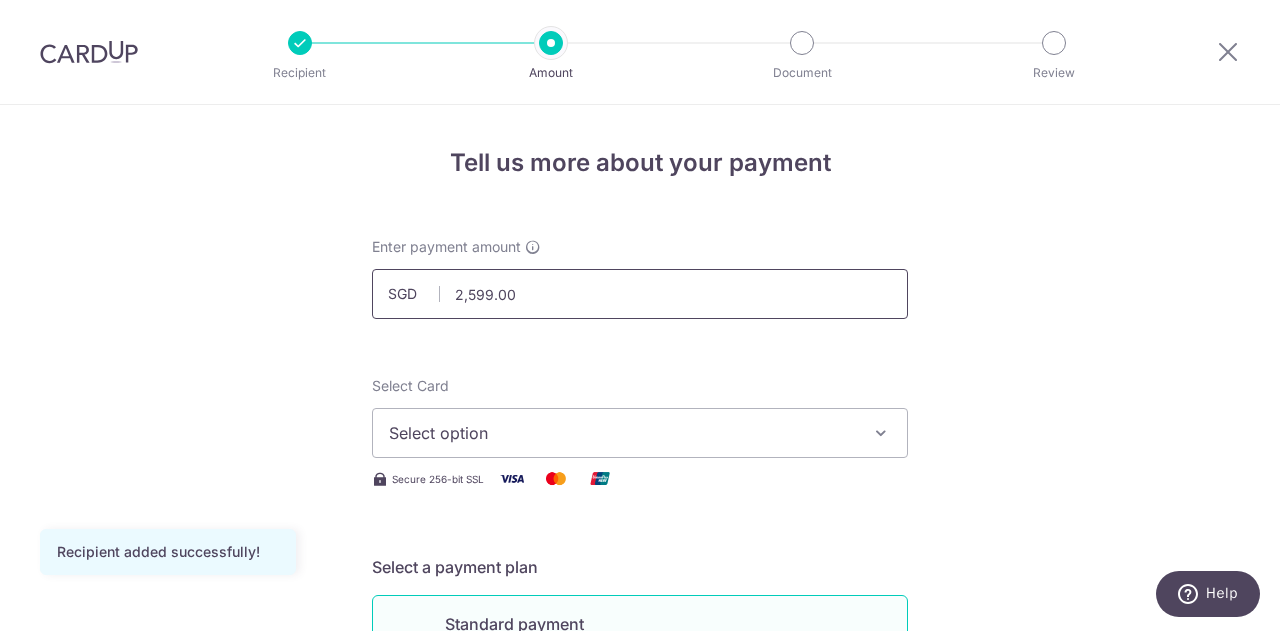 type 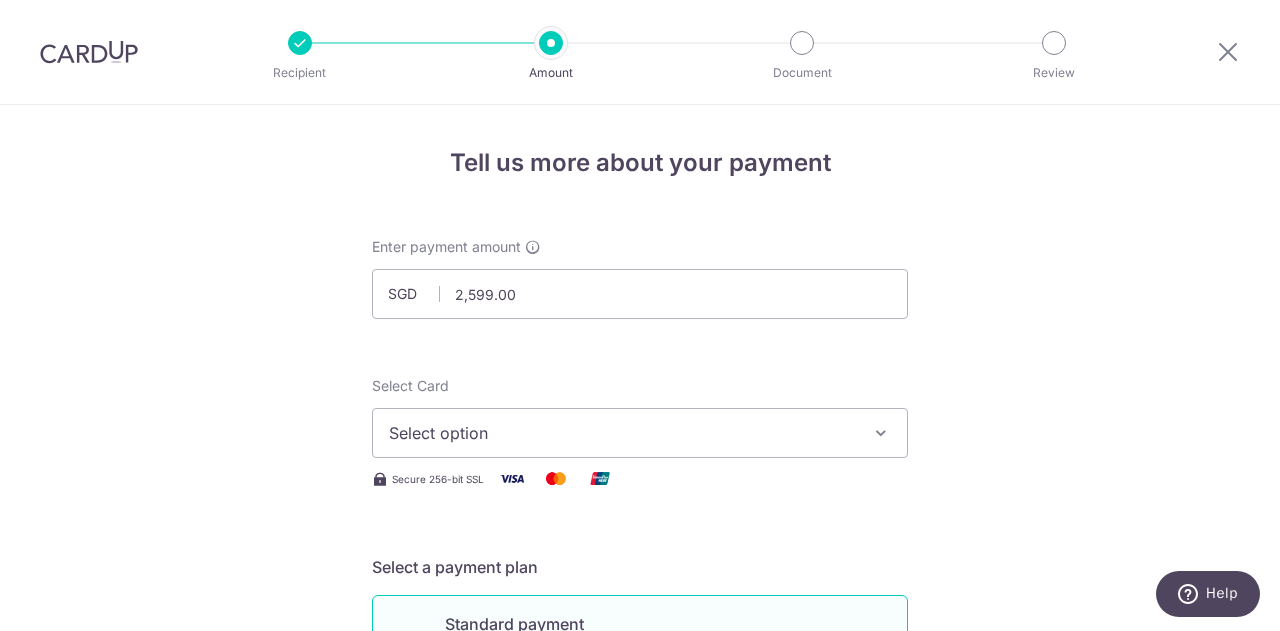 click on "Tell us more about your payment
Enter payment amount
SGD
2,599.00
2599.00
Recipient added successfully!
Select Card
Select option
Add credit card
Your Cards
**** 7070
Secure 256-bit SSL
Text
New card details
Card
Secure 256-bit SSL" at bounding box center [640, 1009] 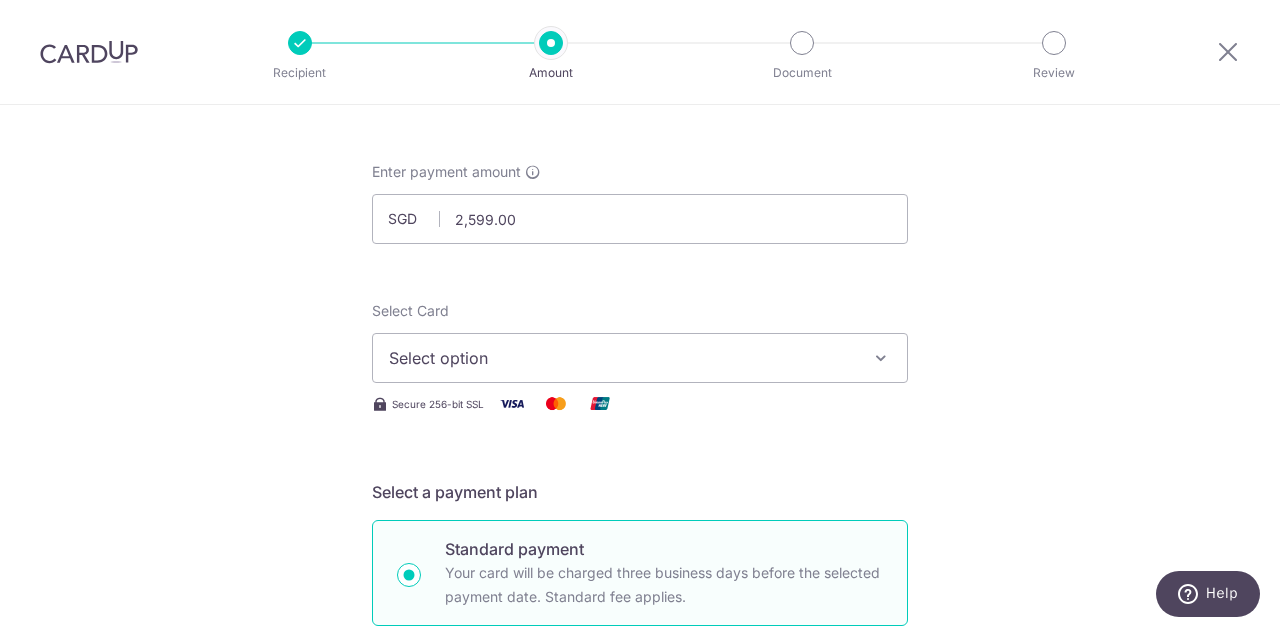 scroll, scrollTop: 100, scrollLeft: 0, axis: vertical 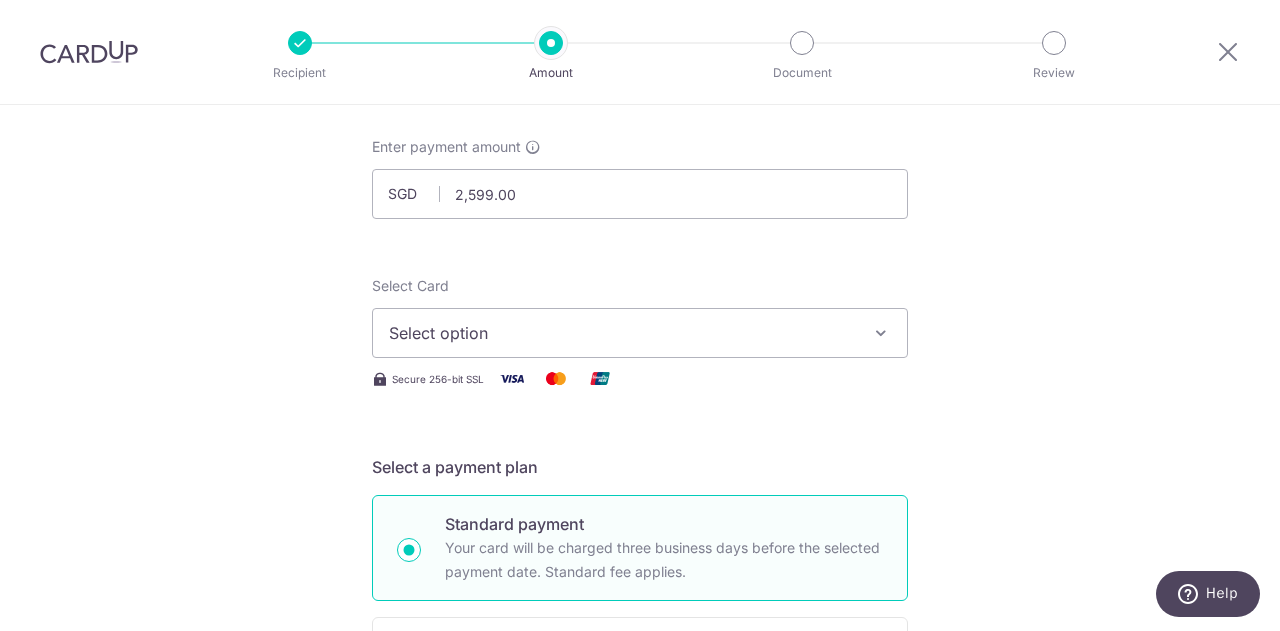 click on "Select option" at bounding box center [622, 333] 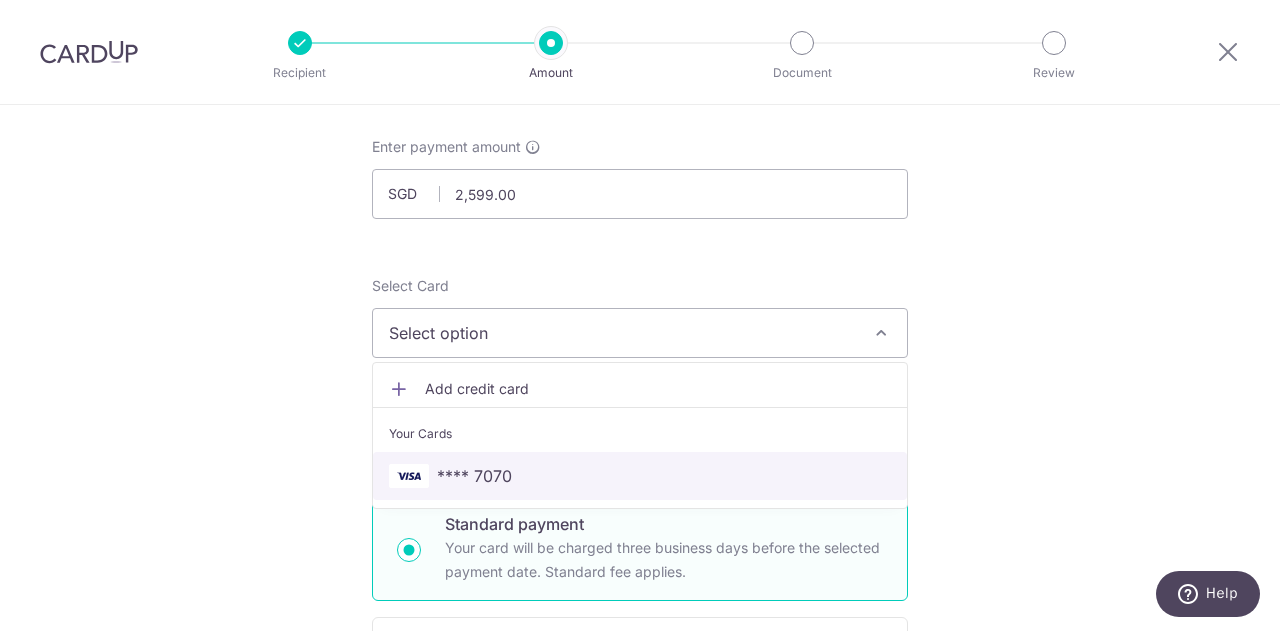 click on "**** 7070" at bounding box center [474, 476] 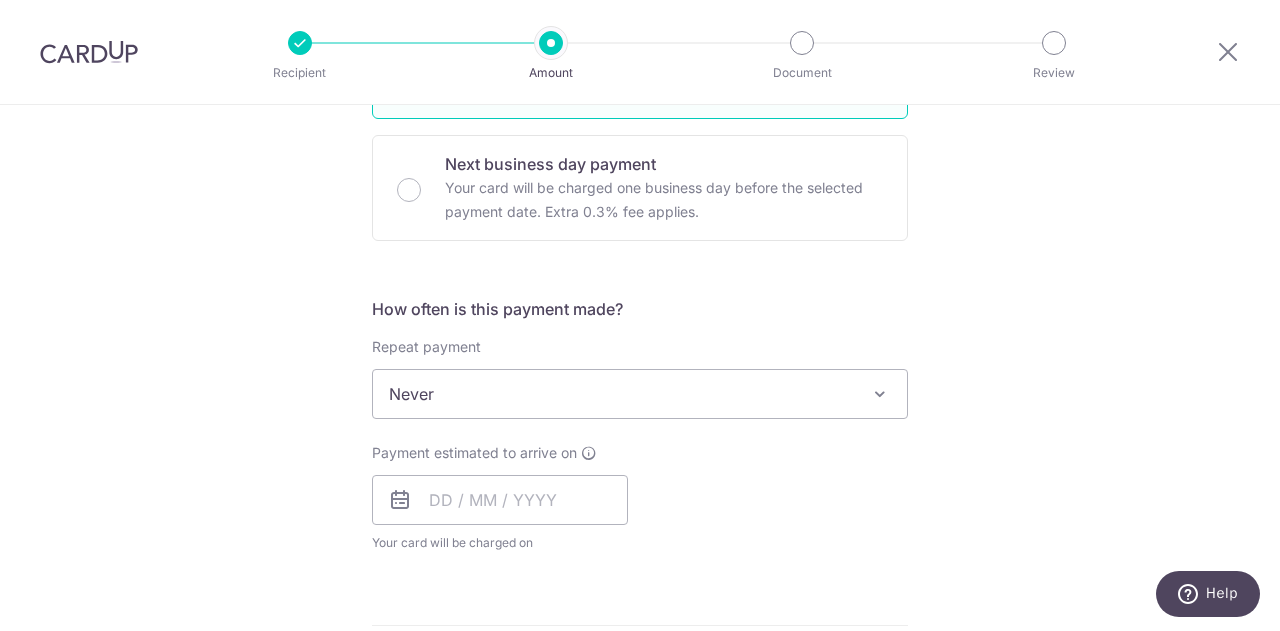 scroll, scrollTop: 600, scrollLeft: 0, axis: vertical 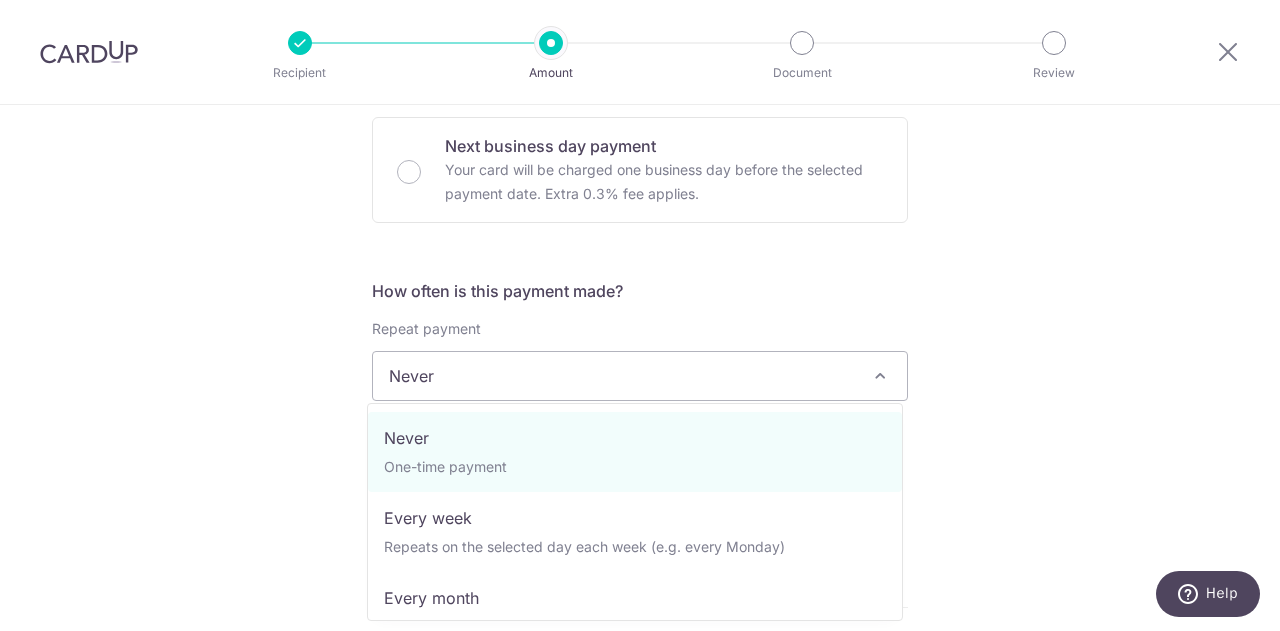 click on "Never" at bounding box center (640, 376) 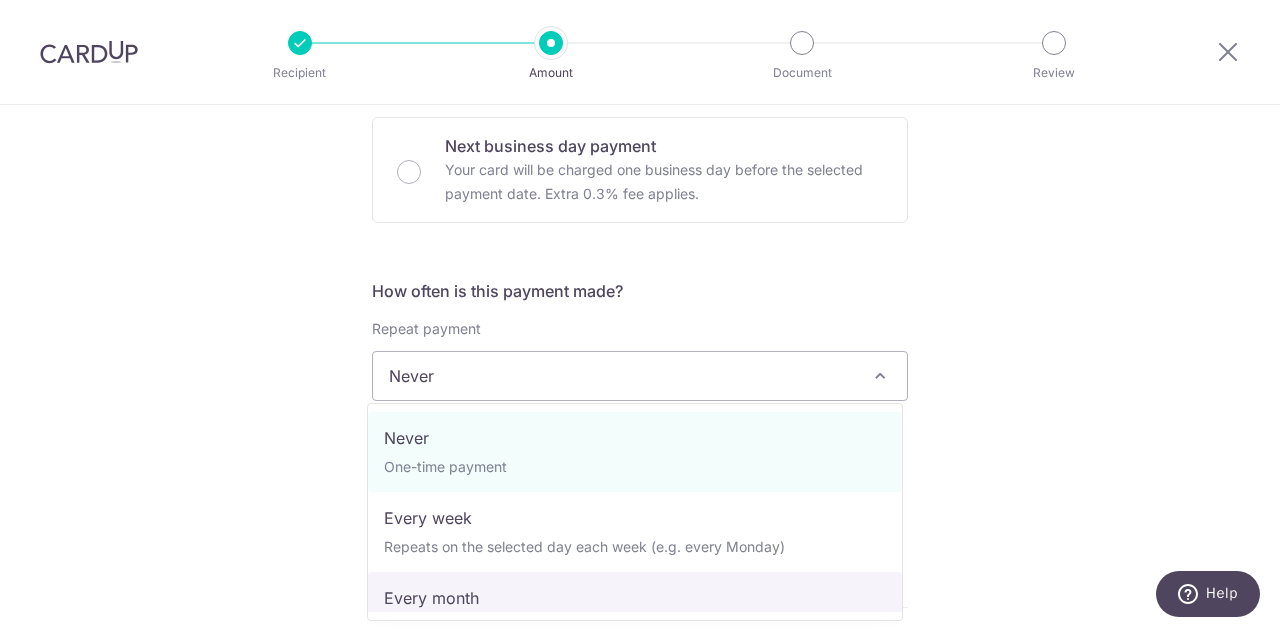 select on "3" 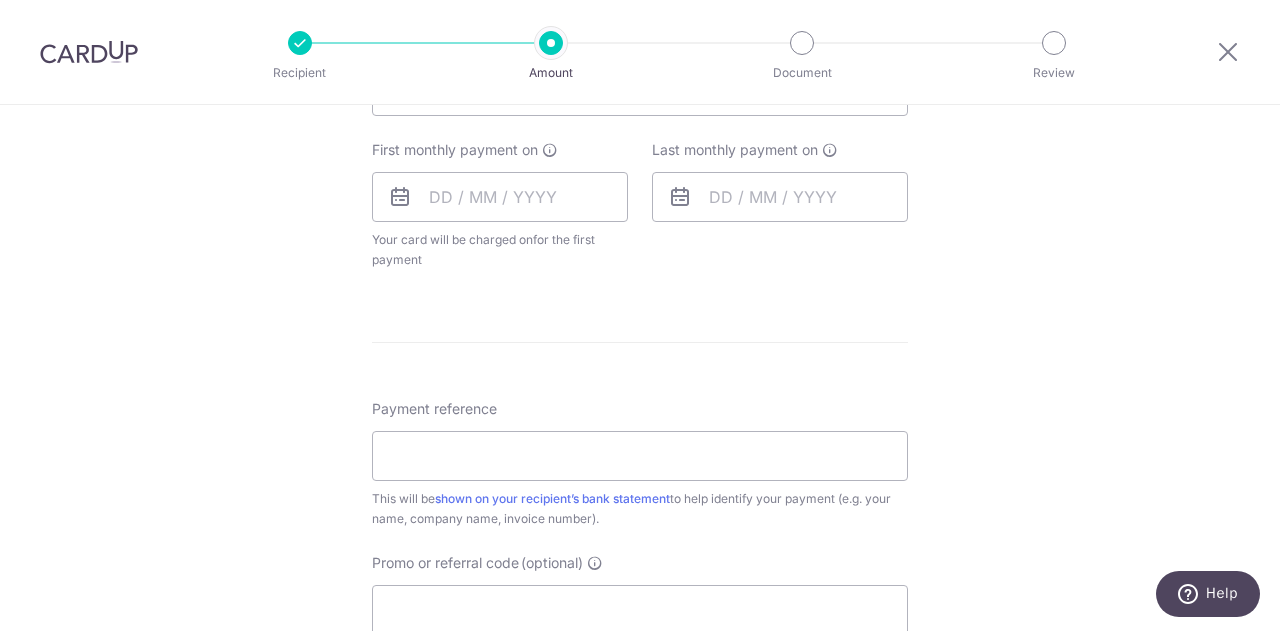 scroll, scrollTop: 900, scrollLeft: 0, axis: vertical 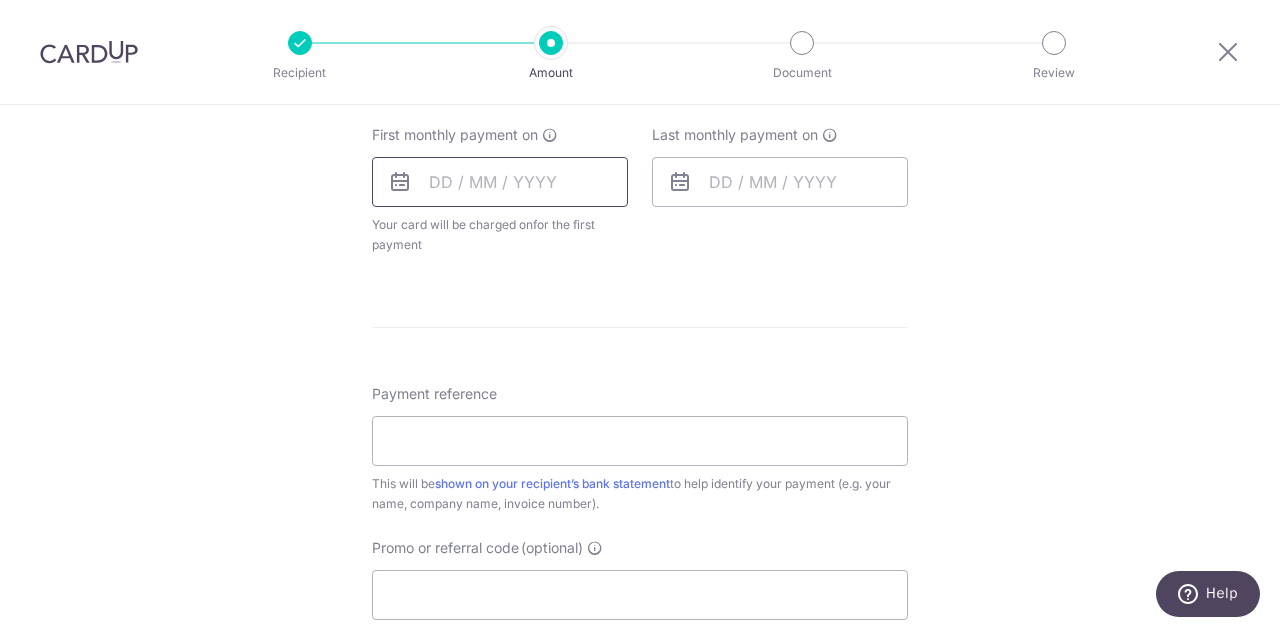 click at bounding box center [500, 182] 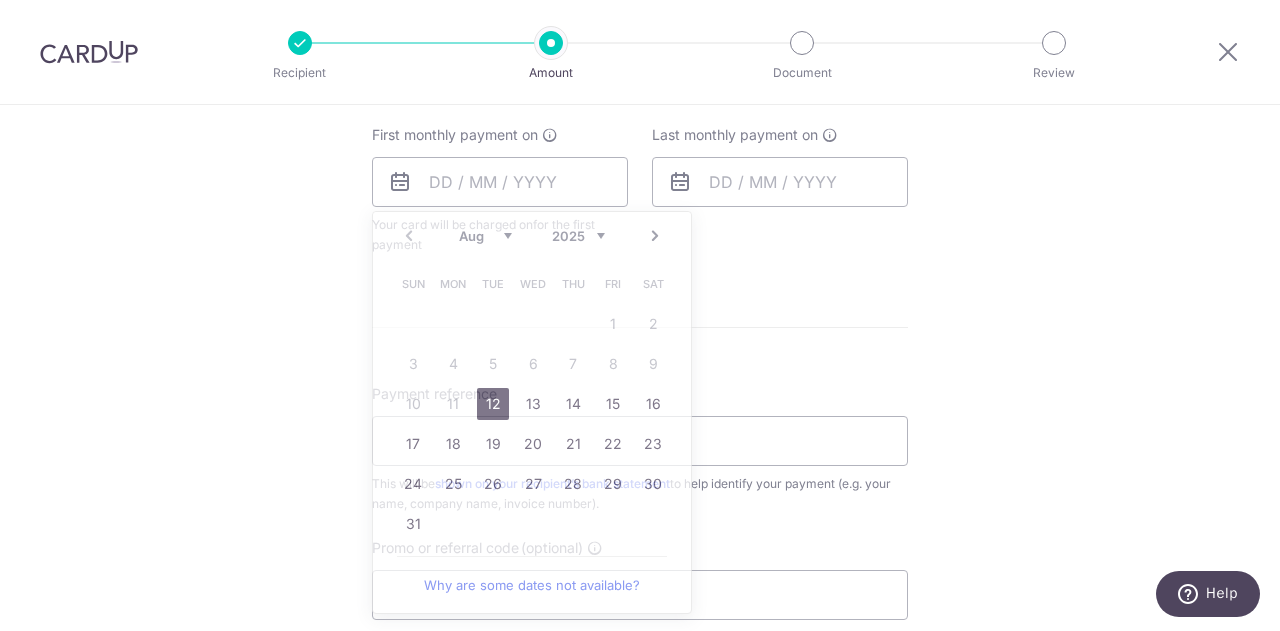 click on "Tell us more about your payment
Enter payment amount
SGD
2,599.00
2599.00
Recipient added successfully!
Select Card
**** 7070
Add credit card
Your Cards
**** 7070
Secure 256-bit SSL
Text
New card details
Card
Secure 256-bit SSL" at bounding box center (640, 119) 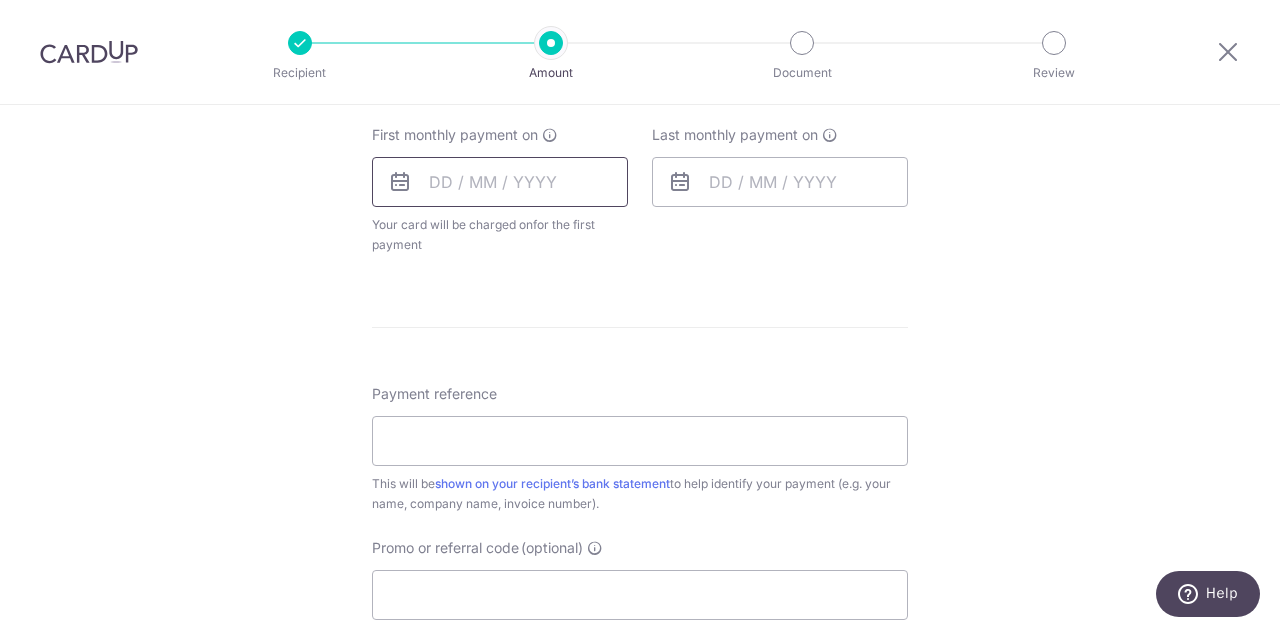 click at bounding box center (500, 182) 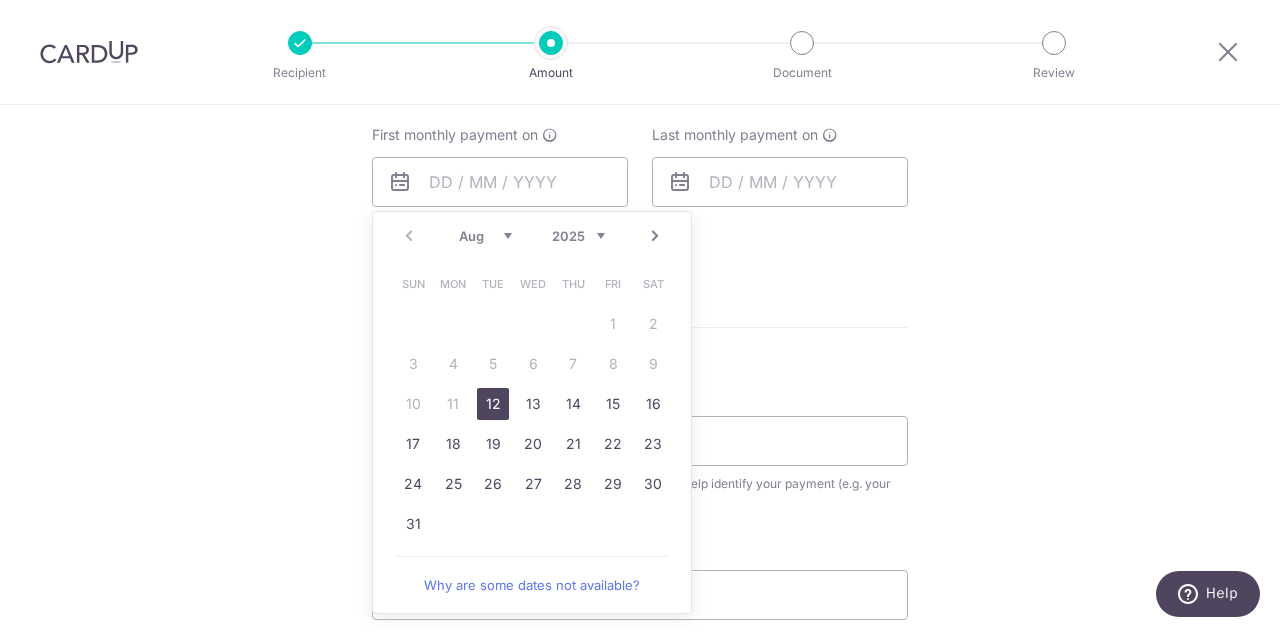 click on "12" at bounding box center (493, 404) 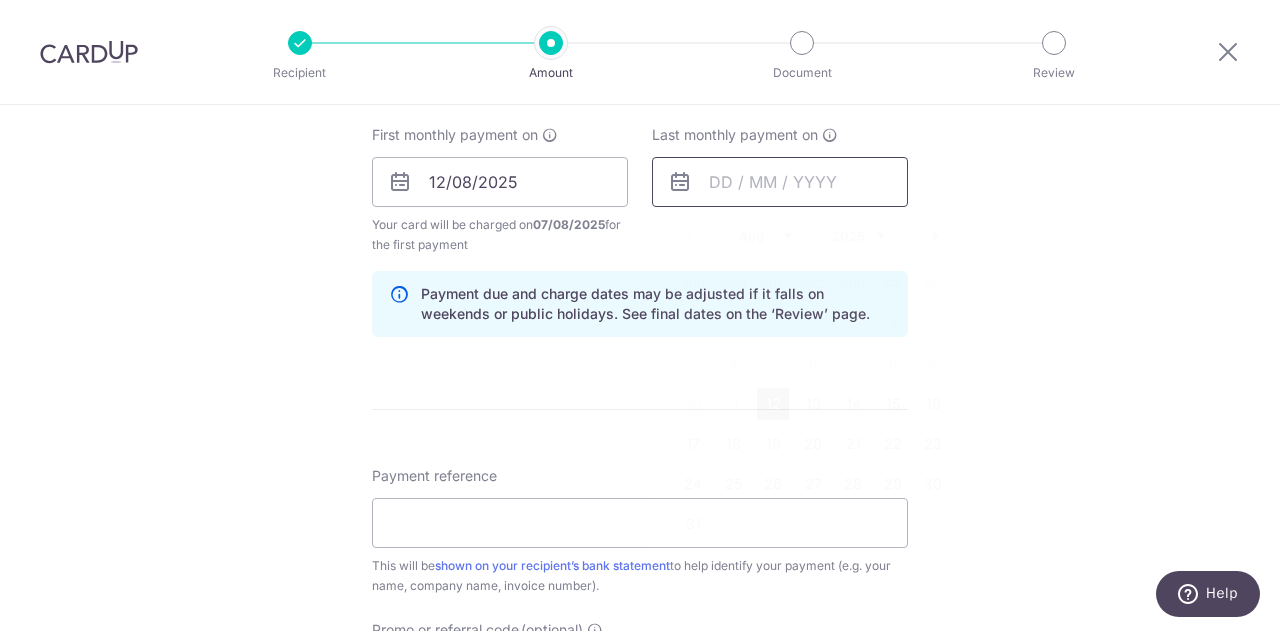 click at bounding box center [780, 182] 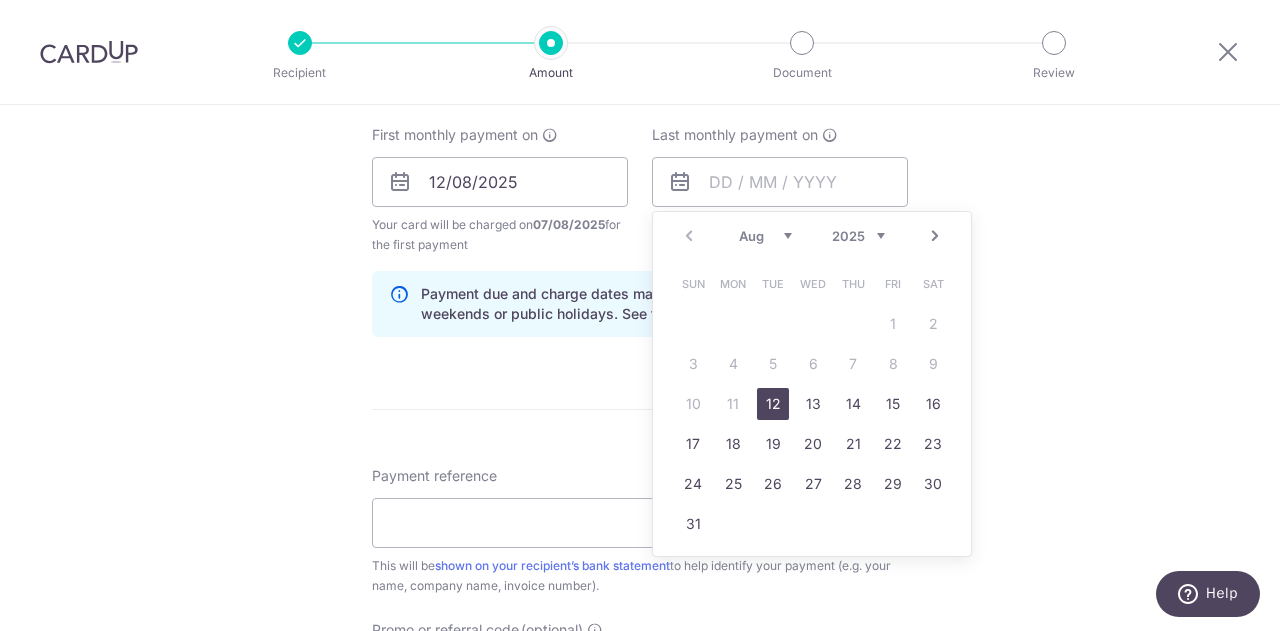 click on "Aug Sep Oct Nov Dec" at bounding box center [765, 236] 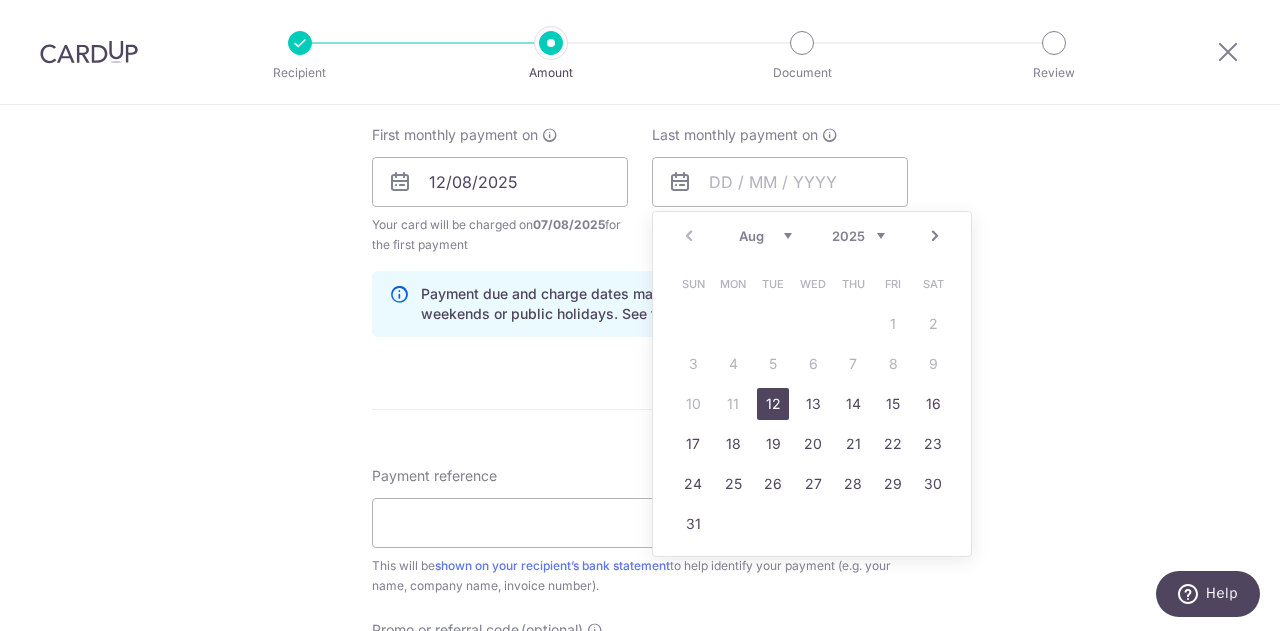 click on "Aug Sep Oct Nov Dec 2025 2026 2027 2028 2029 2030 2031 2032 2033 2034 2035" at bounding box center [812, 236] 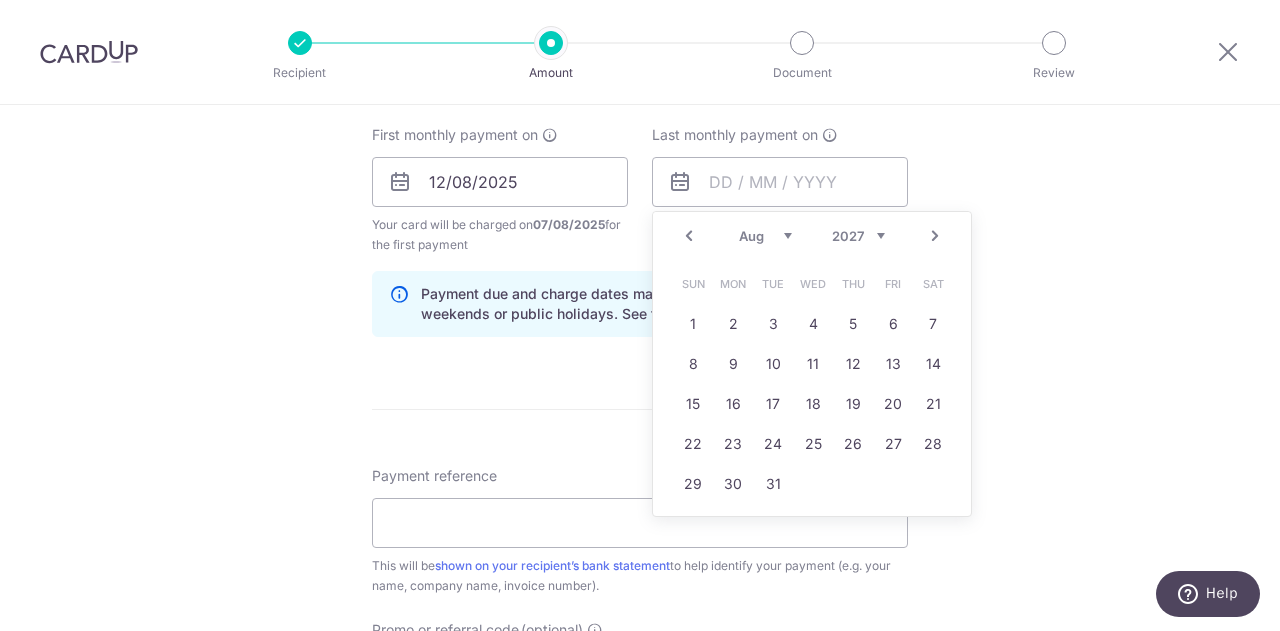 click on "Jan Feb Mar Apr May Jun Jul Aug Sep Oct Nov Dec" at bounding box center [765, 236] 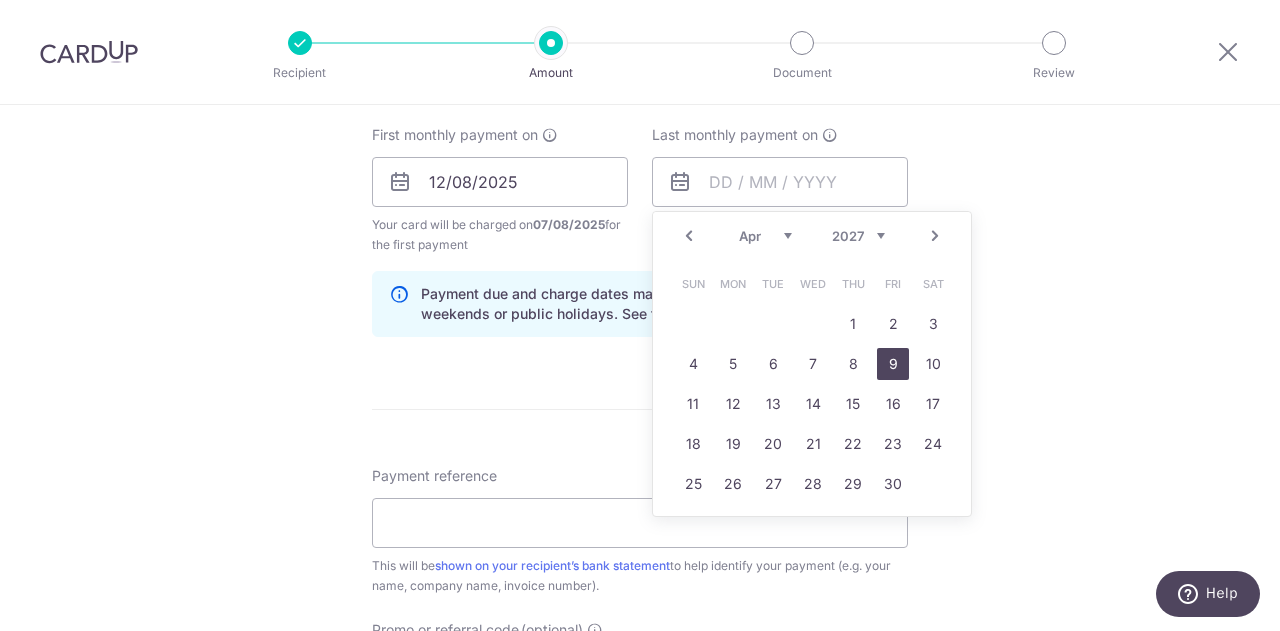 click on "9" at bounding box center (893, 364) 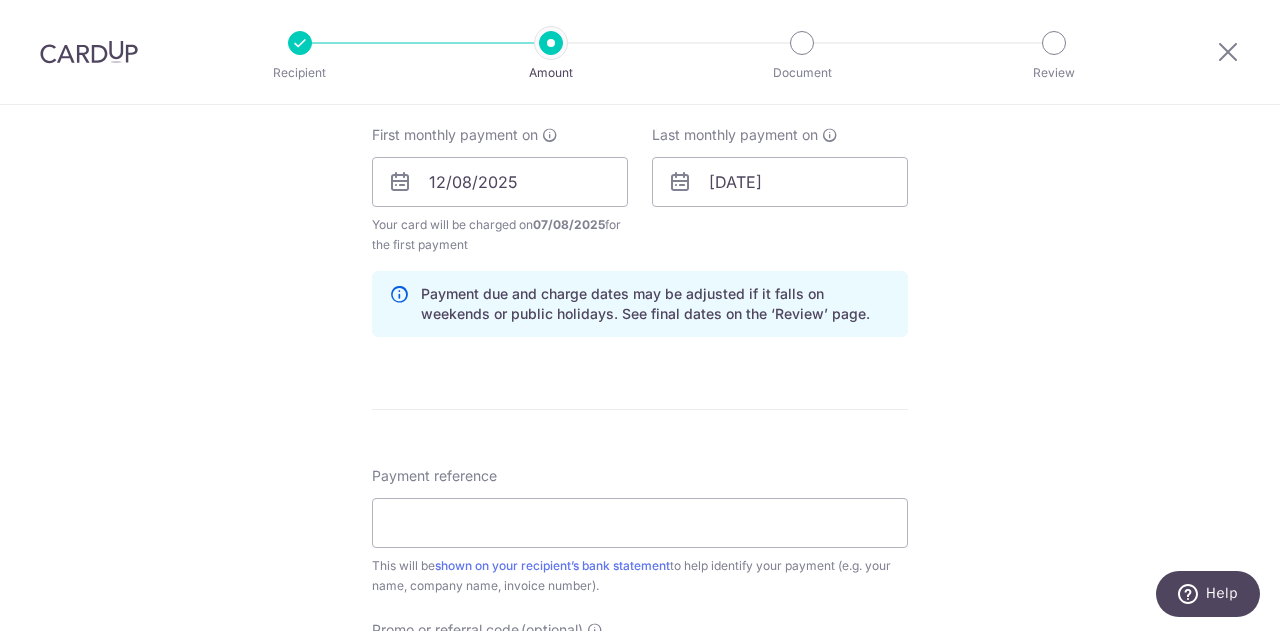 click on "Tell us more about your payment
Enter payment amount
SGD
2,599.00
2599.00
Recipient added successfully!
Select Card
**** 7070
Add credit card
Your Cards
**** 7070
Secure 256-bit SSL
Text
New card details
Card
Secure 256-bit SSL" at bounding box center (640, 160) 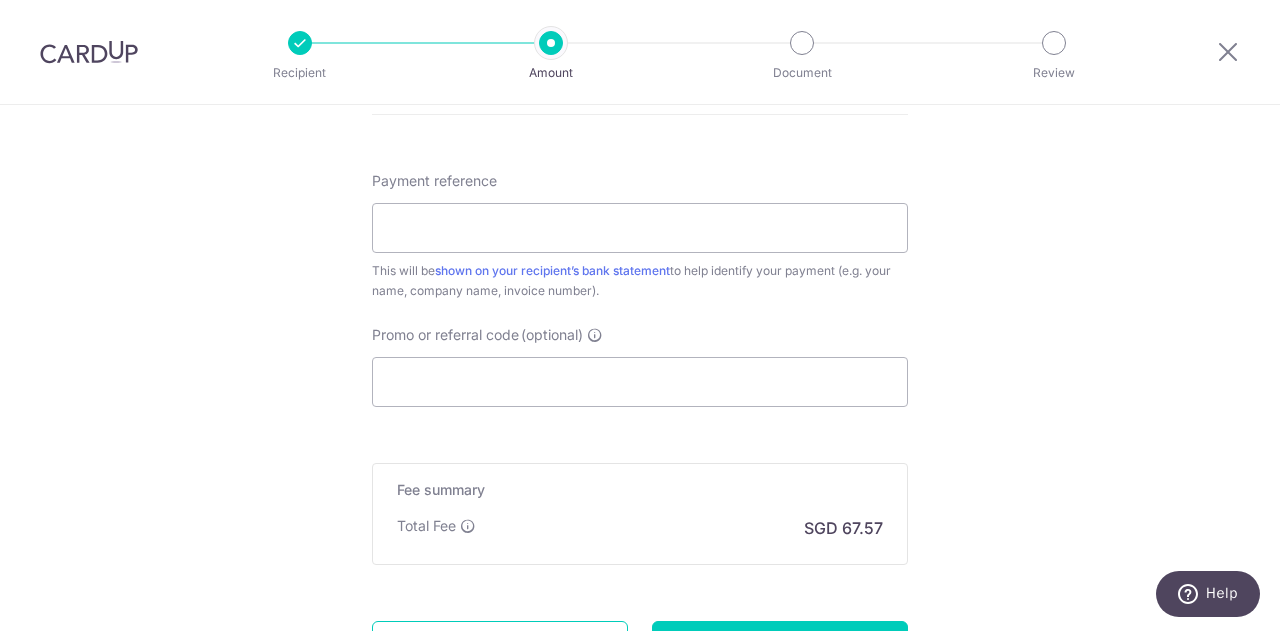 scroll, scrollTop: 1200, scrollLeft: 0, axis: vertical 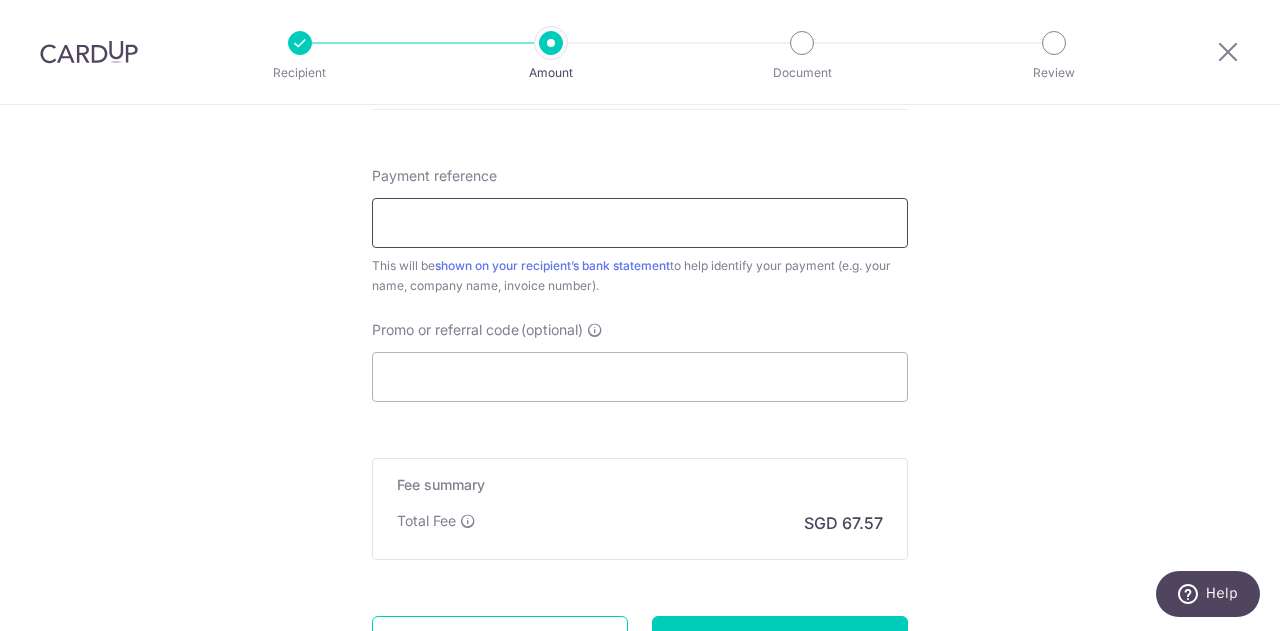 click on "Payment reference" at bounding box center [640, 223] 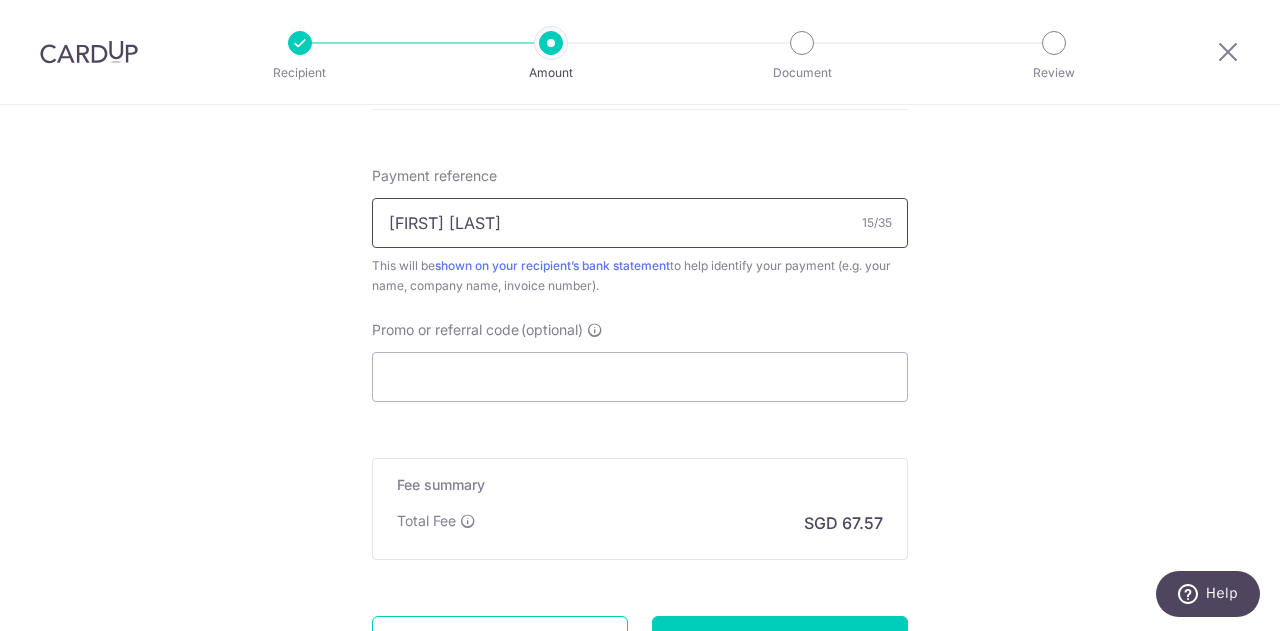 type on "Fredrik Ulstein" 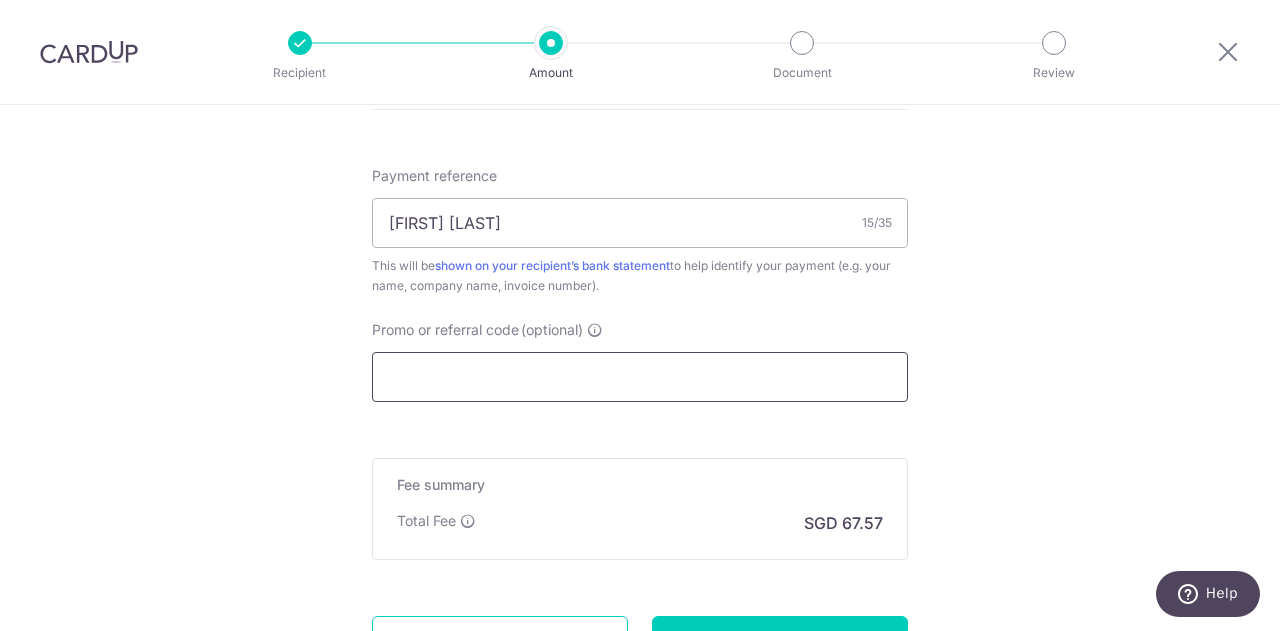 click on "Promo or referral code
(optional)" at bounding box center [640, 377] 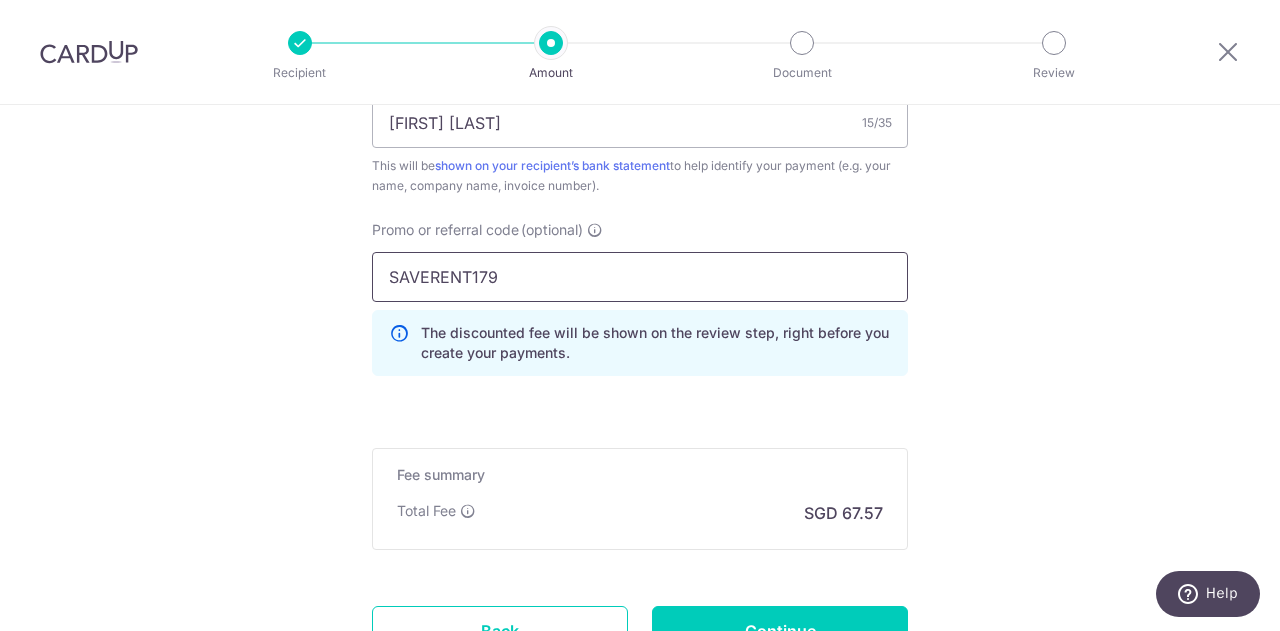 type on "SAVERENT179" 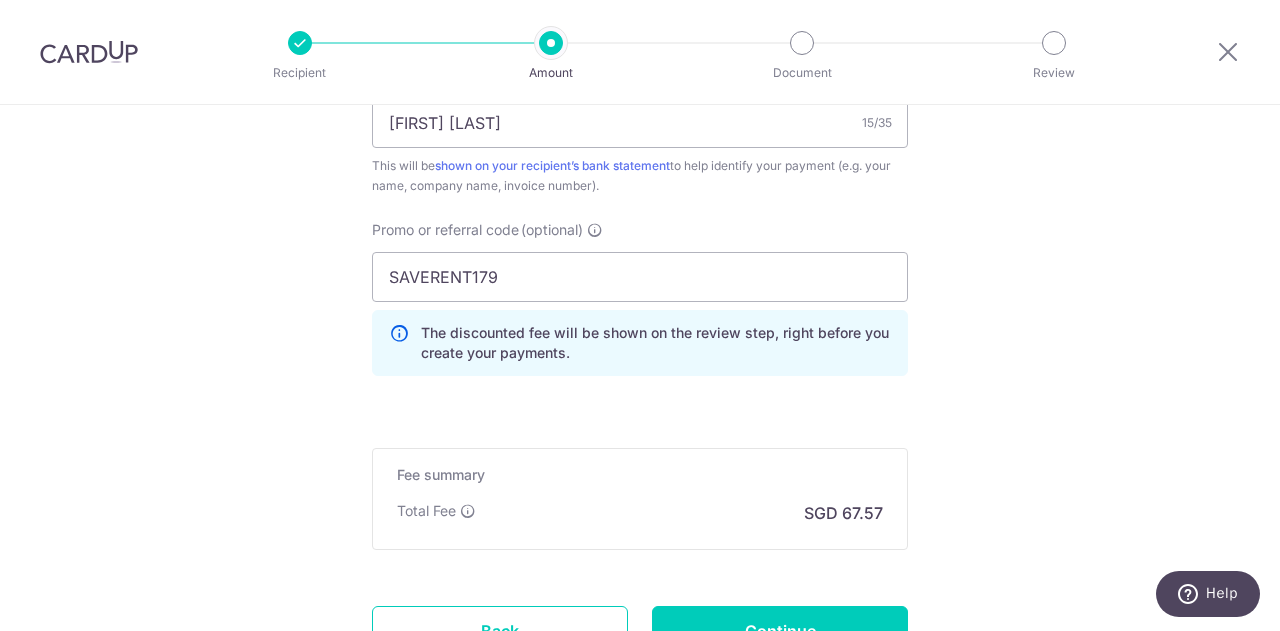 click on "Promo or referral code
(optional)
SAVERENT179
The discounted fee will be shown on the review step, right before you create your payments.
Add" at bounding box center (640, 306) 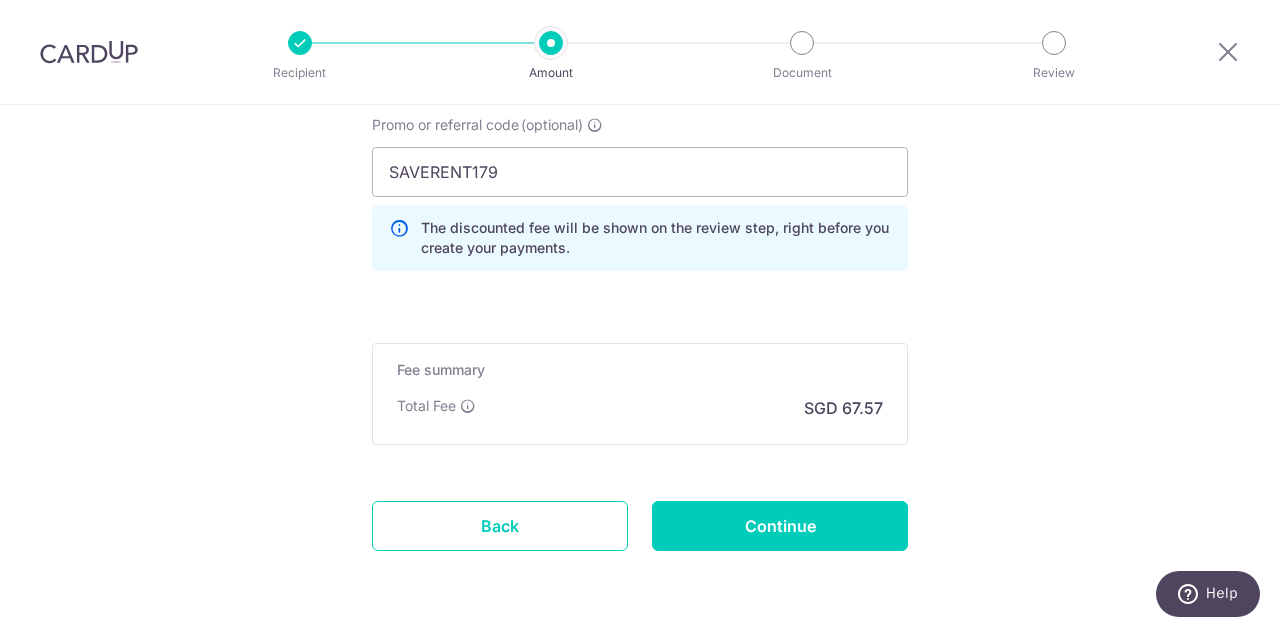 scroll, scrollTop: 1469, scrollLeft: 0, axis: vertical 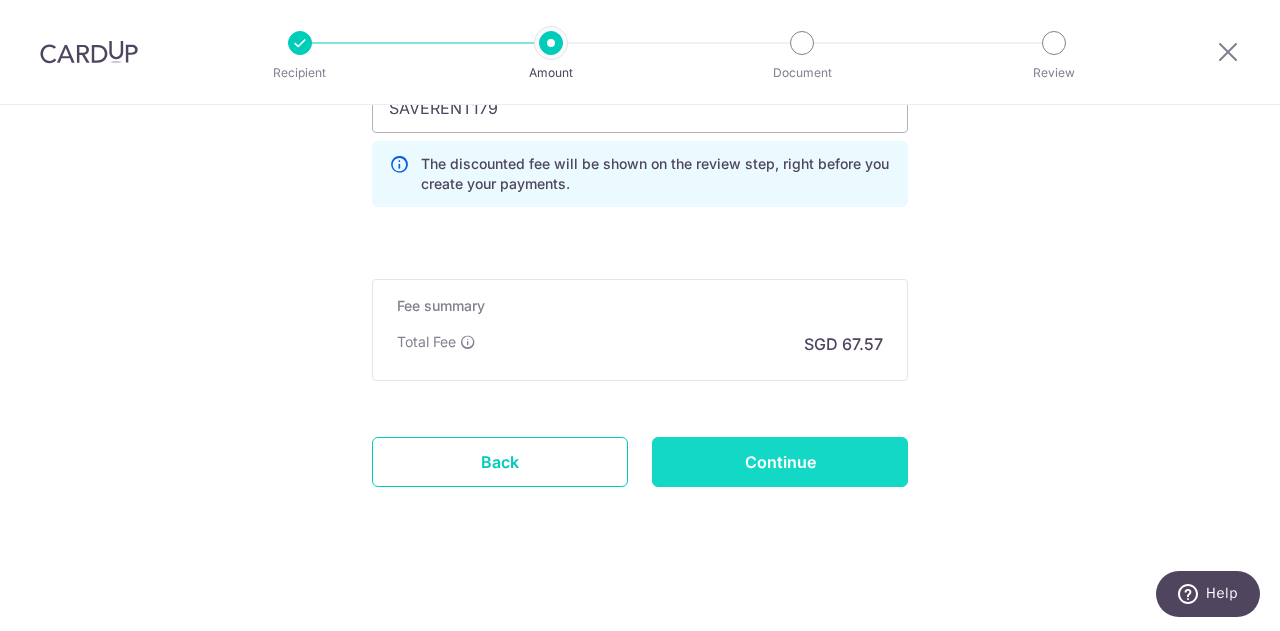 click on "Continue" at bounding box center [780, 462] 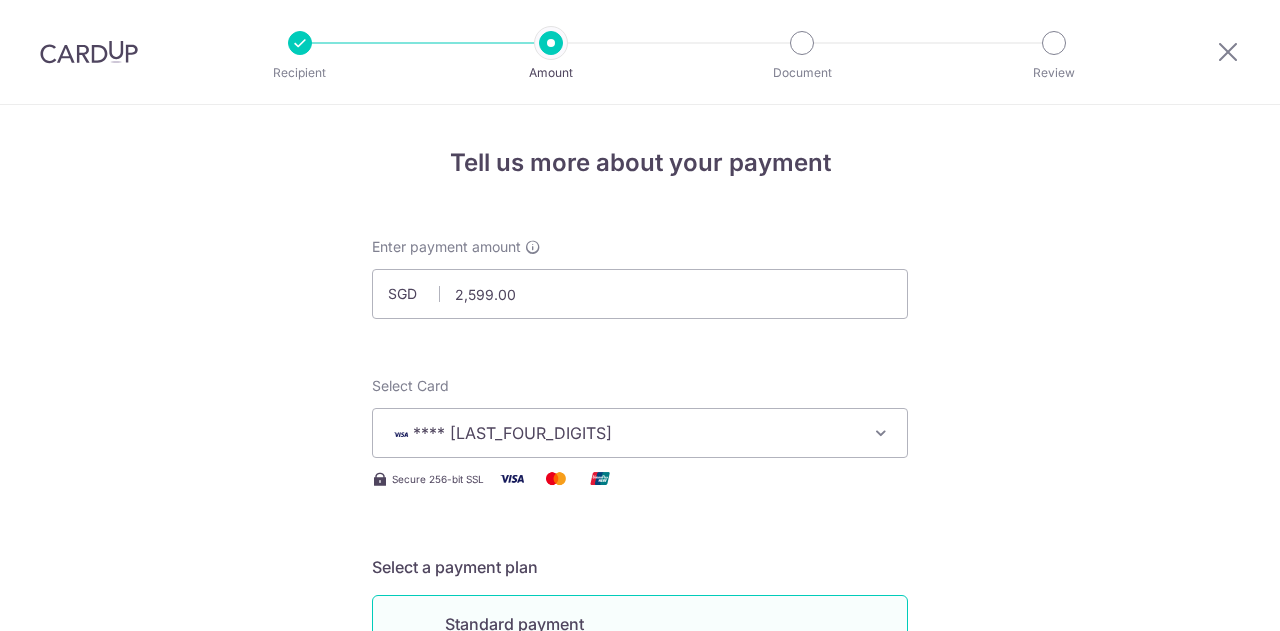 scroll, scrollTop: 0, scrollLeft: 0, axis: both 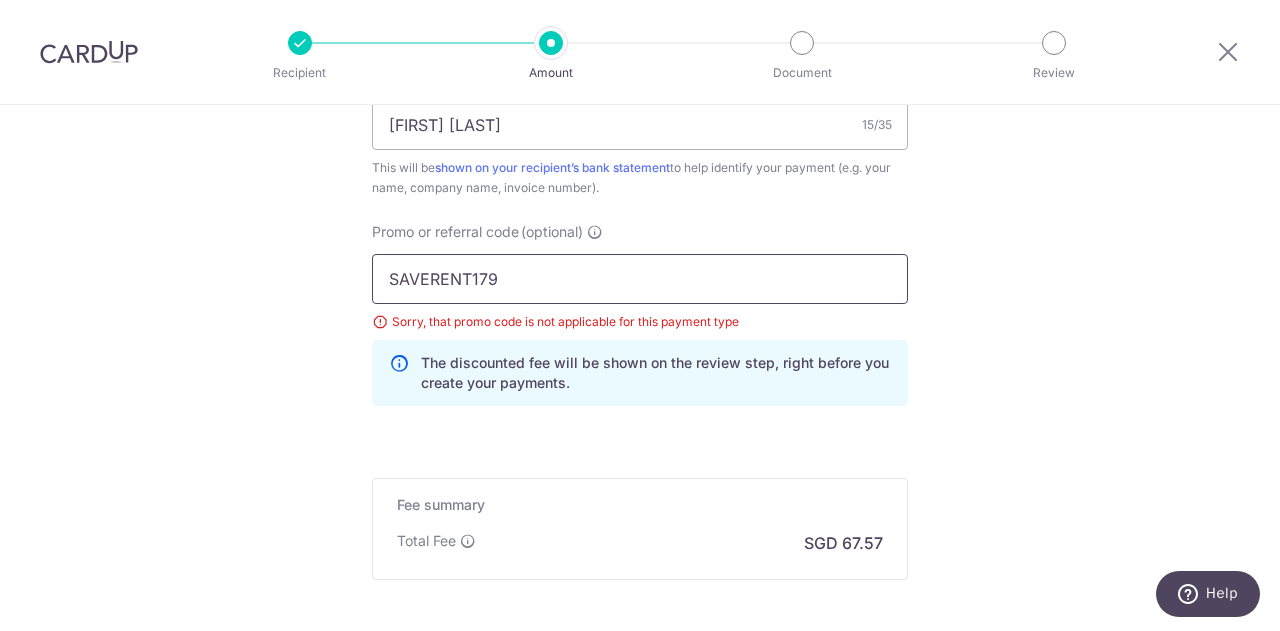click on "SAVERENT179" at bounding box center [640, 279] 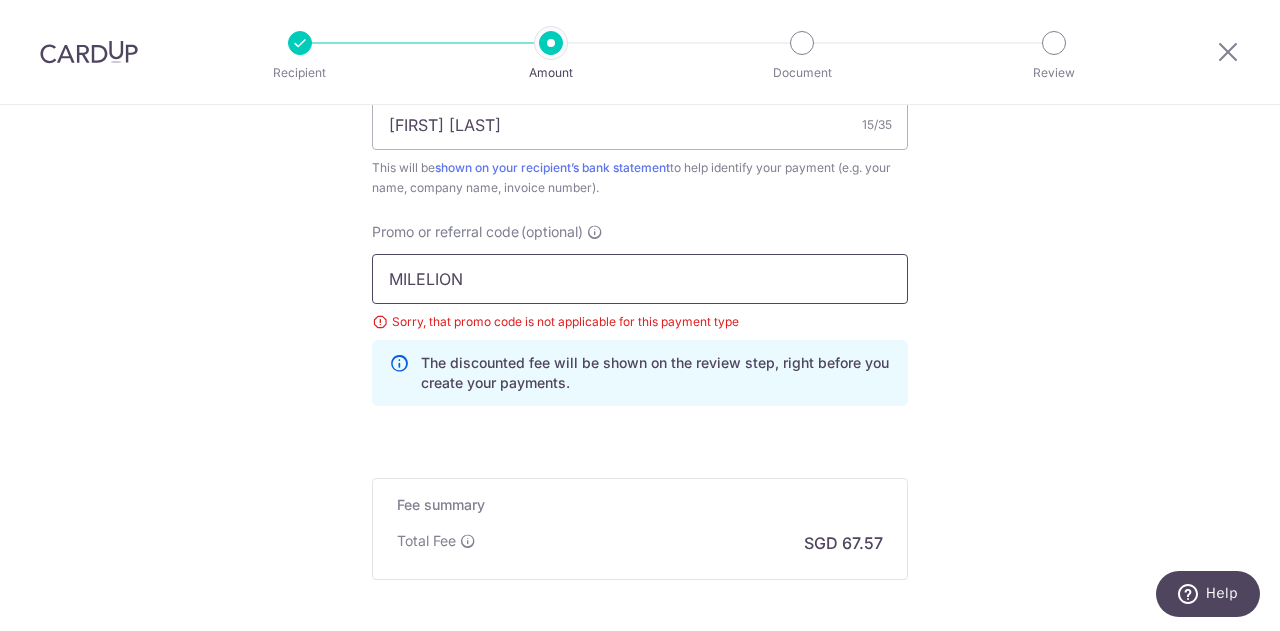 type on "MILELION" 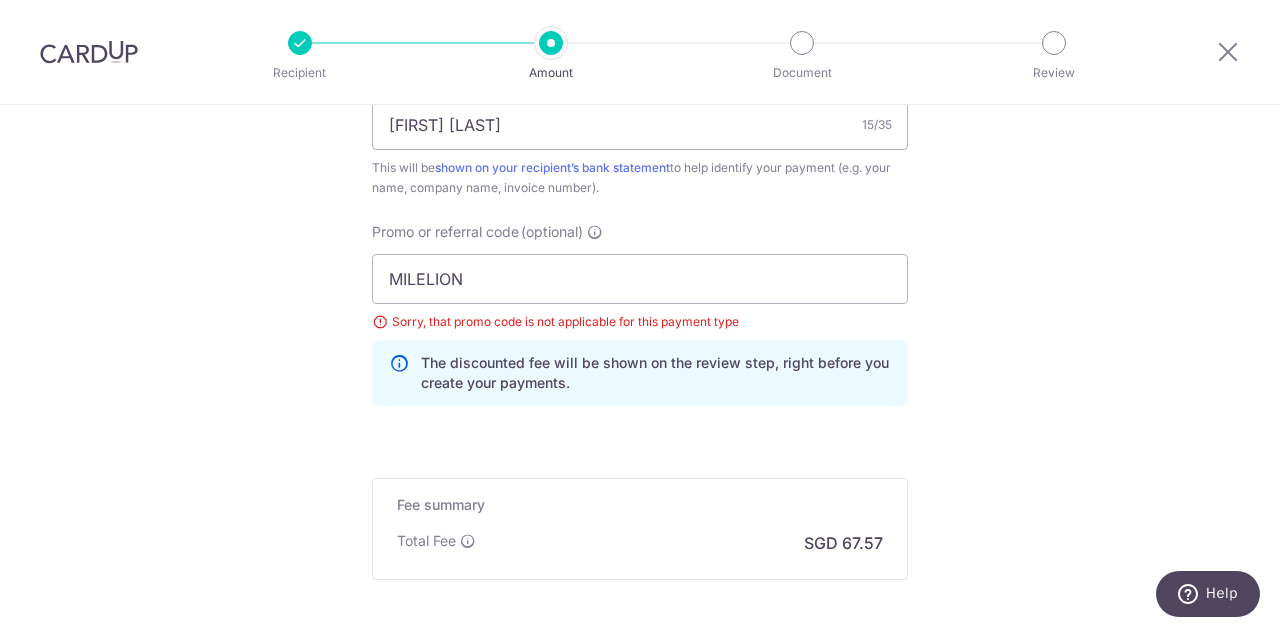 click on "Tell us more about your payment
Enter payment amount
SGD
2,599.00
2599.00
Select Card
**** 7070
Add credit card
Your Cards
**** 7070
Secure 256-bit SSL
Text
New card details
Card
Secure 256-bit SSL" at bounding box center [640, -128] 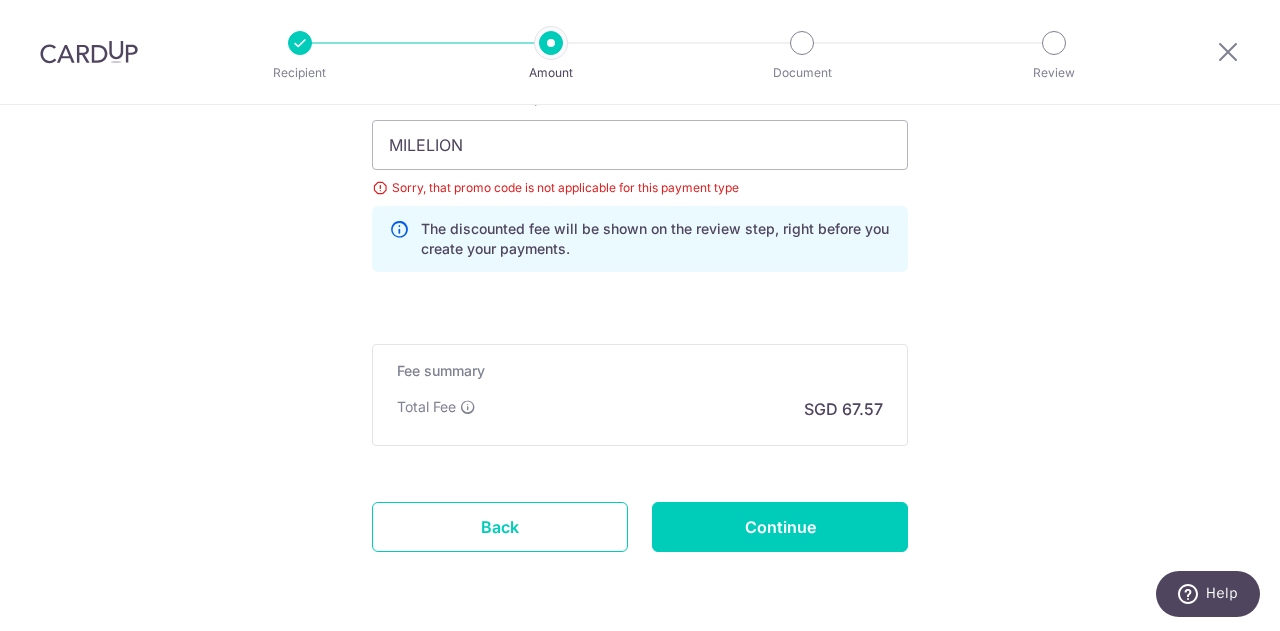scroll, scrollTop: 1396, scrollLeft: 0, axis: vertical 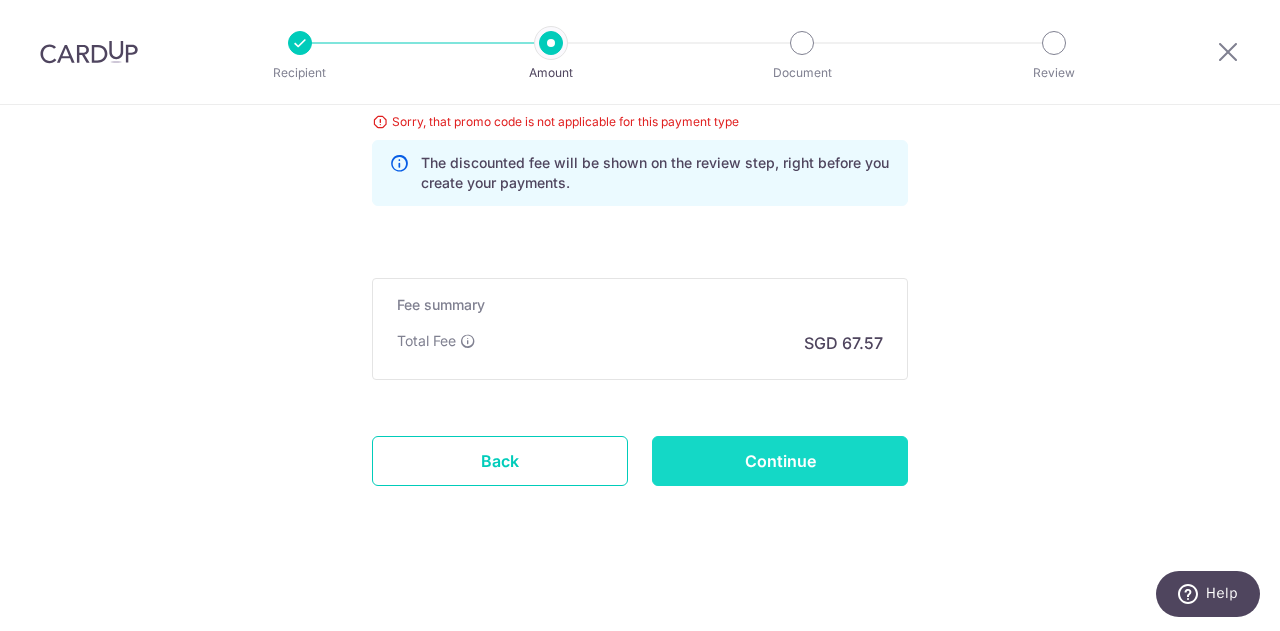 click on "Continue" at bounding box center (780, 461) 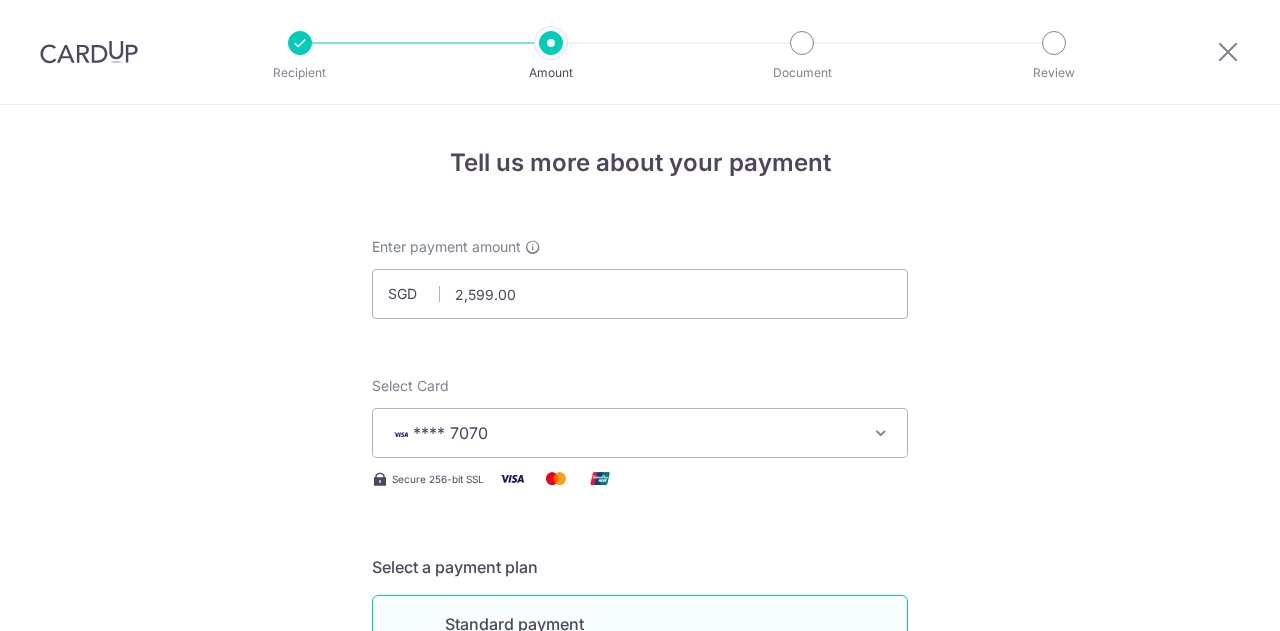 scroll, scrollTop: 0, scrollLeft: 0, axis: both 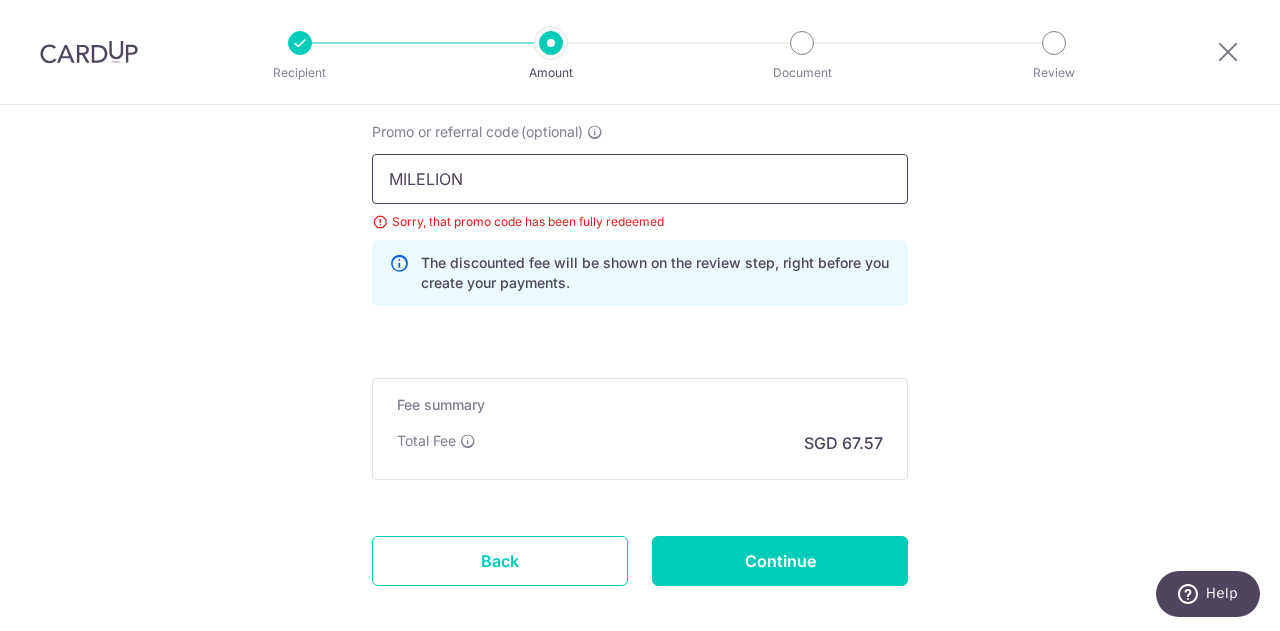 drag, startPoint x: 550, startPoint y: 177, endPoint x: 229, endPoint y: 160, distance: 321.44983 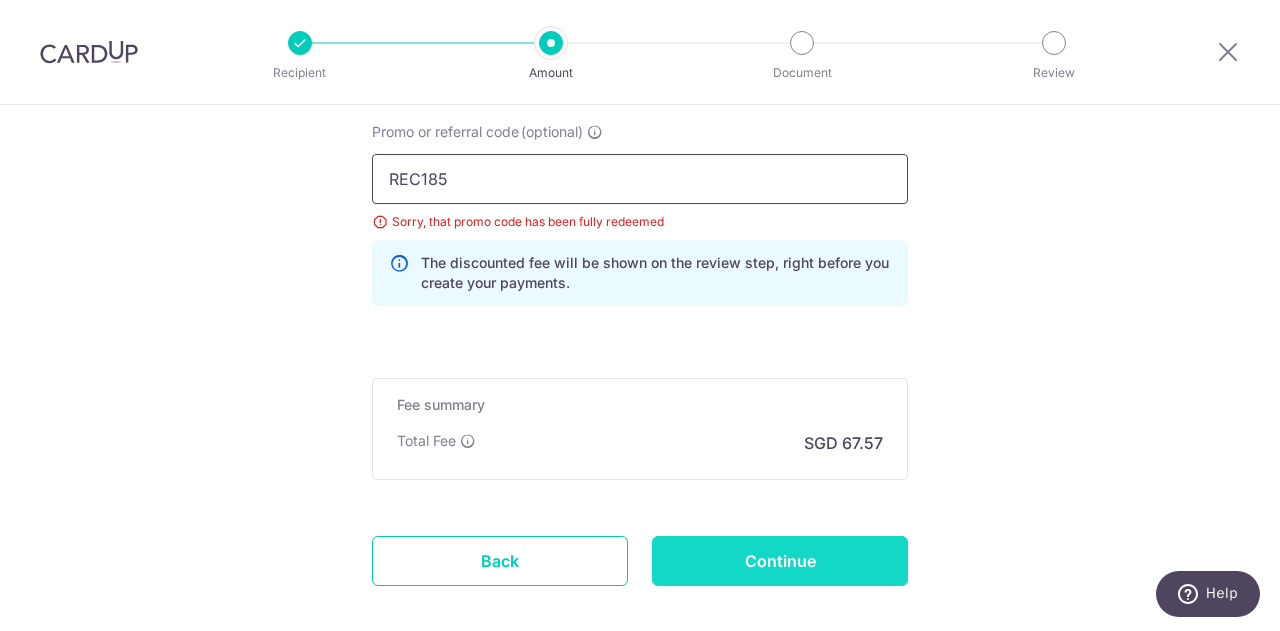 type on "REC185" 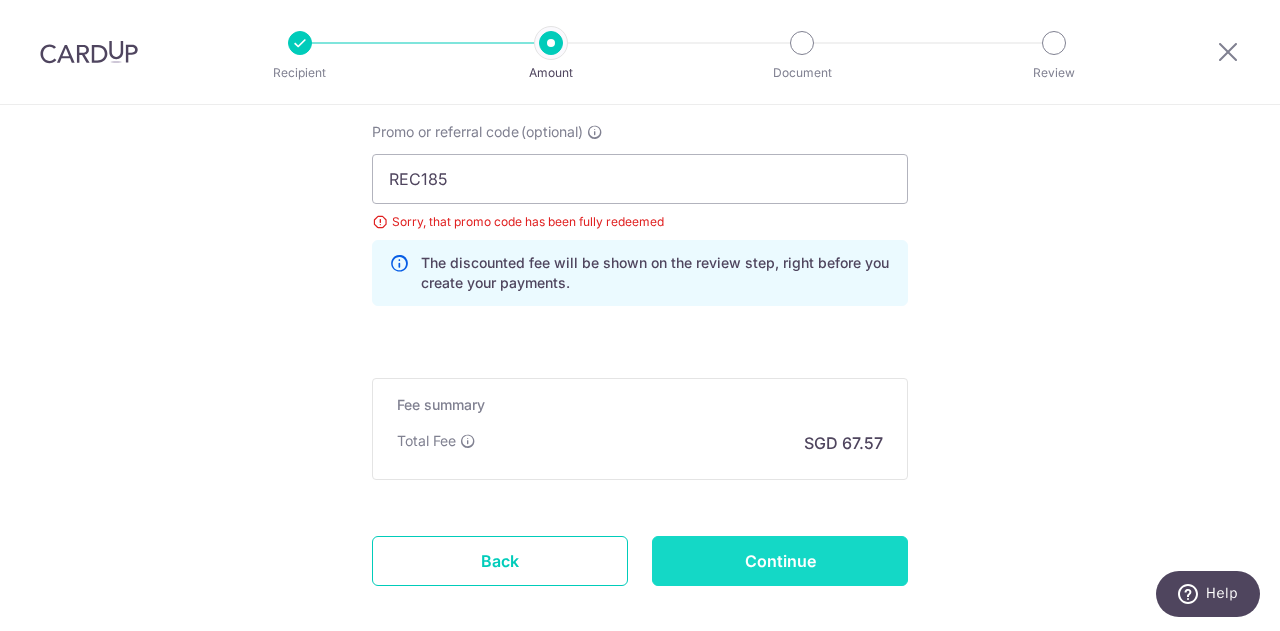 click on "Continue" at bounding box center [780, 561] 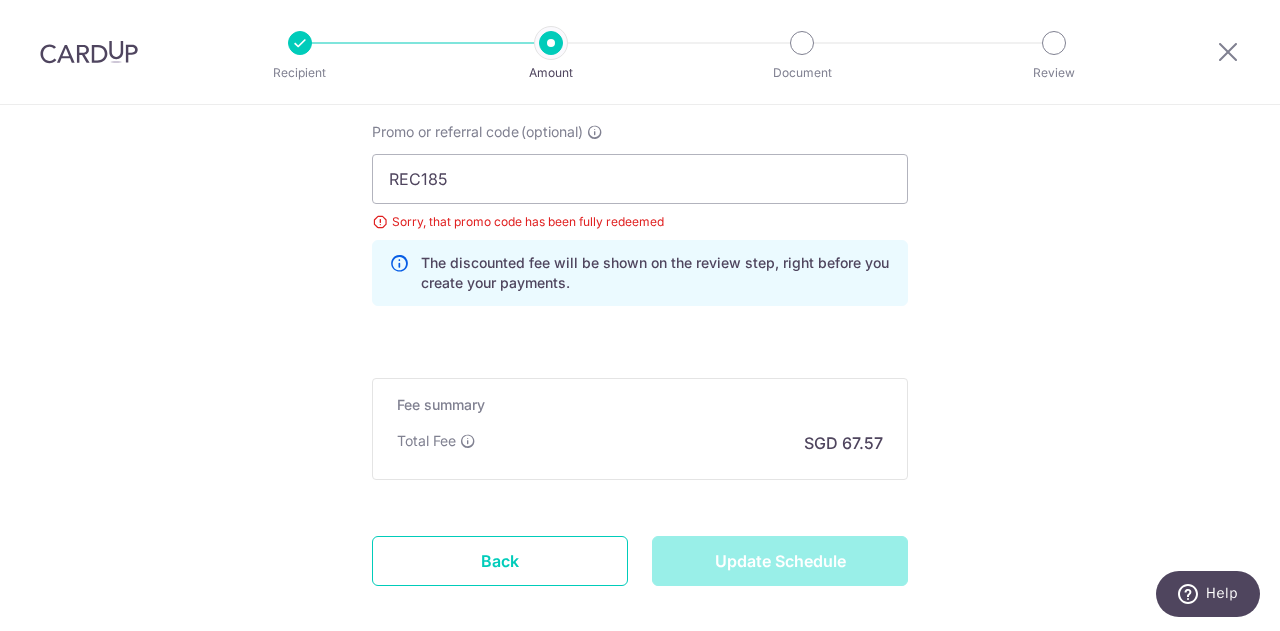 type on "Update Schedule" 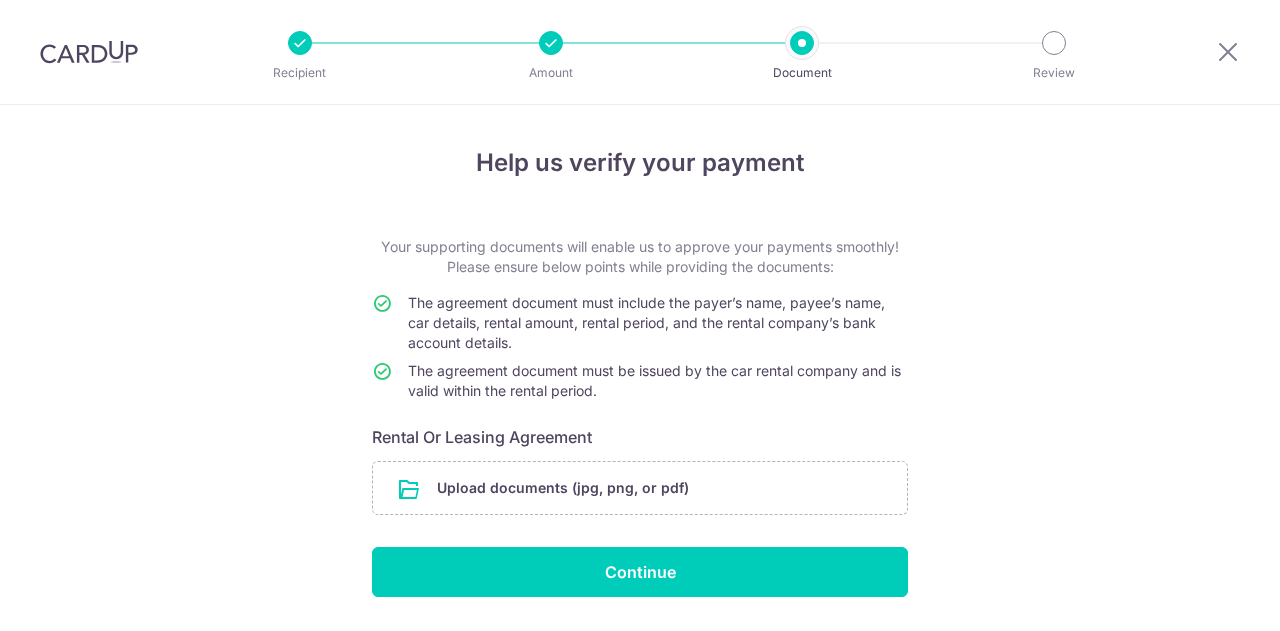 scroll, scrollTop: 0, scrollLeft: 0, axis: both 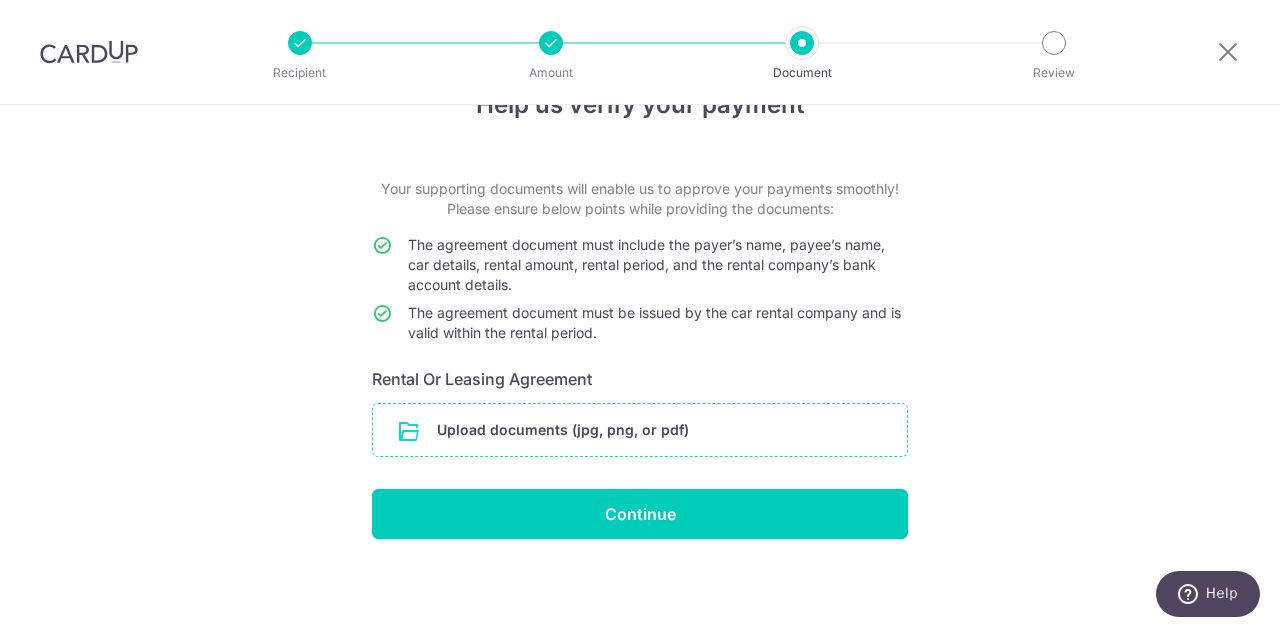 click at bounding box center (640, 430) 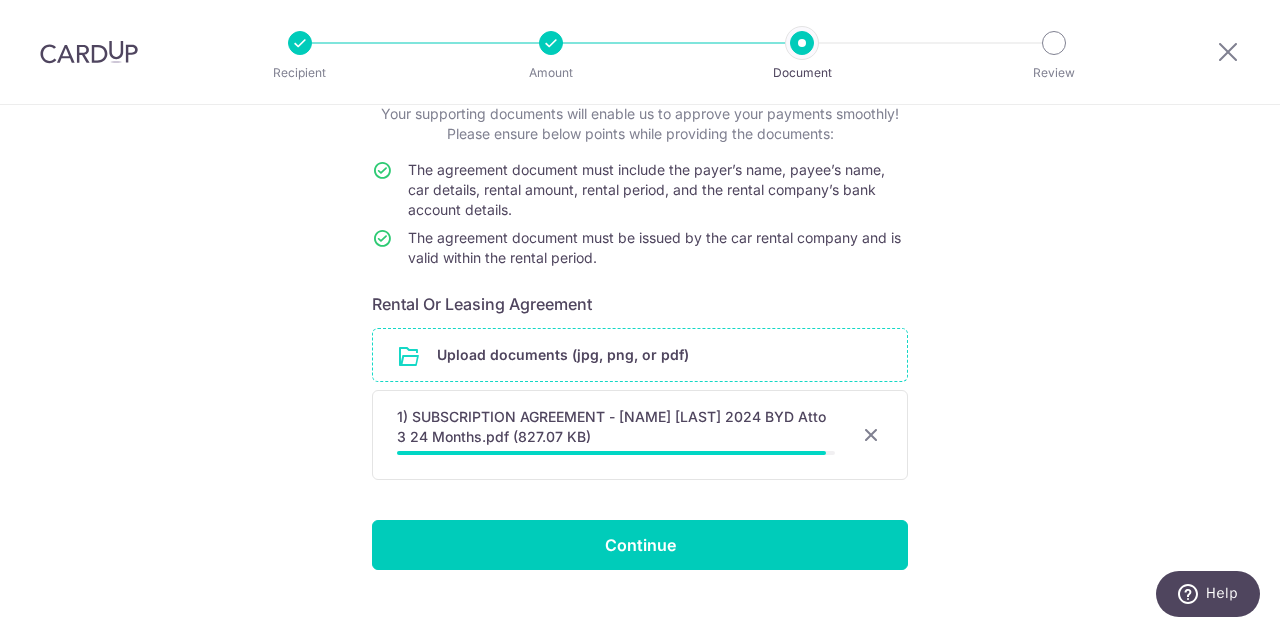 scroll, scrollTop: 163, scrollLeft: 0, axis: vertical 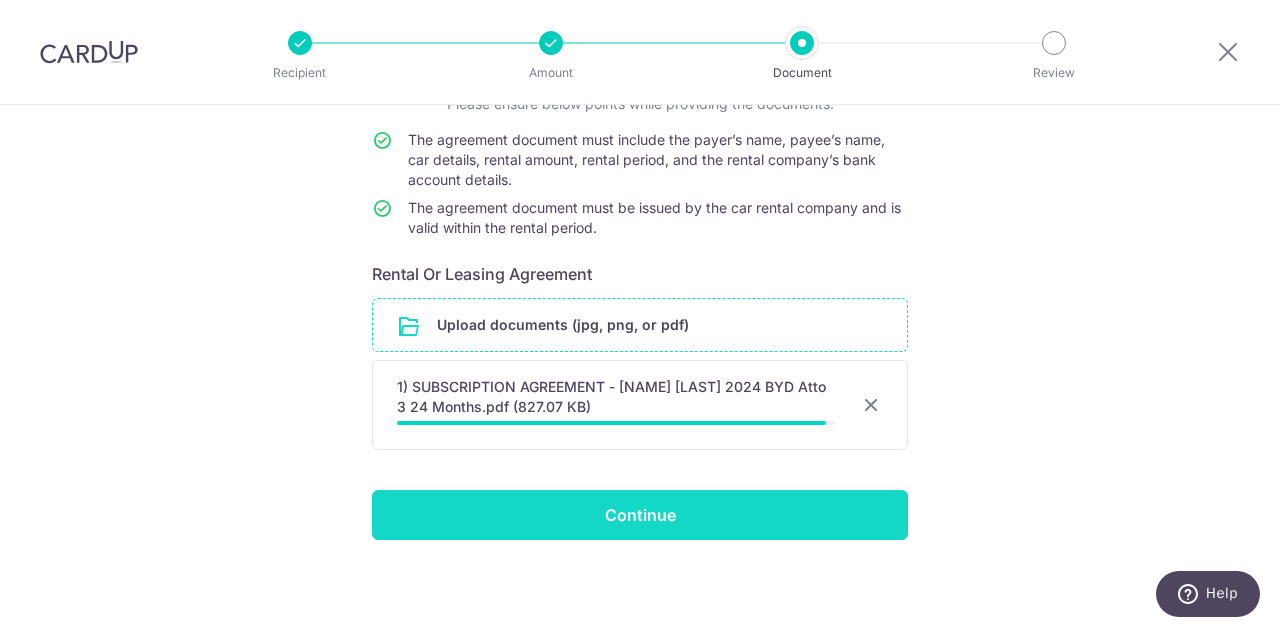 click on "Continue" at bounding box center [640, 515] 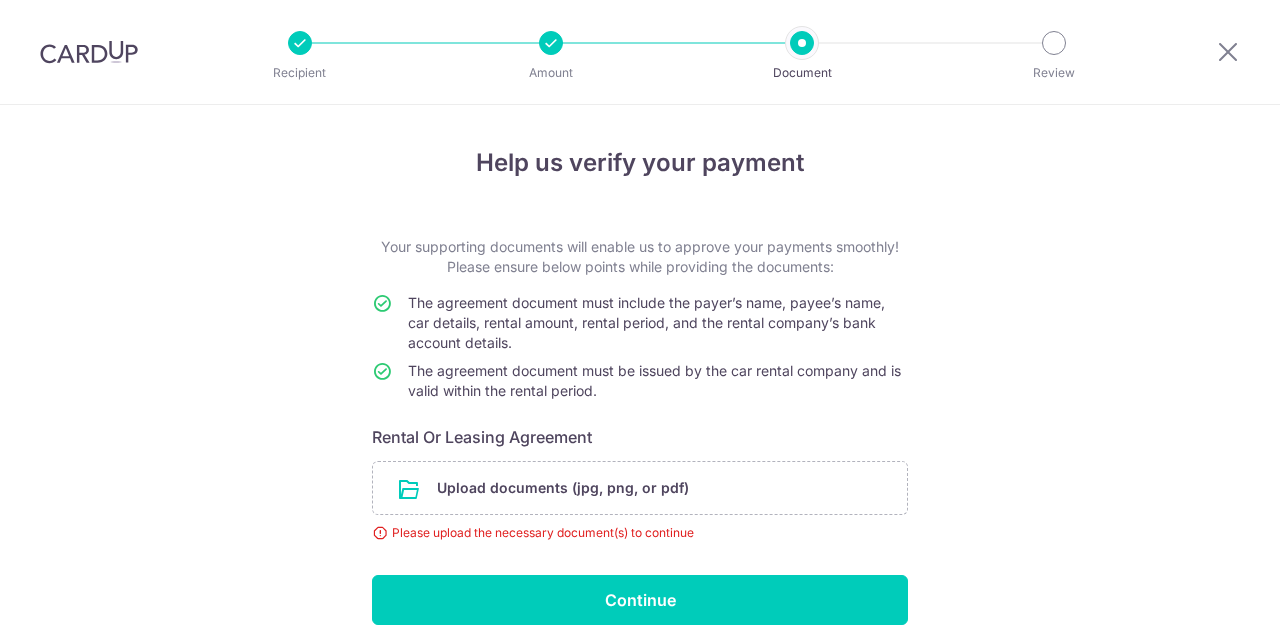 scroll, scrollTop: 0, scrollLeft: 0, axis: both 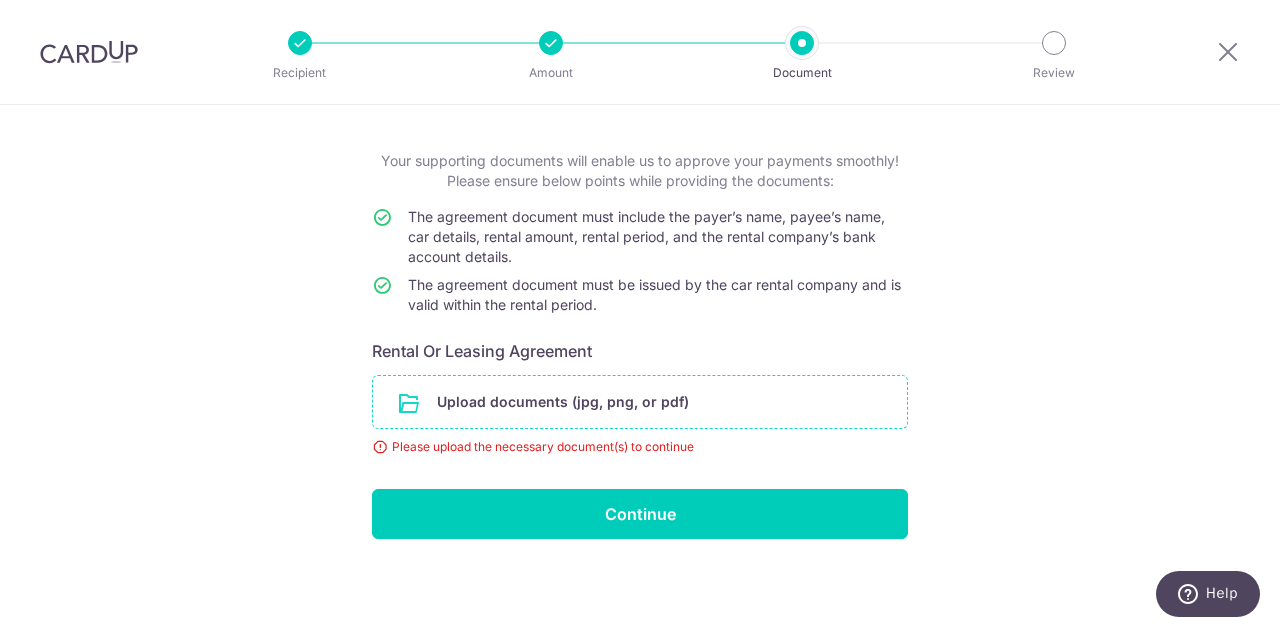 click at bounding box center (640, 402) 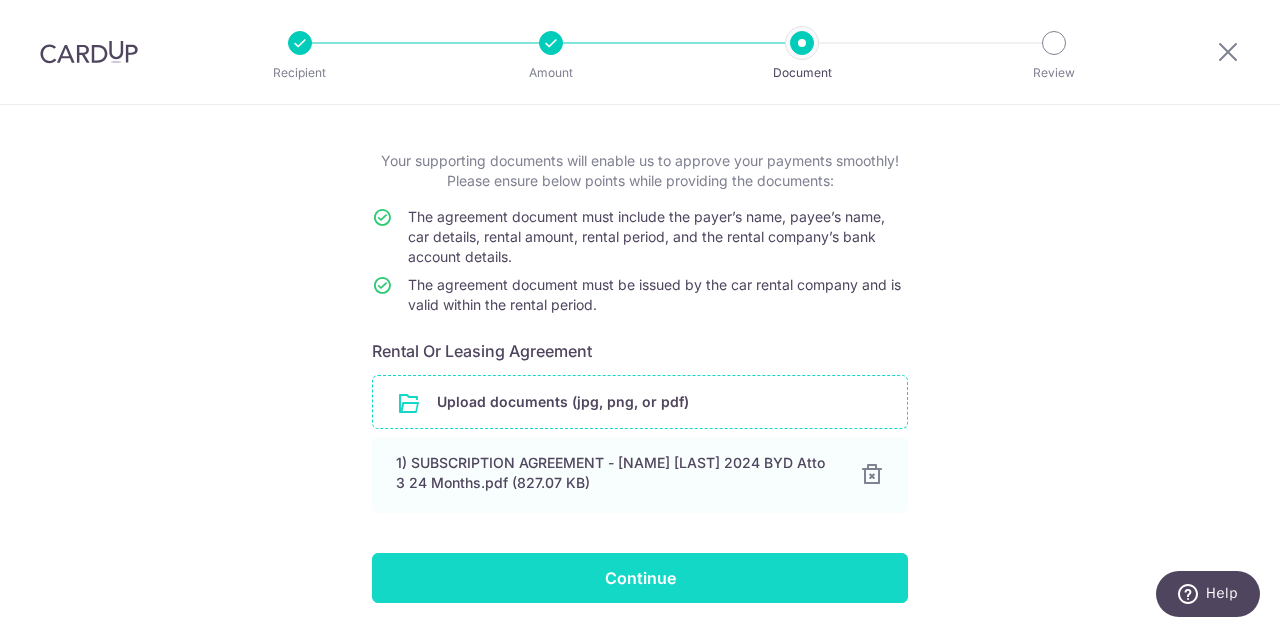 click on "Continue" at bounding box center [640, 578] 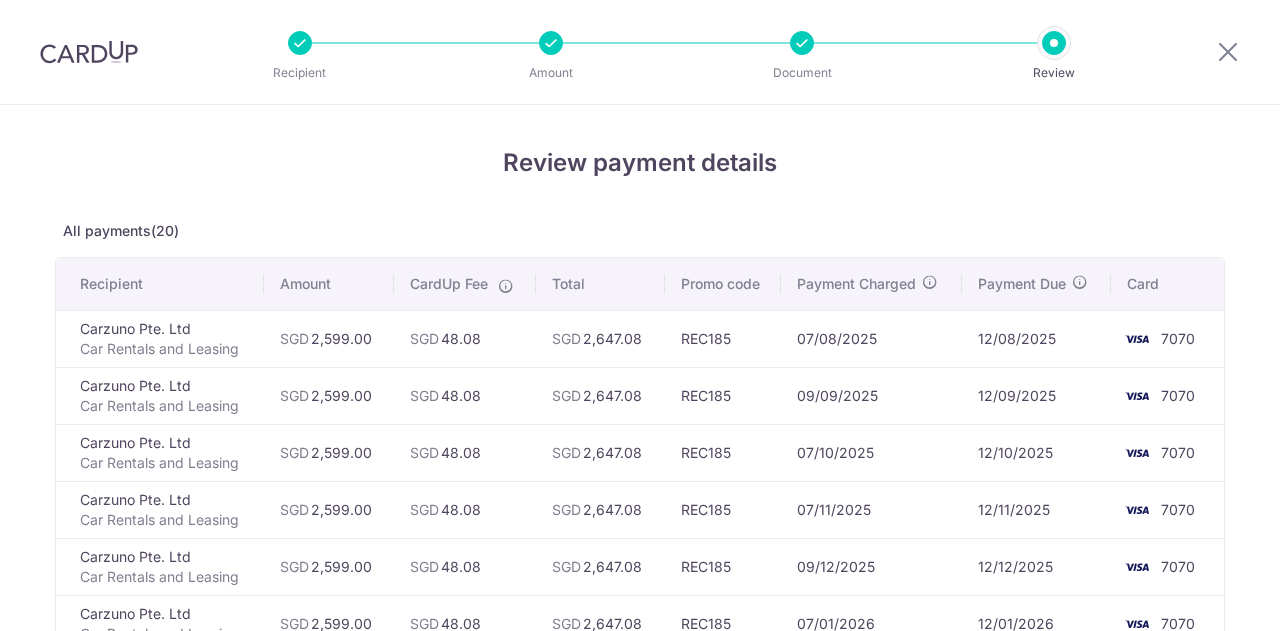 scroll, scrollTop: 0, scrollLeft: 0, axis: both 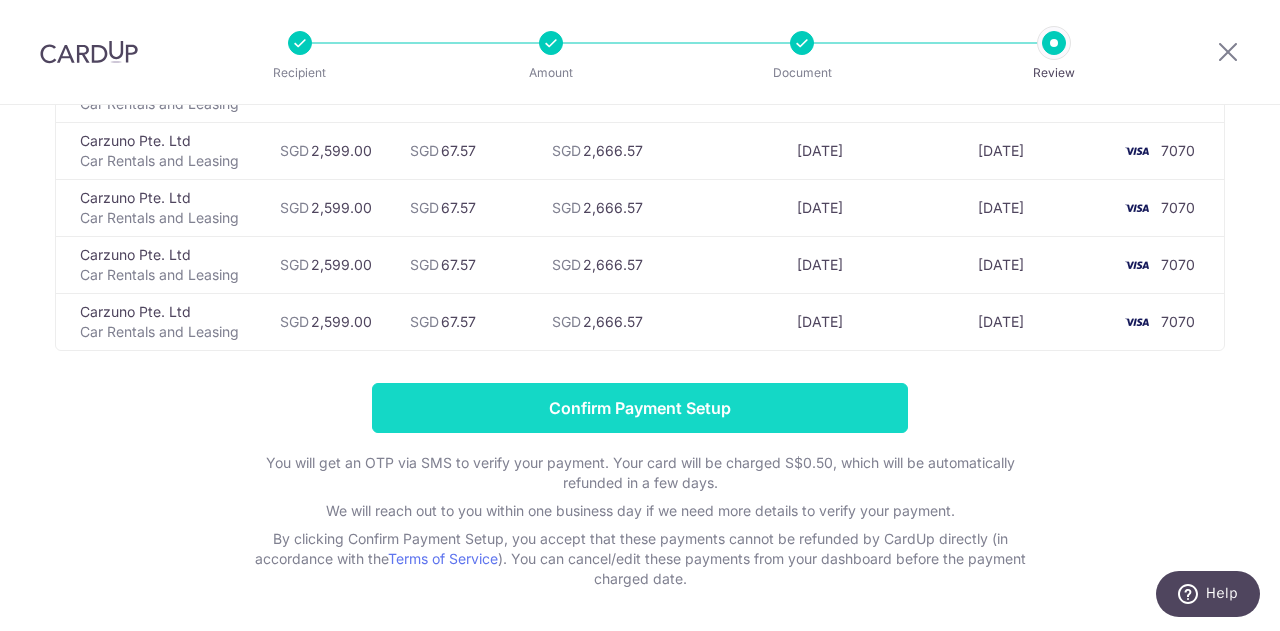 click on "Confirm Payment Setup" at bounding box center [640, 408] 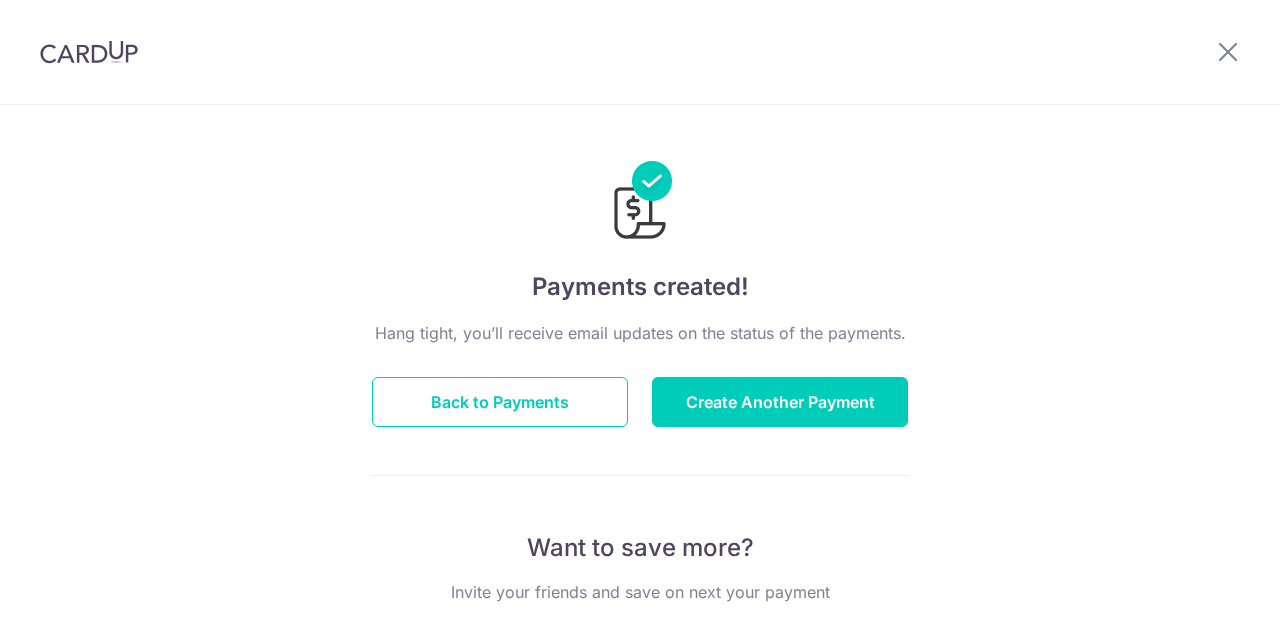 scroll, scrollTop: 0, scrollLeft: 0, axis: both 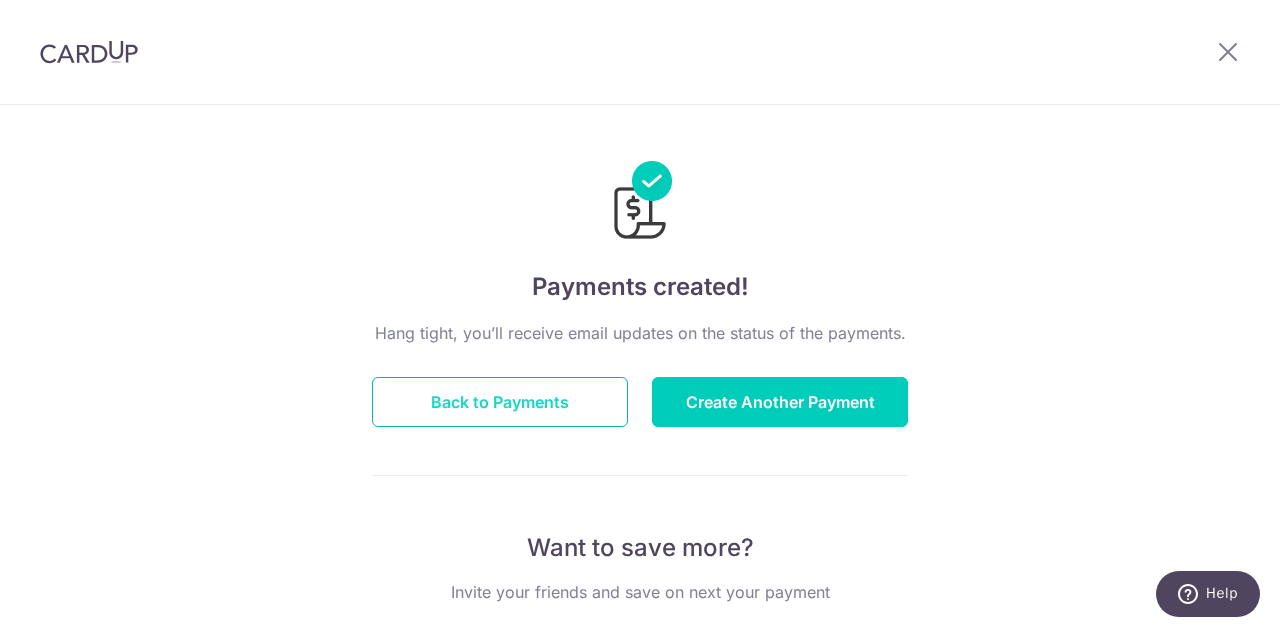 click on "Back to Payments" at bounding box center [500, 402] 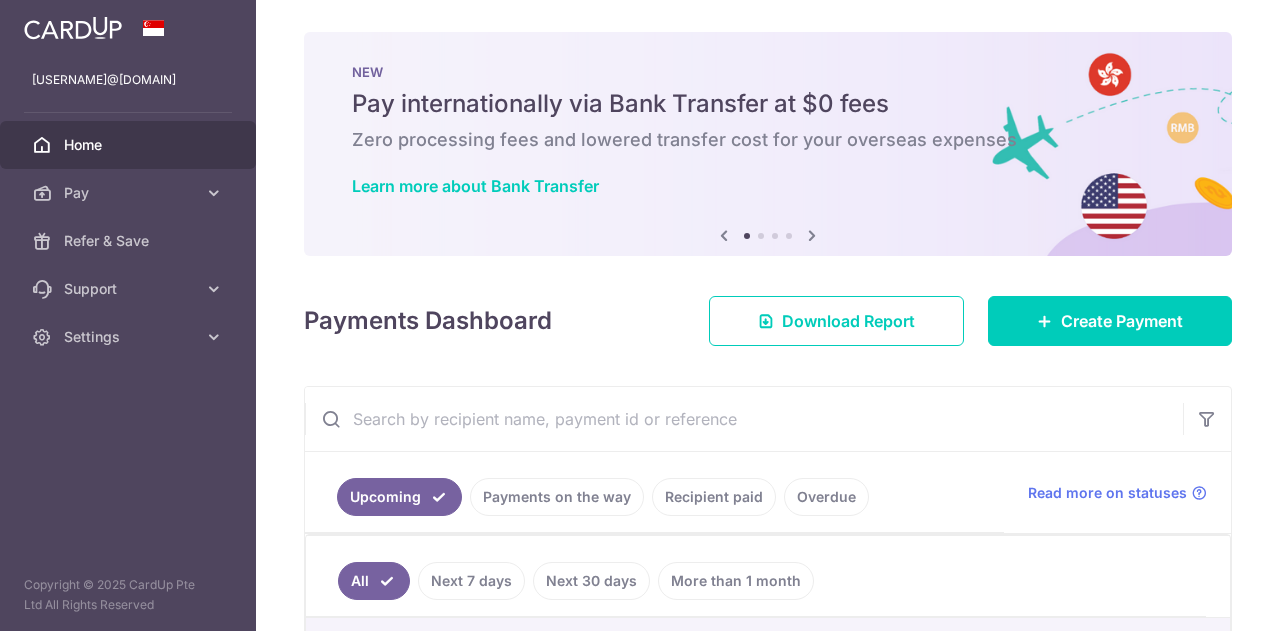 scroll, scrollTop: 0, scrollLeft: 0, axis: both 